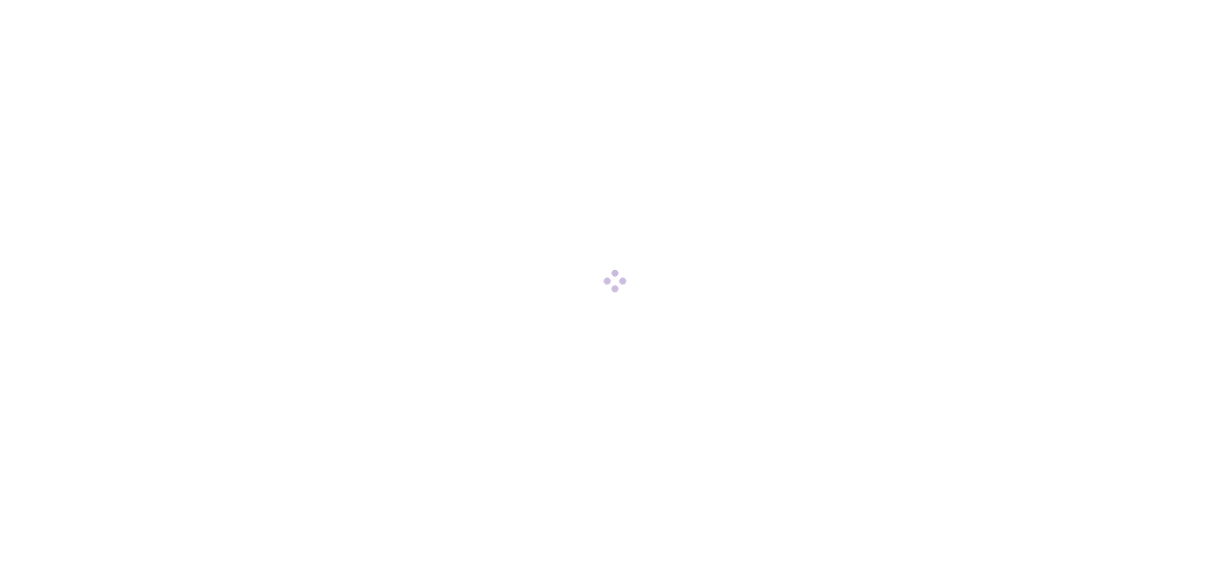 scroll, scrollTop: 0, scrollLeft: 0, axis: both 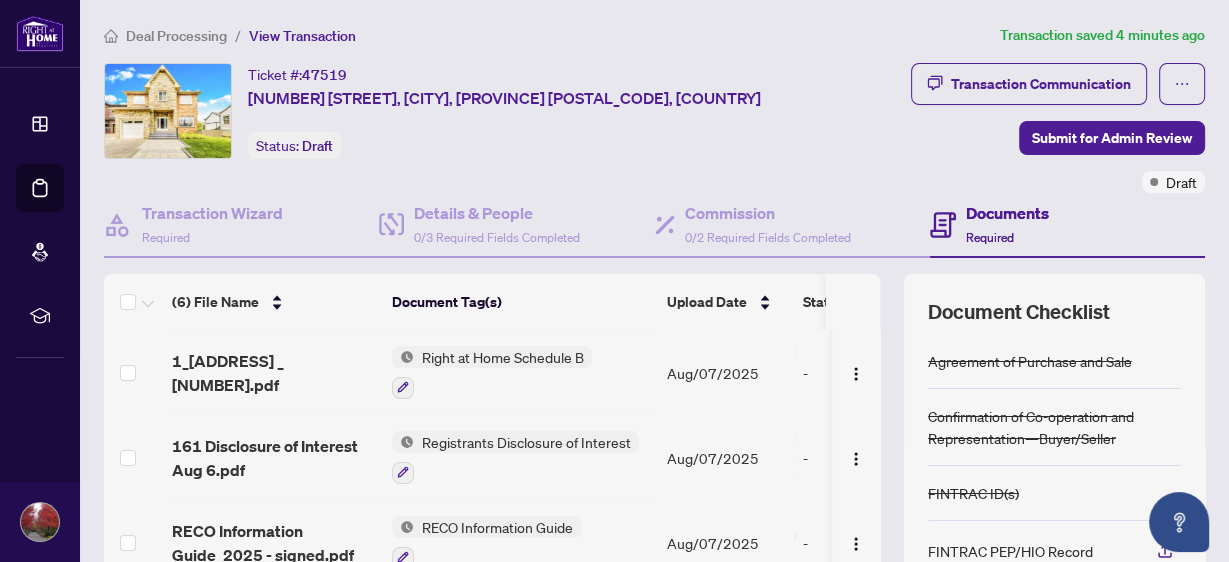 click on "Documents" at bounding box center (1007, 213) 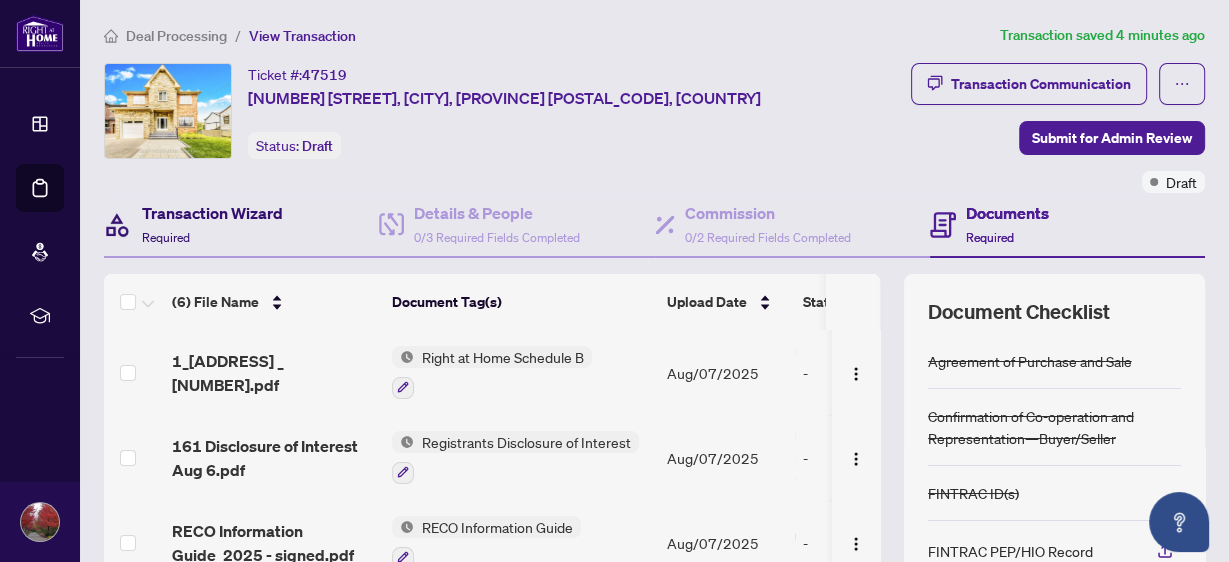 click on "Transaction Wizard" at bounding box center [212, 213] 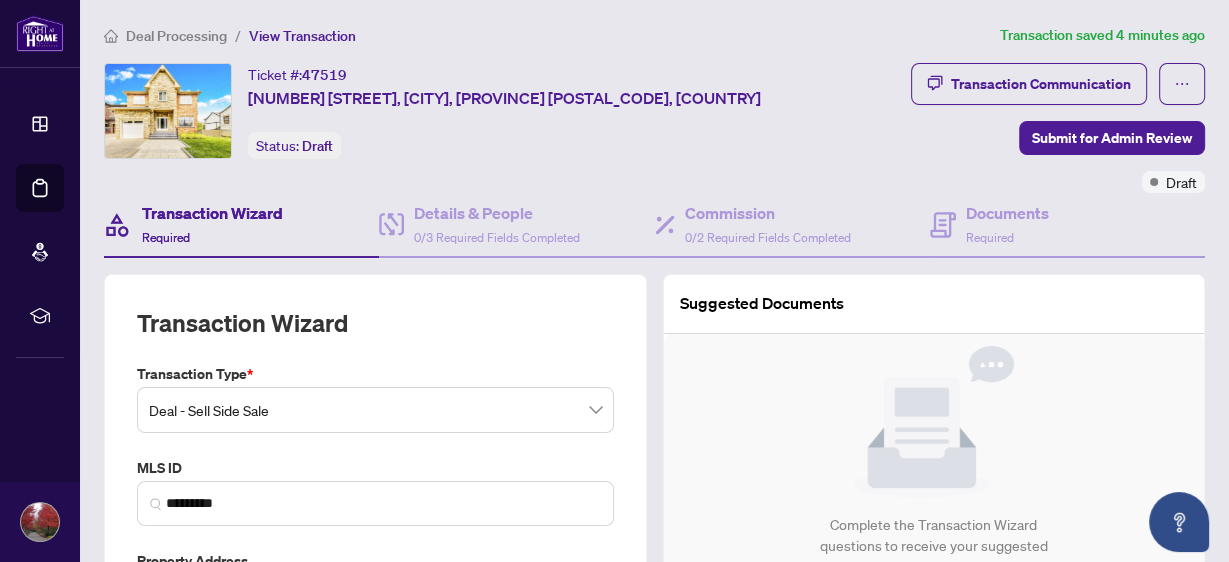 type on "**********" 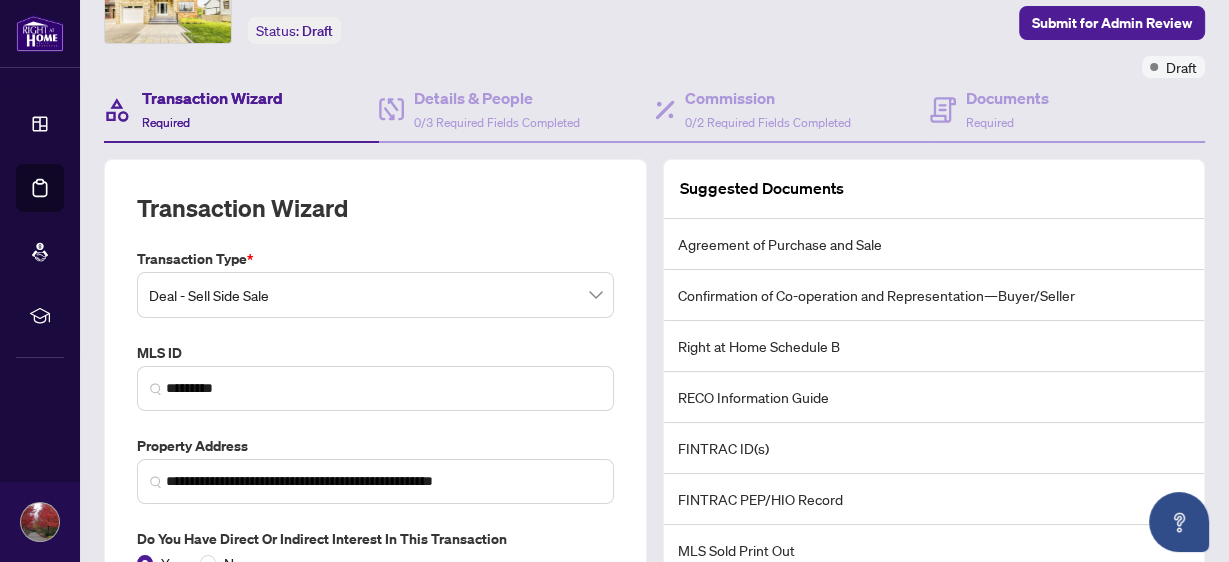 scroll, scrollTop: 0, scrollLeft: 0, axis: both 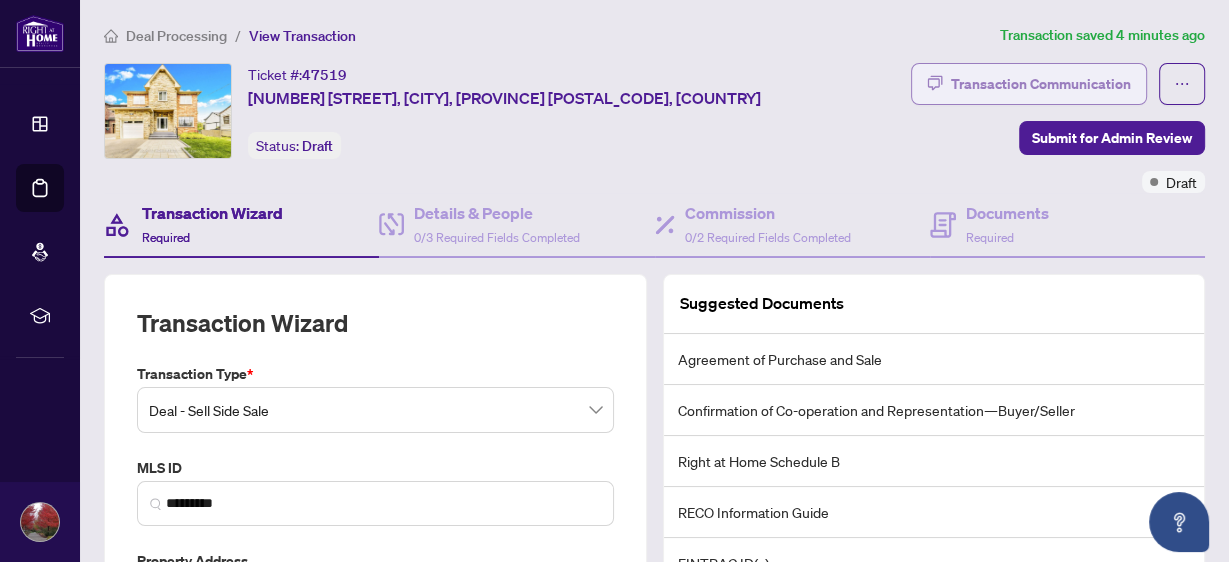 click on "Transaction Communication" at bounding box center [1041, 84] 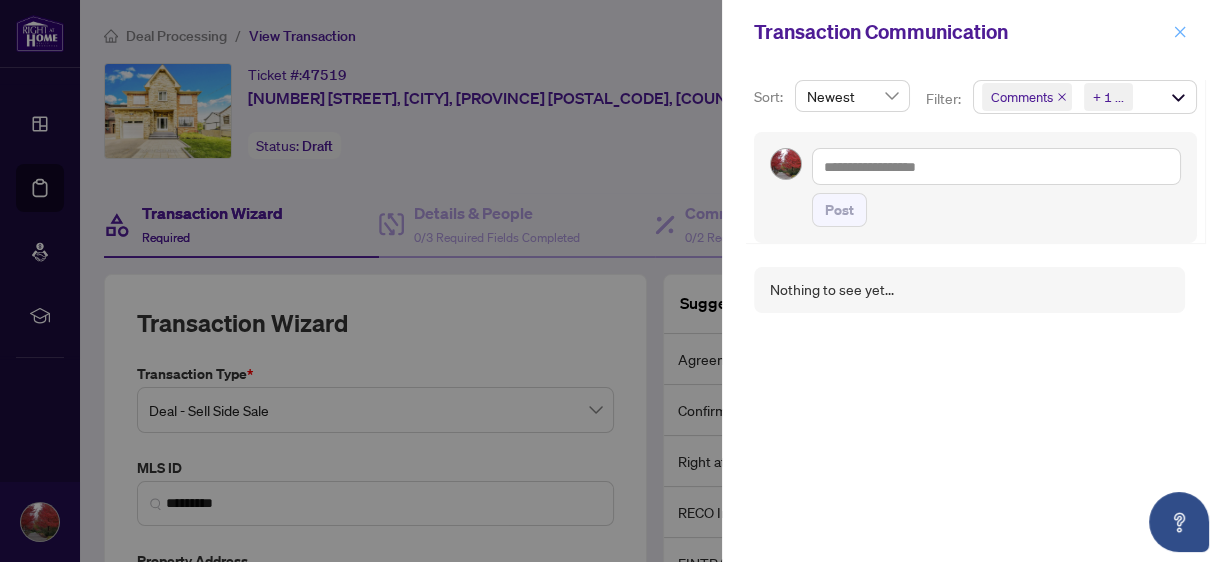 click 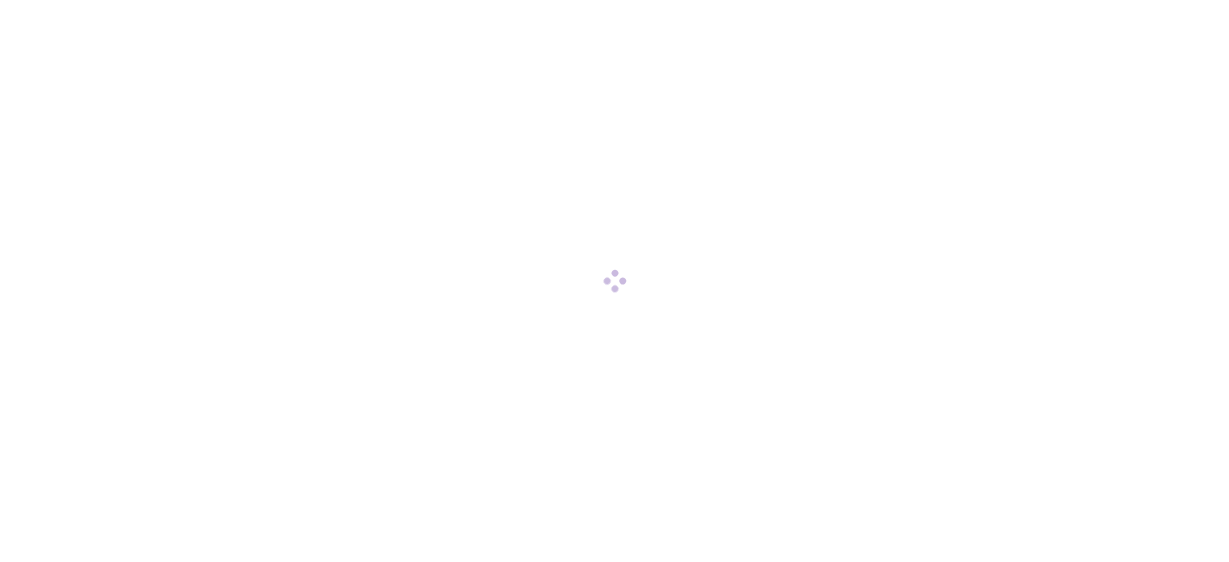 scroll, scrollTop: 0, scrollLeft: 0, axis: both 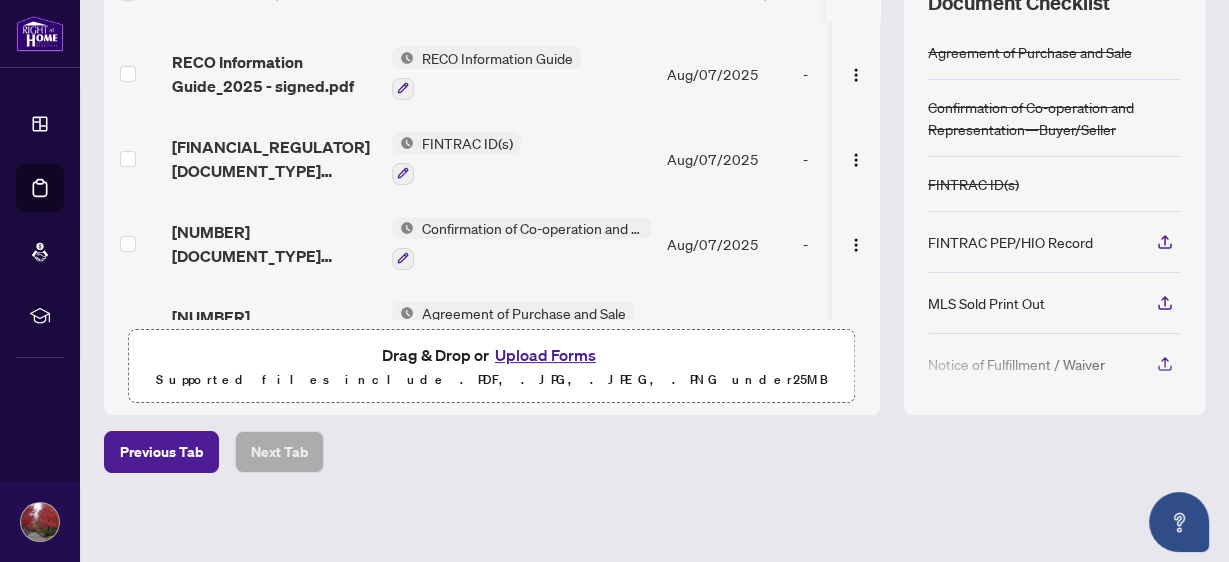 click on "Upload Forms" at bounding box center (545, 355) 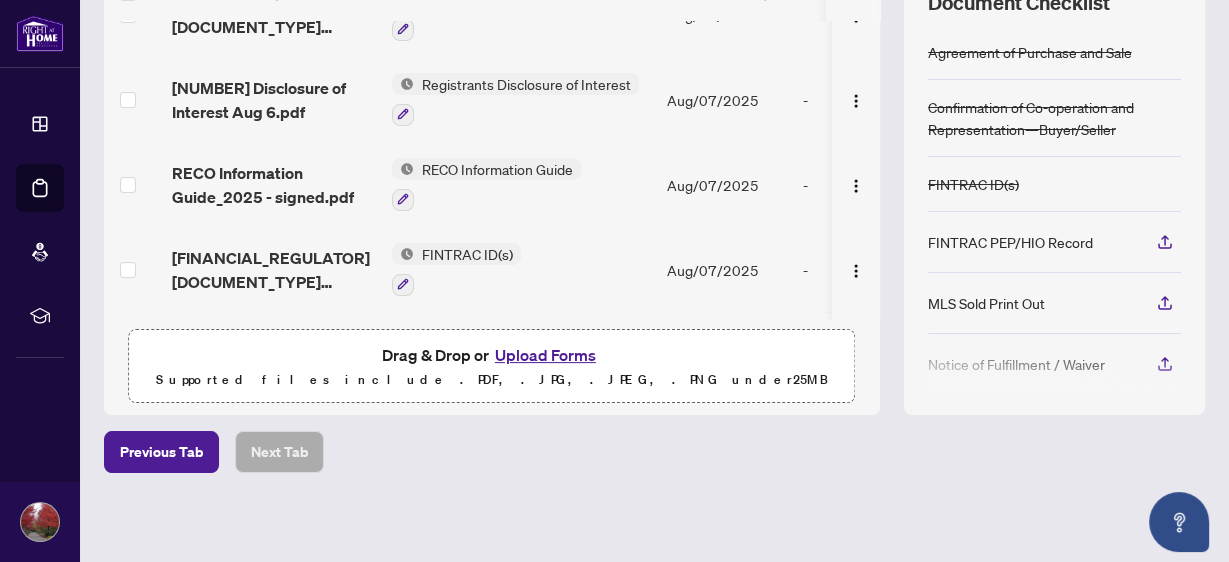 scroll, scrollTop: 0, scrollLeft: 0, axis: both 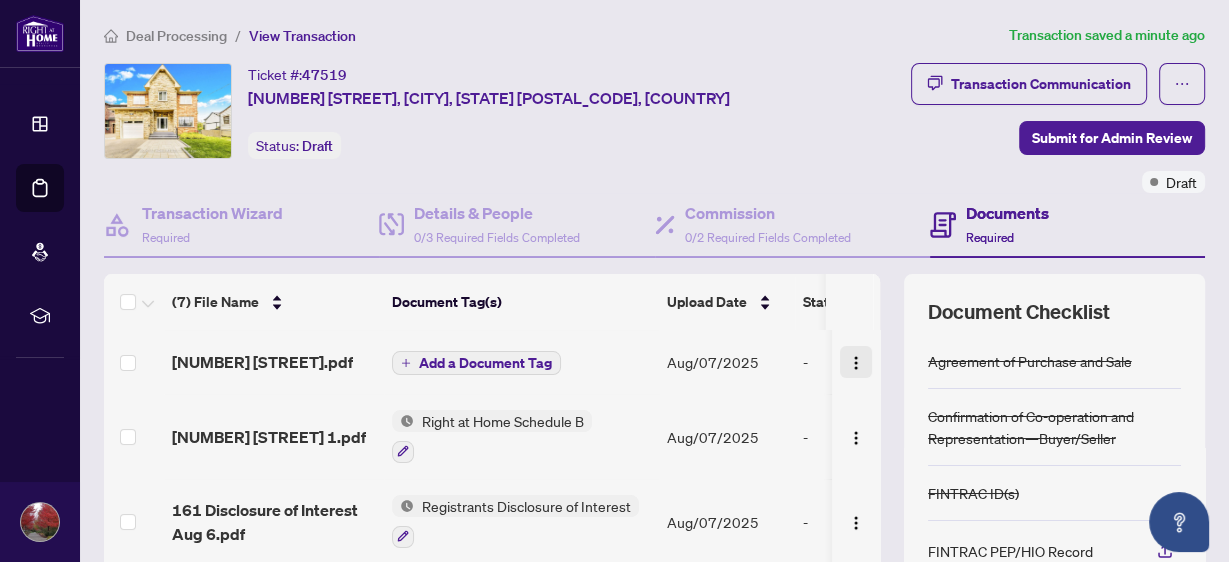 click at bounding box center [856, 363] 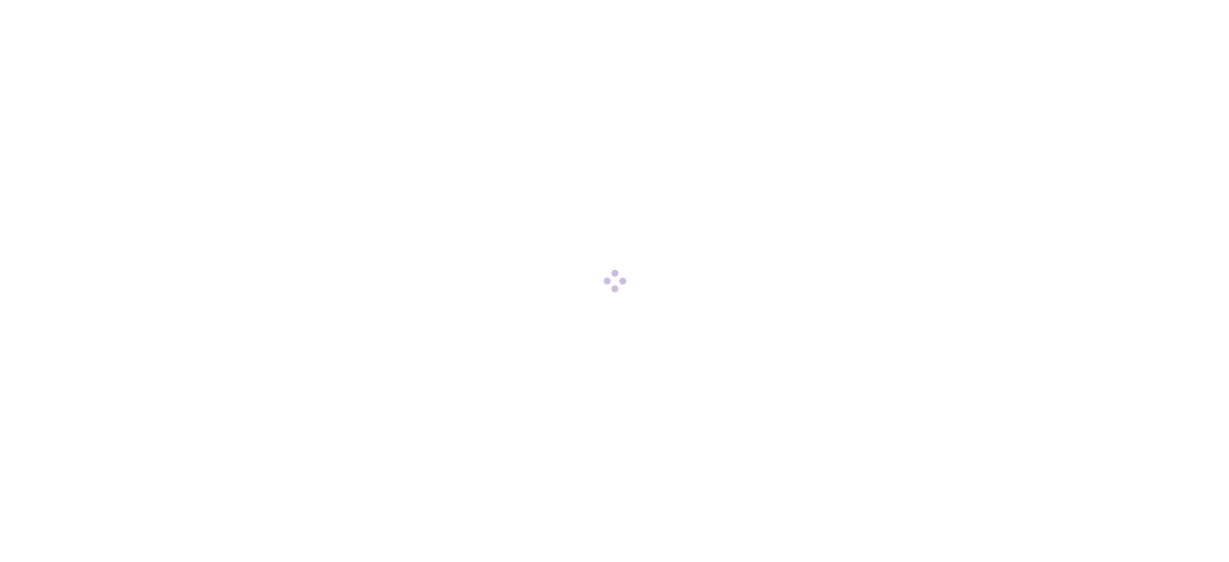 scroll, scrollTop: 0, scrollLeft: 0, axis: both 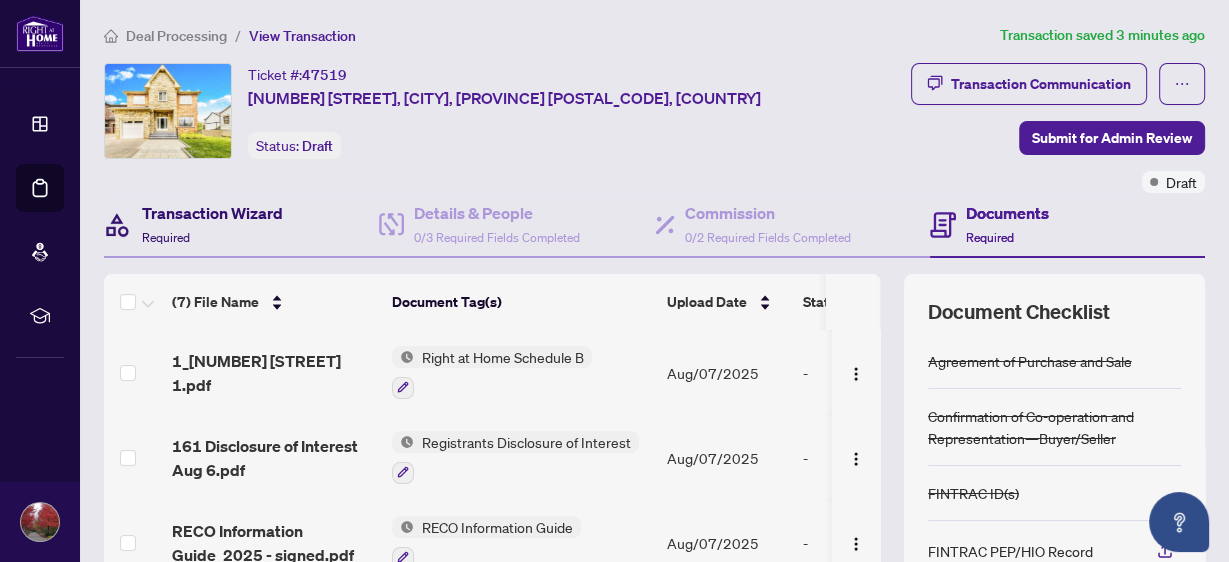 click on "Transaction Wizard" at bounding box center [212, 213] 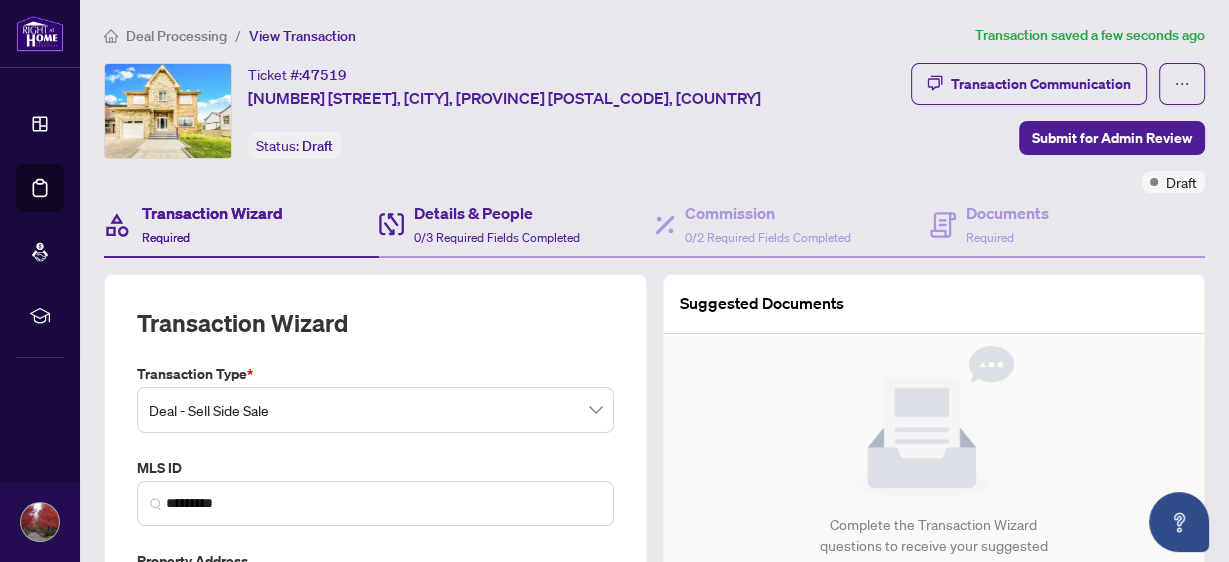 type on "**********" 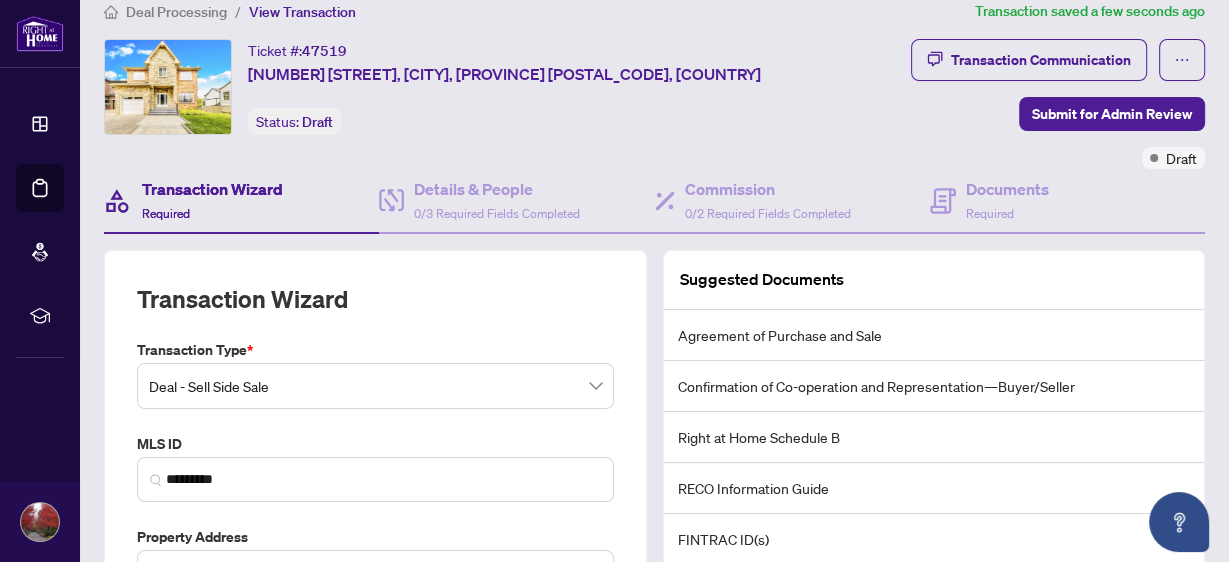 scroll, scrollTop: 0, scrollLeft: 0, axis: both 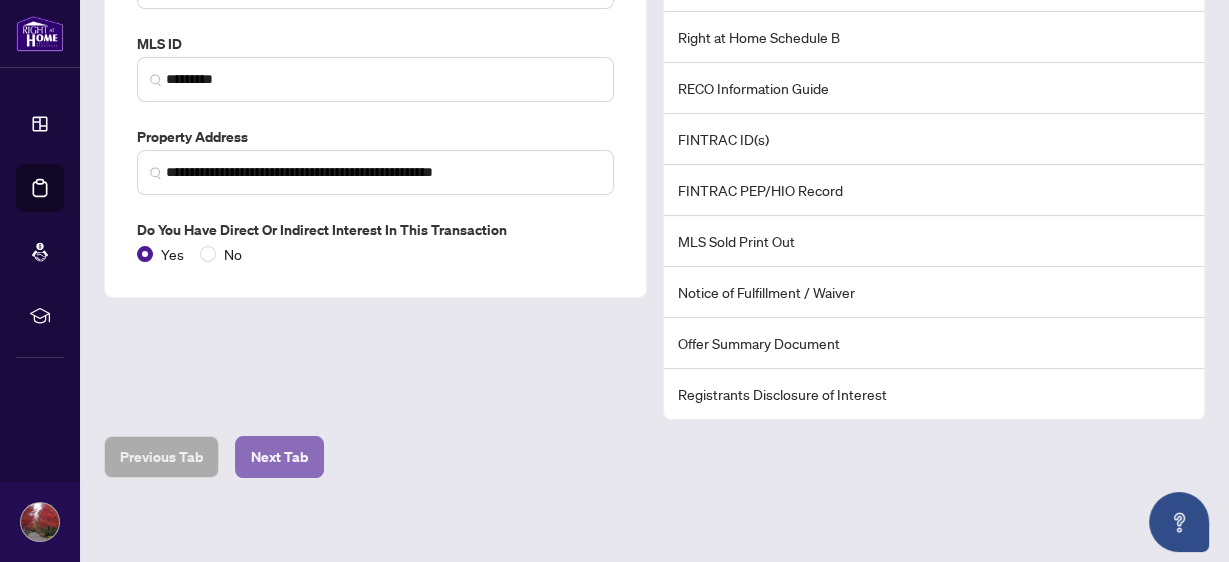 click on "Next Tab" at bounding box center [279, 457] 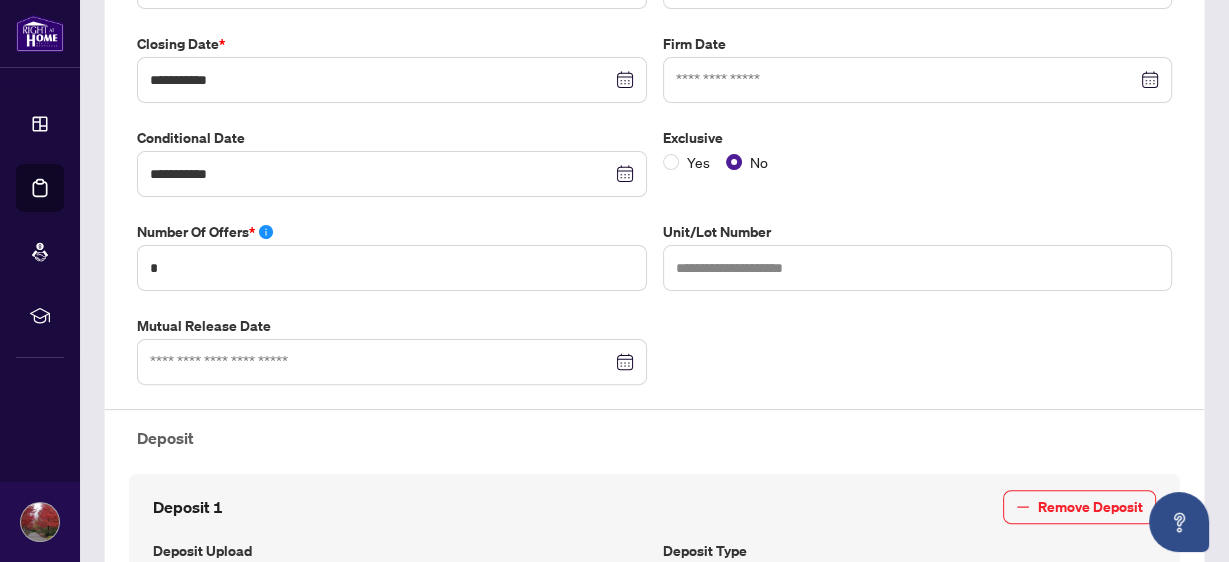 type on "**********" 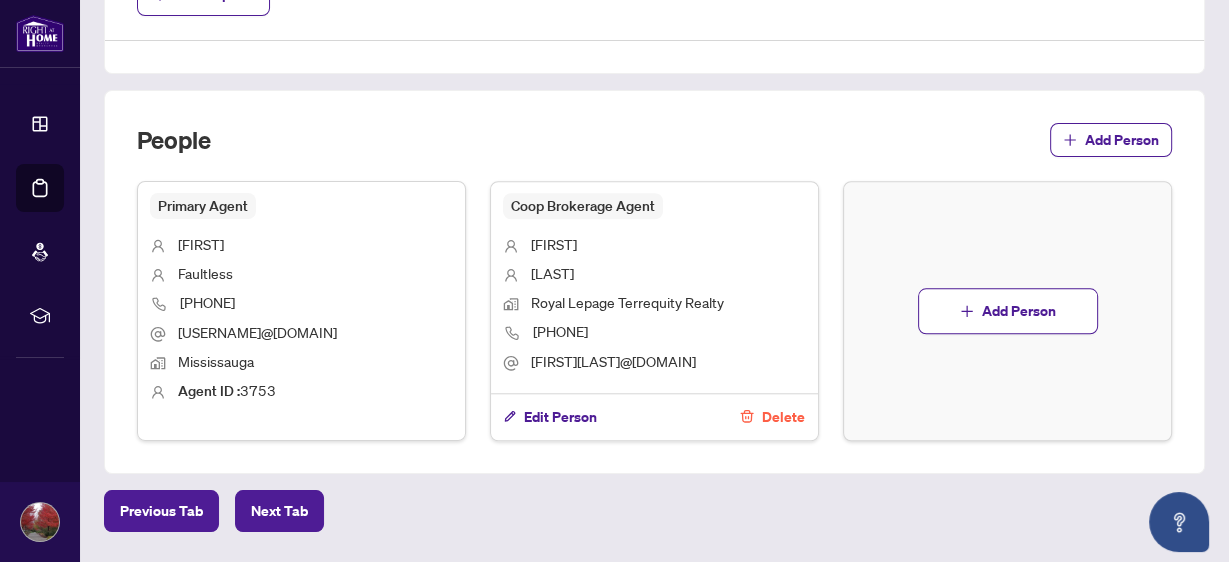 scroll, scrollTop: 1512, scrollLeft: 0, axis: vertical 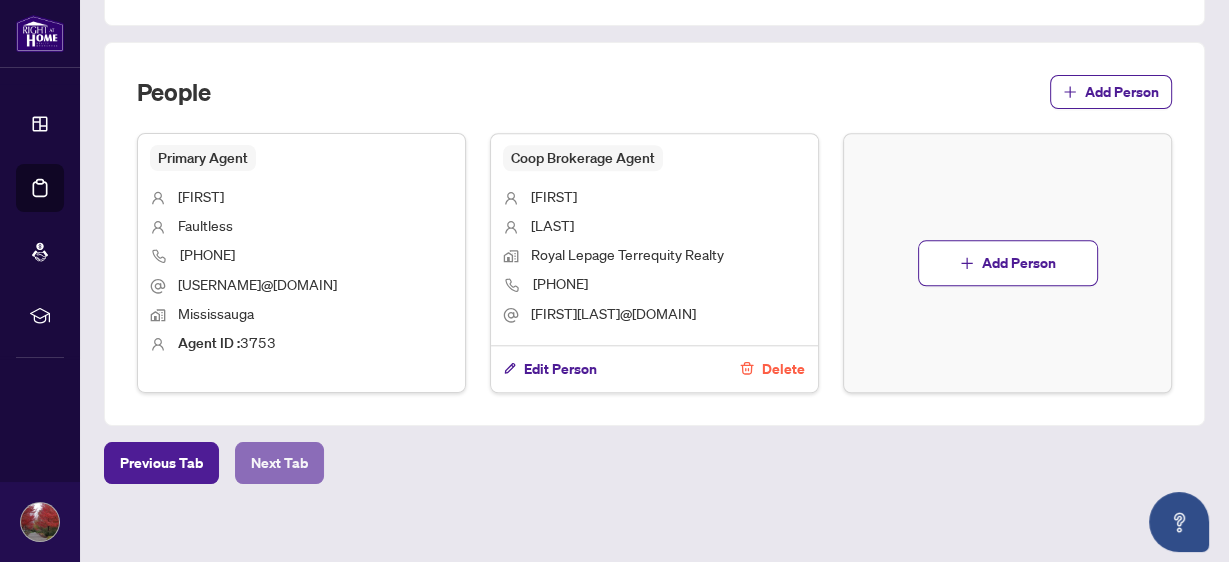 click on "Next Tab" at bounding box center [279, 463] 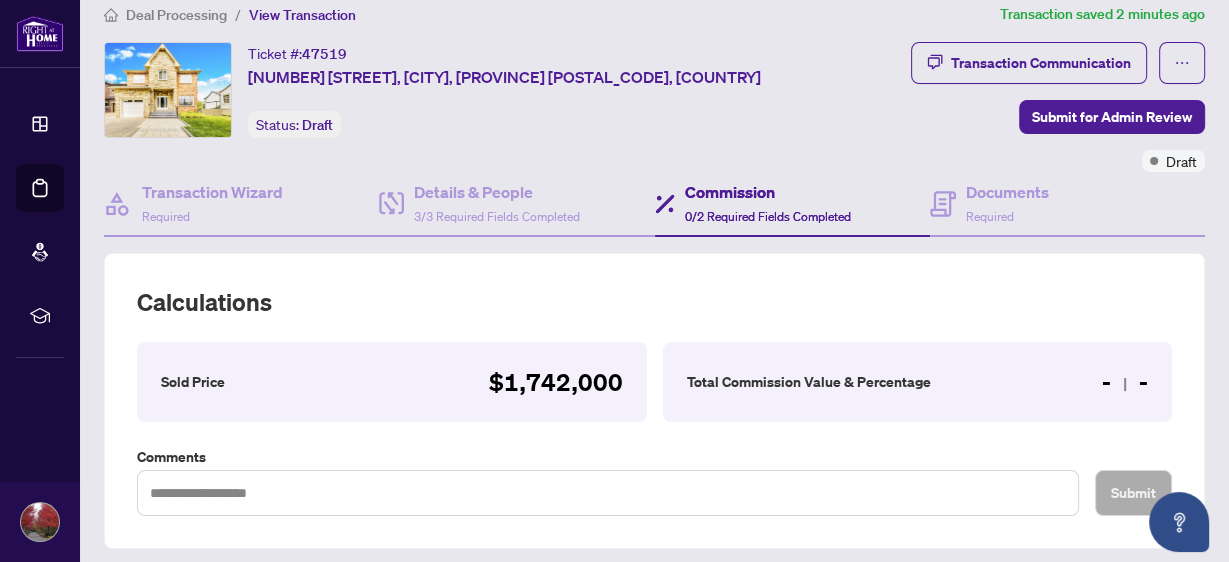 scroll, scrollTop: 0, scrollLeft: 0, axis: both 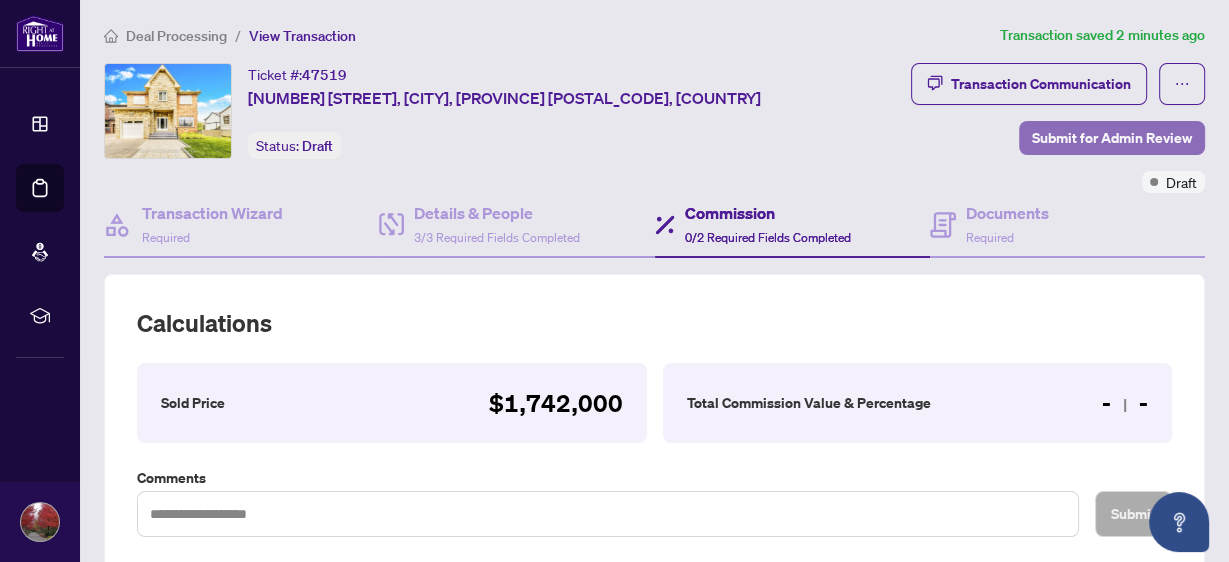 click on "Submit for Admin Review" at bounding box center [1112, 138] 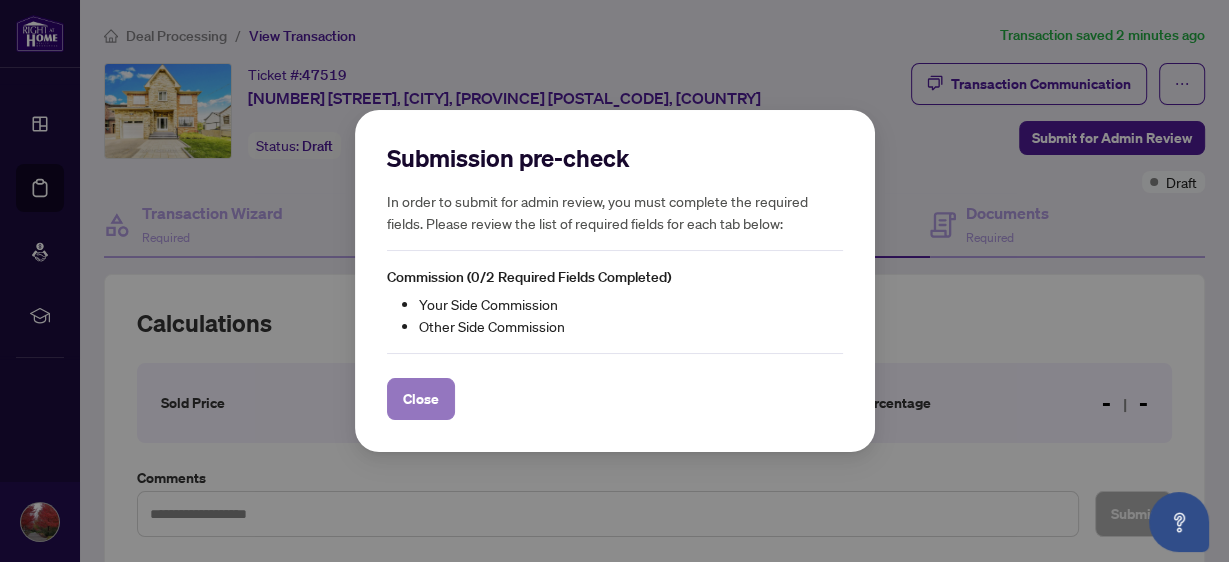 click on "Close" at bounding box center [421, 399] 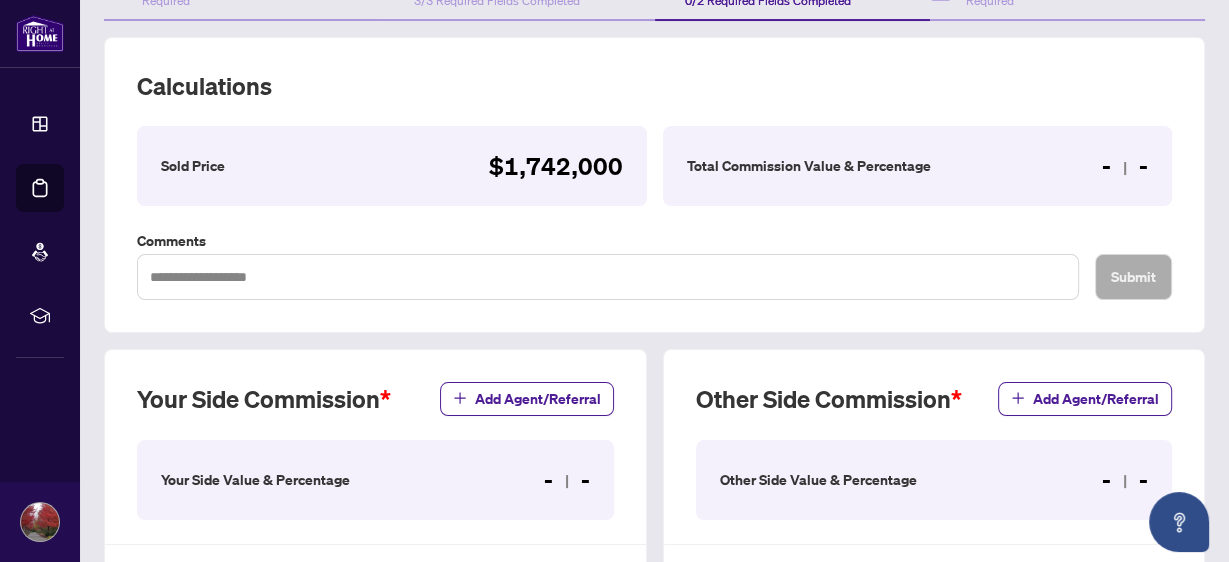 scroll, scrollTop: 240, scrollLeft: 0, axis: vertical 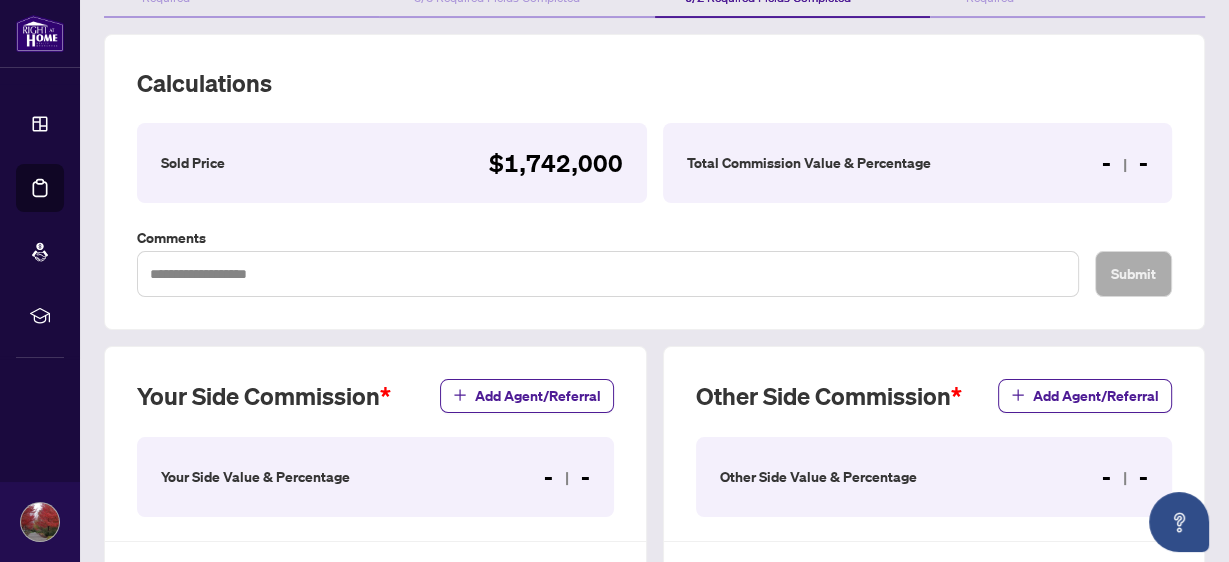 click on "-     -" at bounding box center (567, 477) 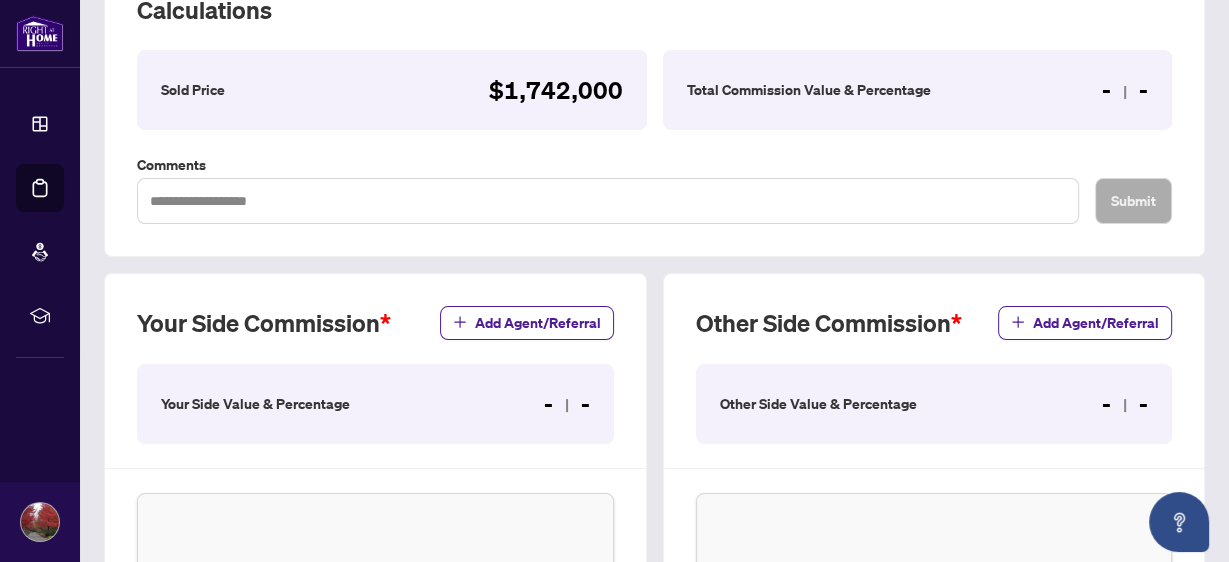 scroll, scrollTop: 400, scrollLeft: 0, axis: vertical 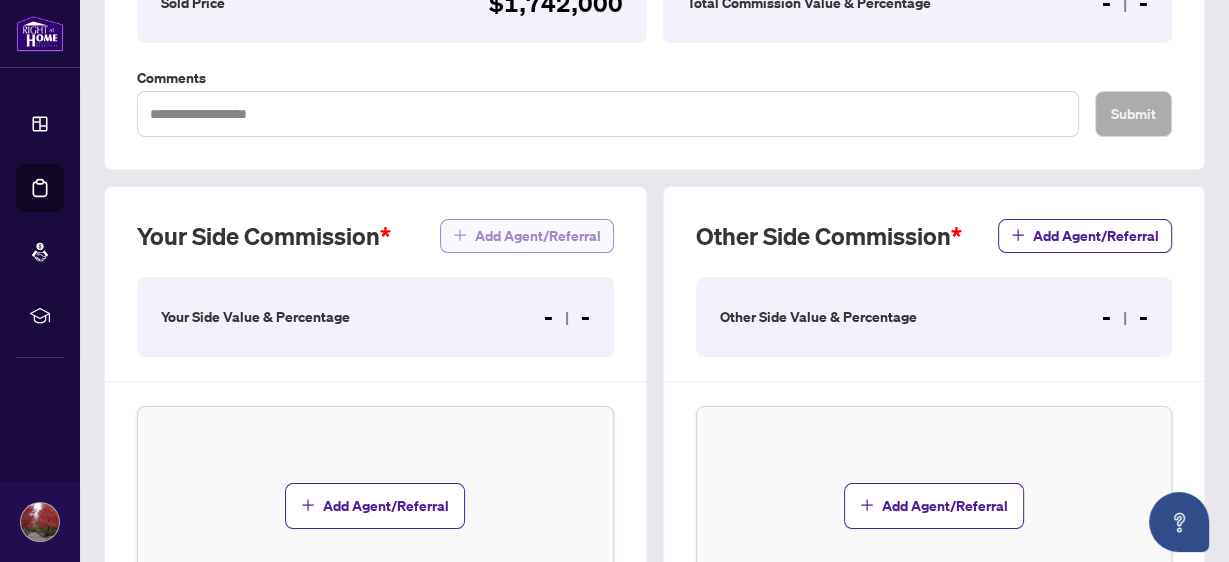 click on "Add Agent/Referral" at bounding box center (538, 236) 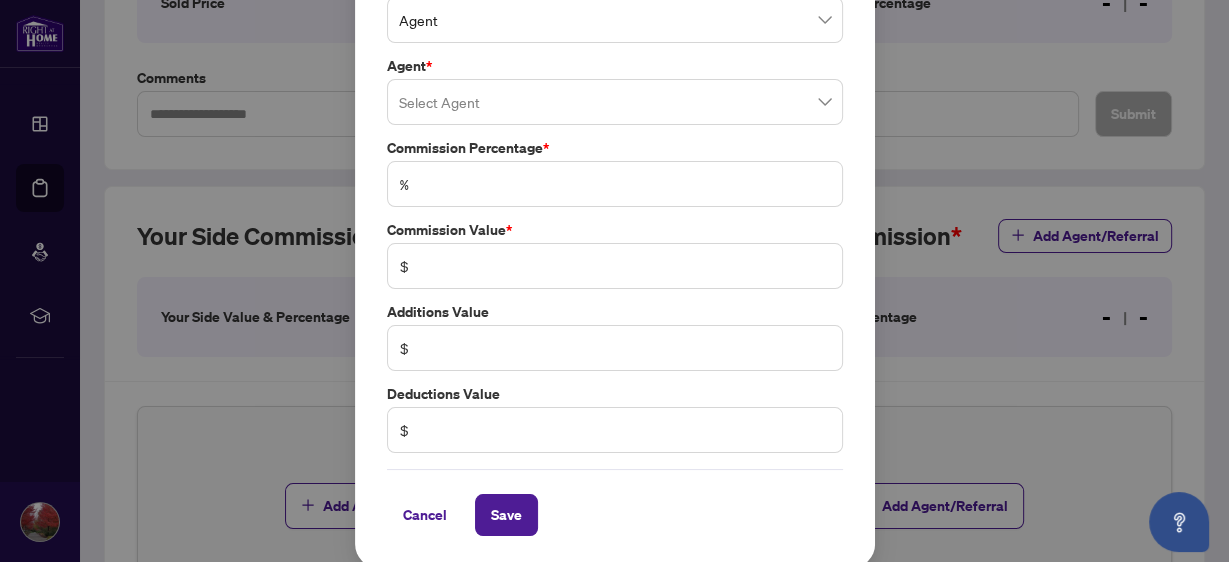scroll, scrollTop: 0, scrollLeft: 0, axis: both 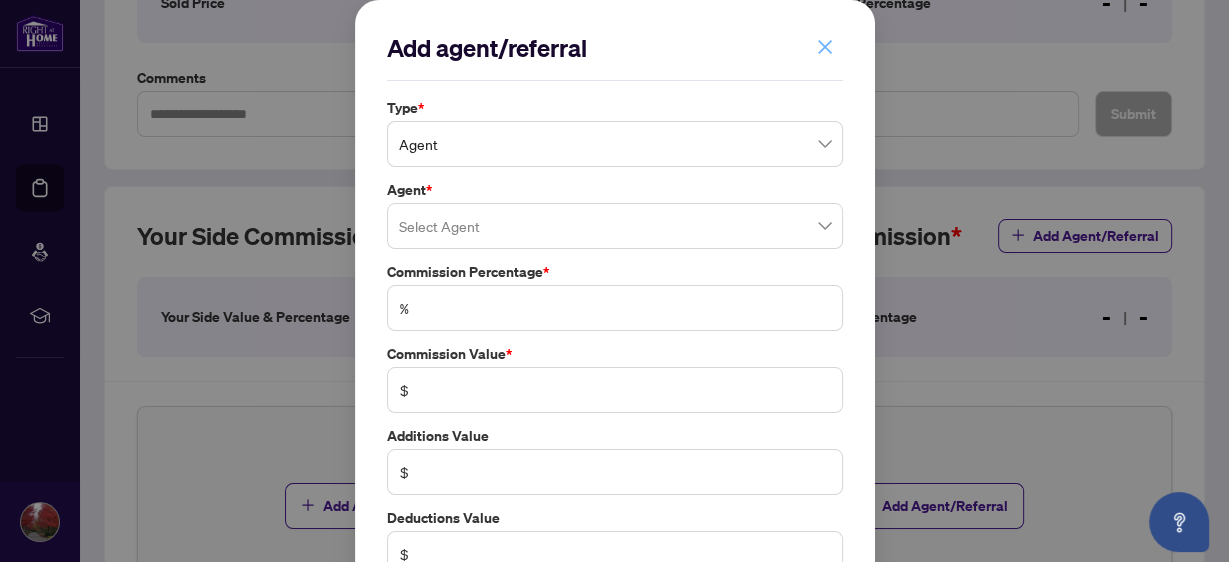 click 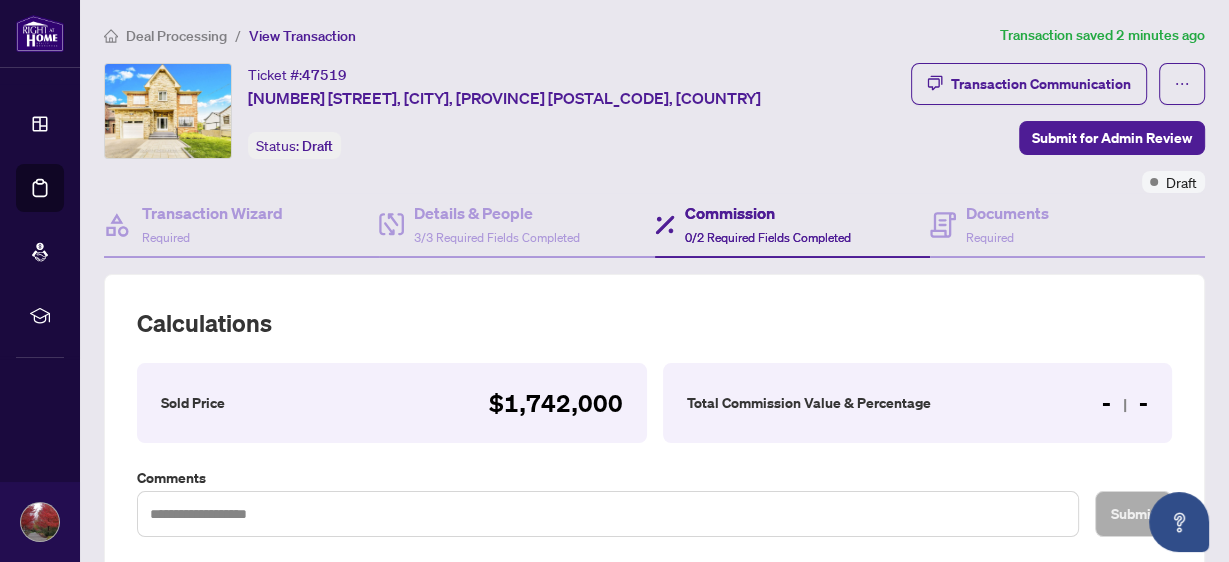 scroll, scrollTop: 80, scrollLeft: 0, axis: vertical 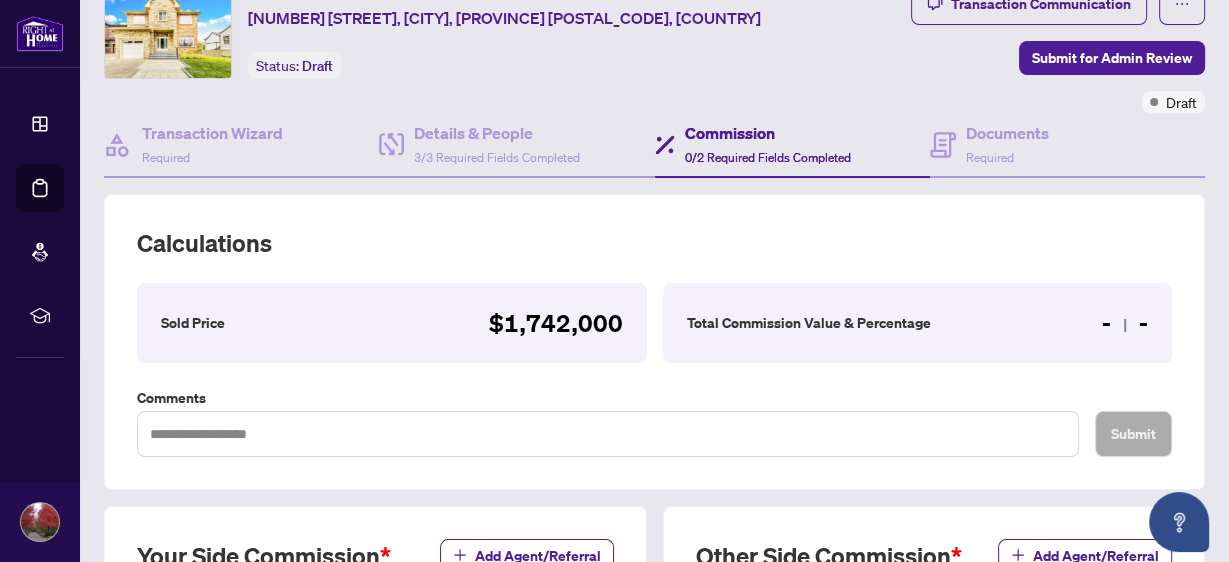 click on "Total Commission Value & Percentage -     -" at bounding box center [918, 323] 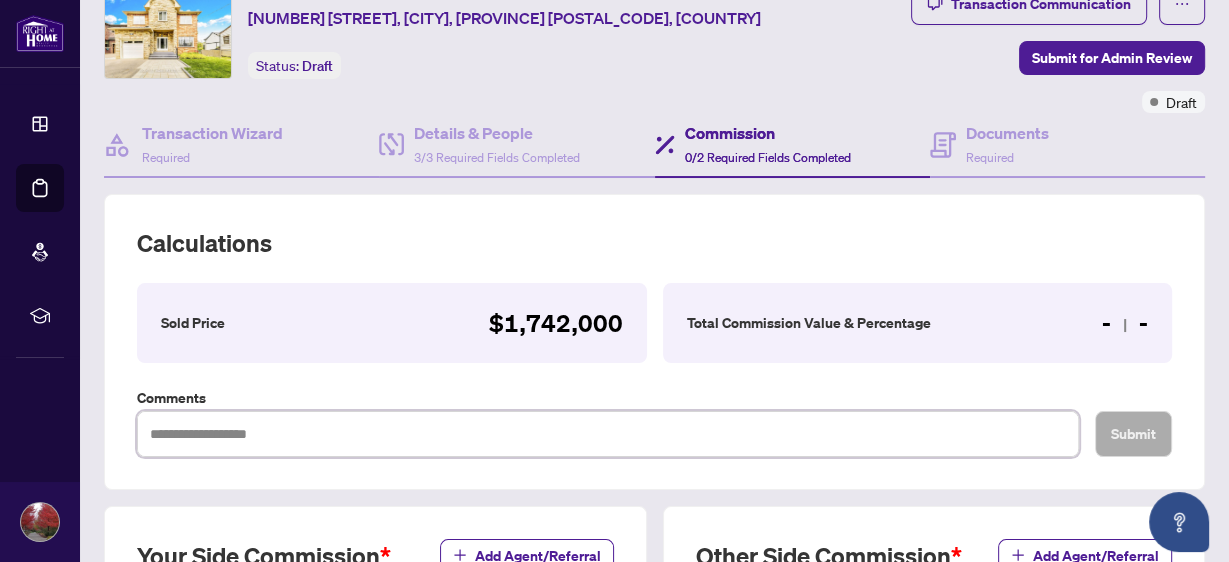 click at bounding box center (608, 433) 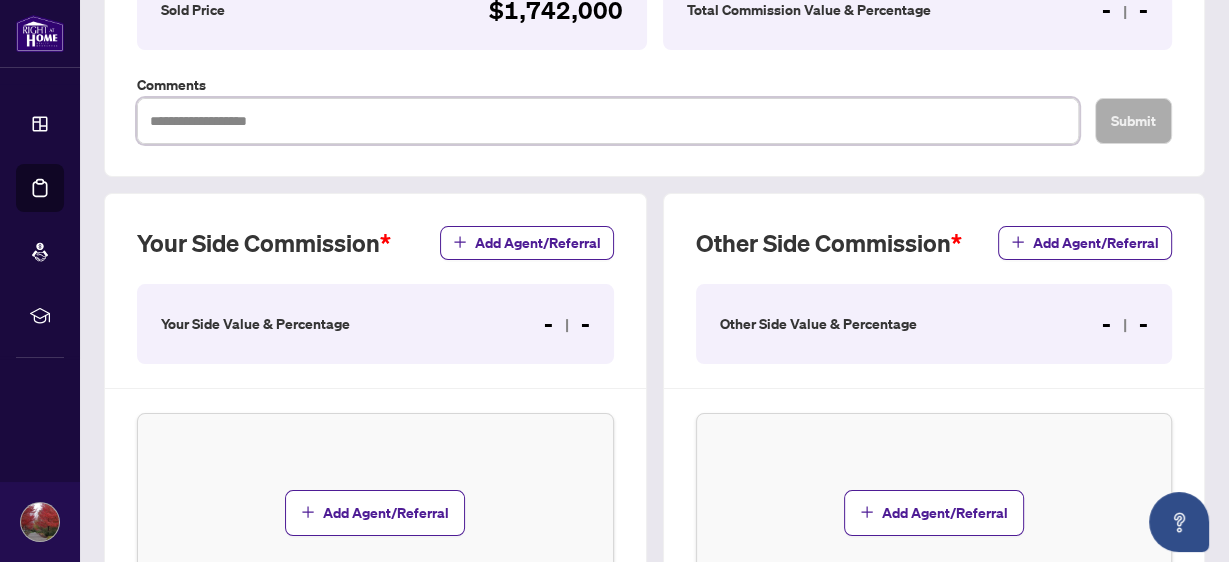 scroll, scrollTop: 400, scrollLeft: 0, axis: vertical 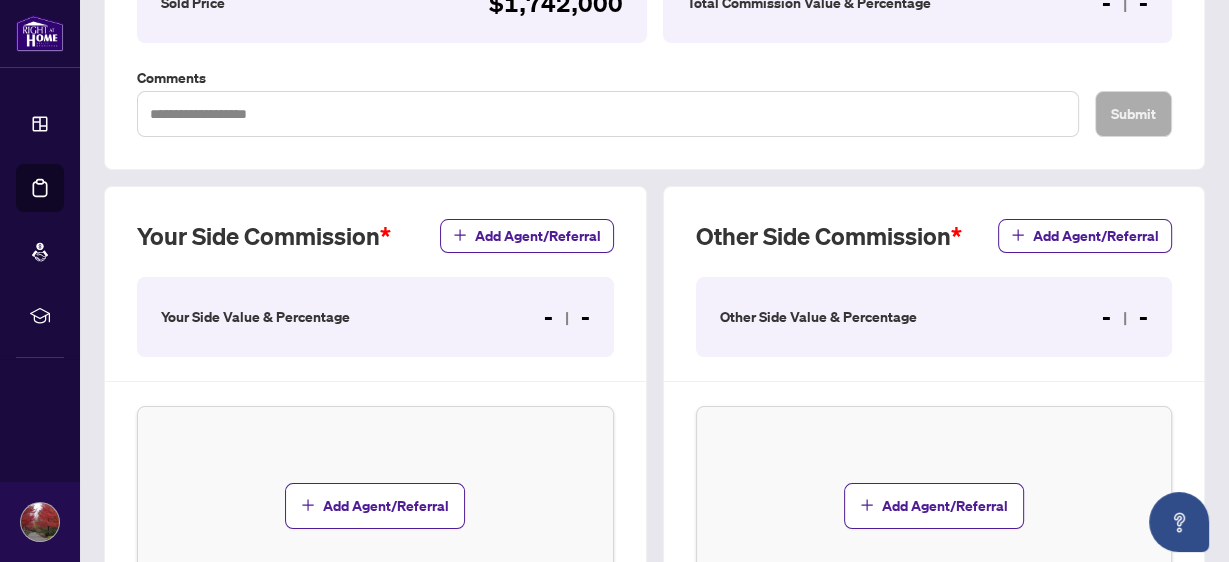 click on "Your Side Value & Percentage" at bounding box center (255, 317) 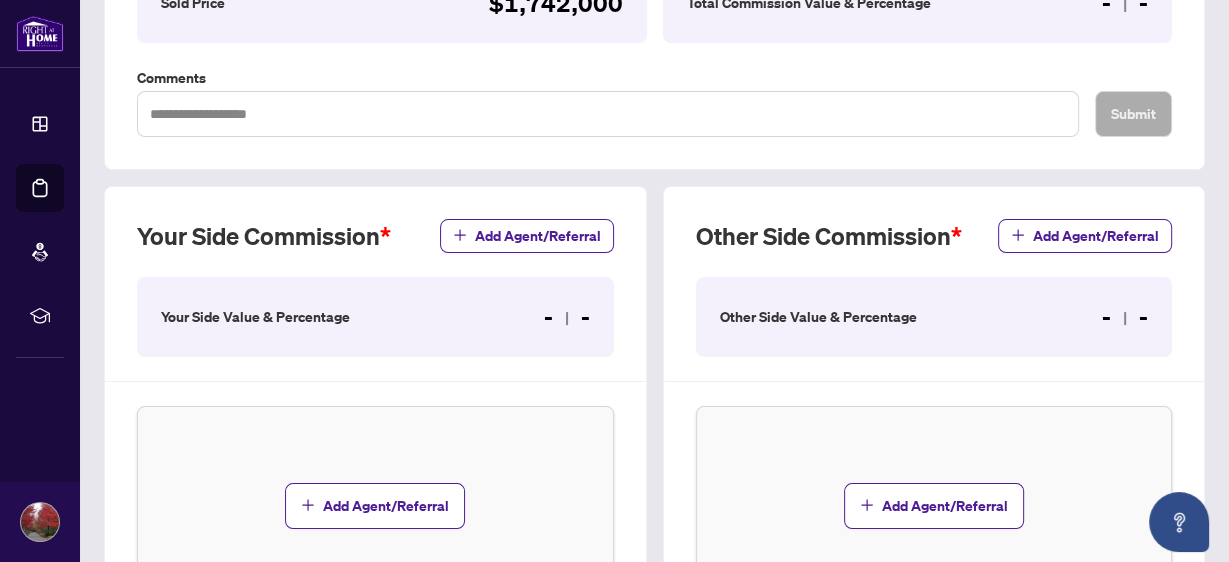 click on "Your Side Value & Percentage" at bounding box center [255, 317] 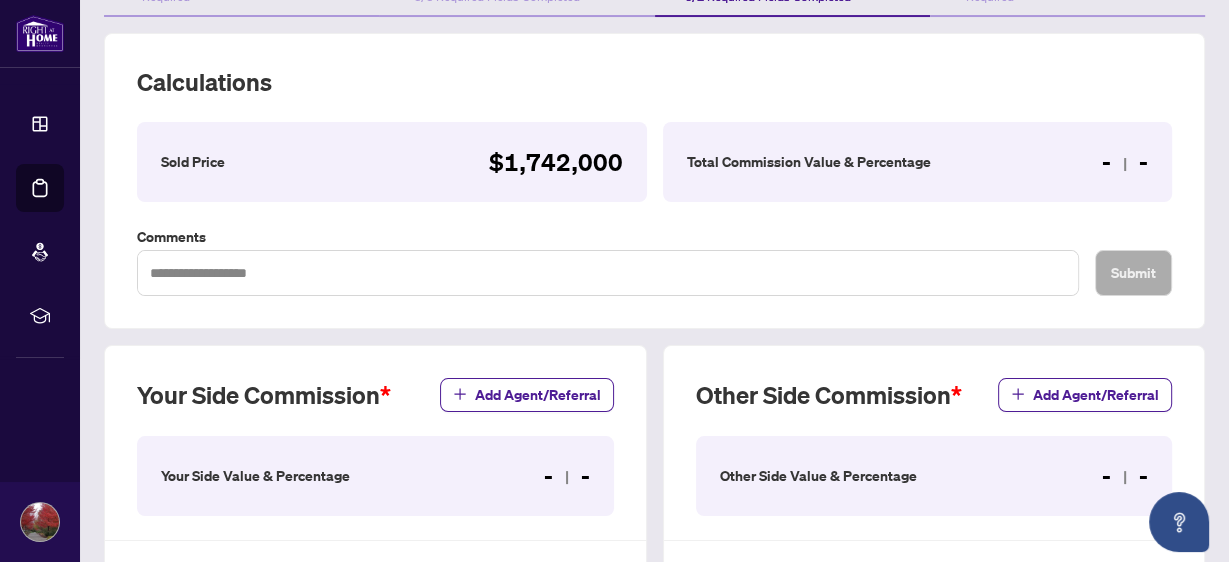 scroll, scrollTop: 240, scrollLeft: 0, axis: vertical 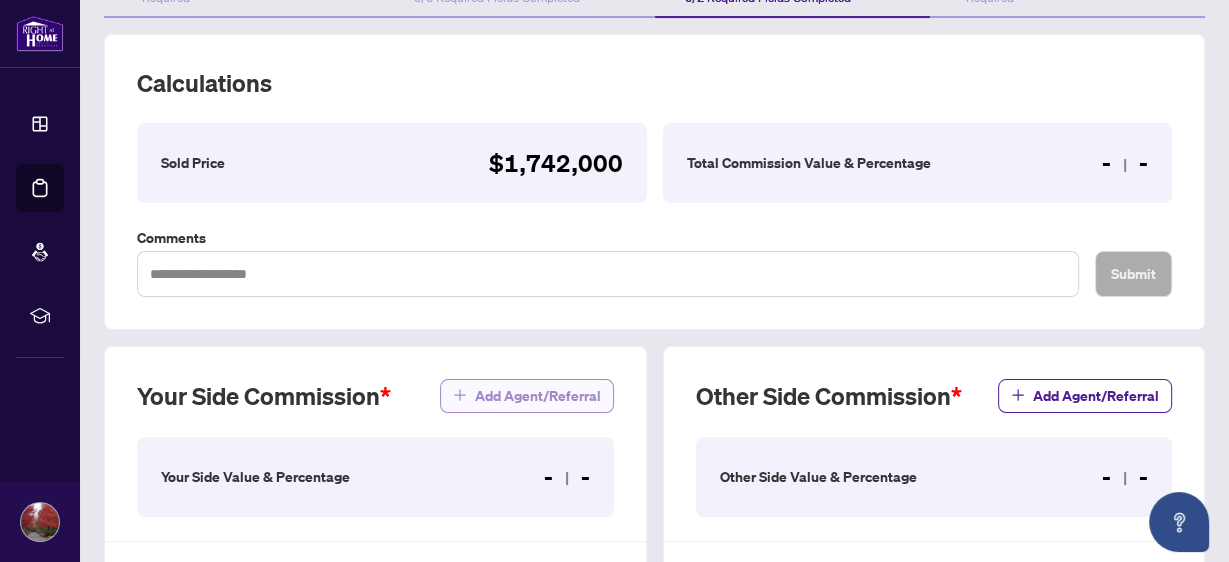 click on "Add Agent/Referral" at bounding box center [538, 396] 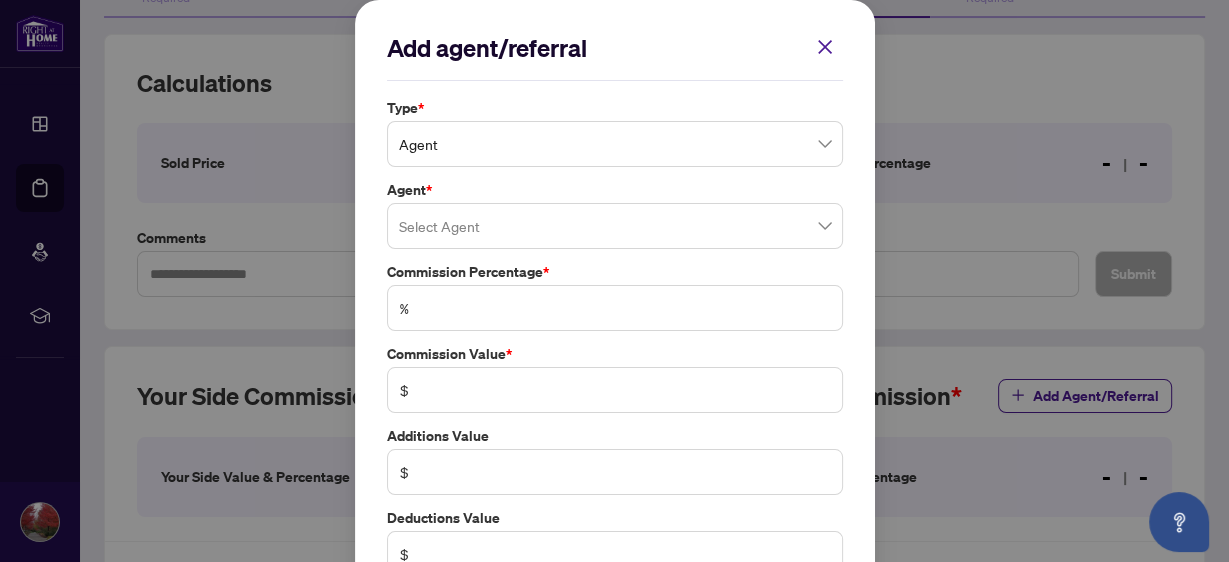 click on "Agent" at bounding box center [615, 144] 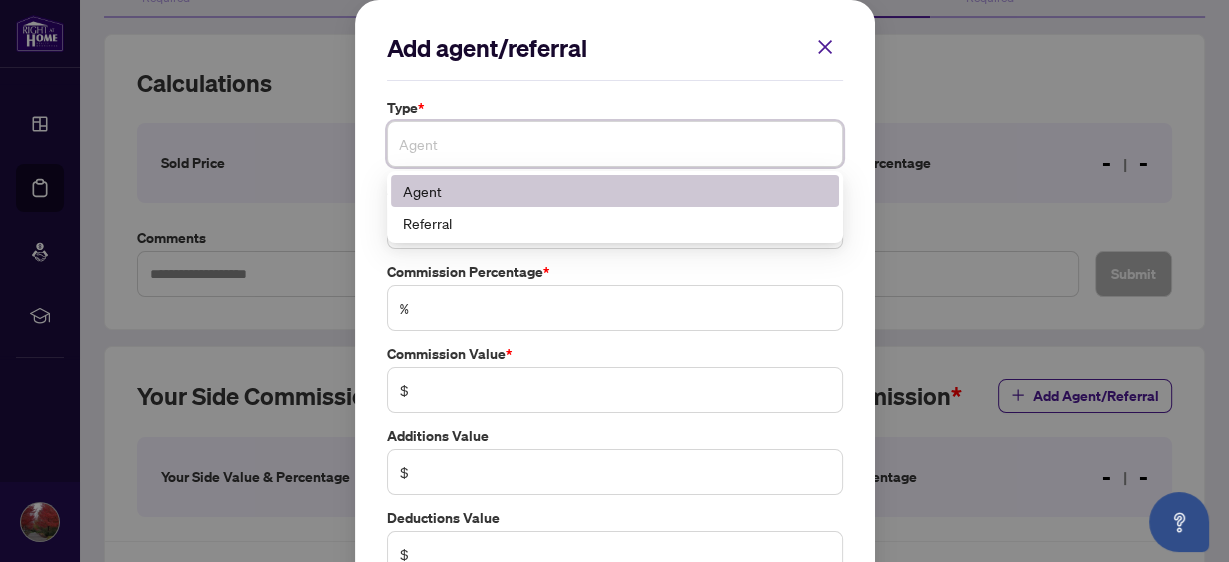 click on "Agent" at bounding box center [615, 191] 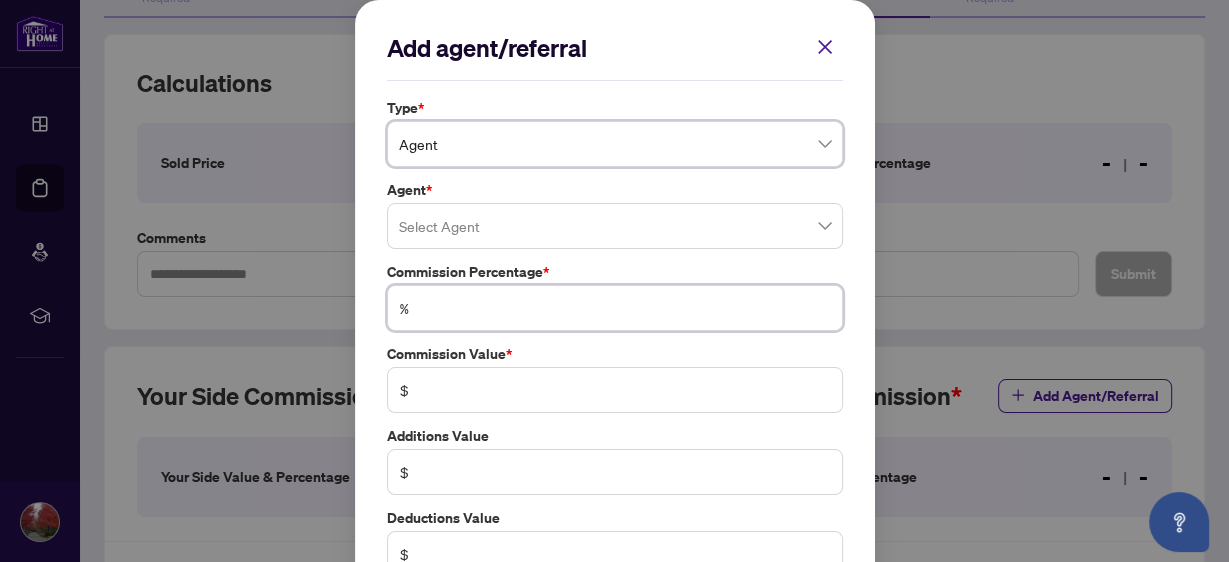 click at bounding box center (625, 308) 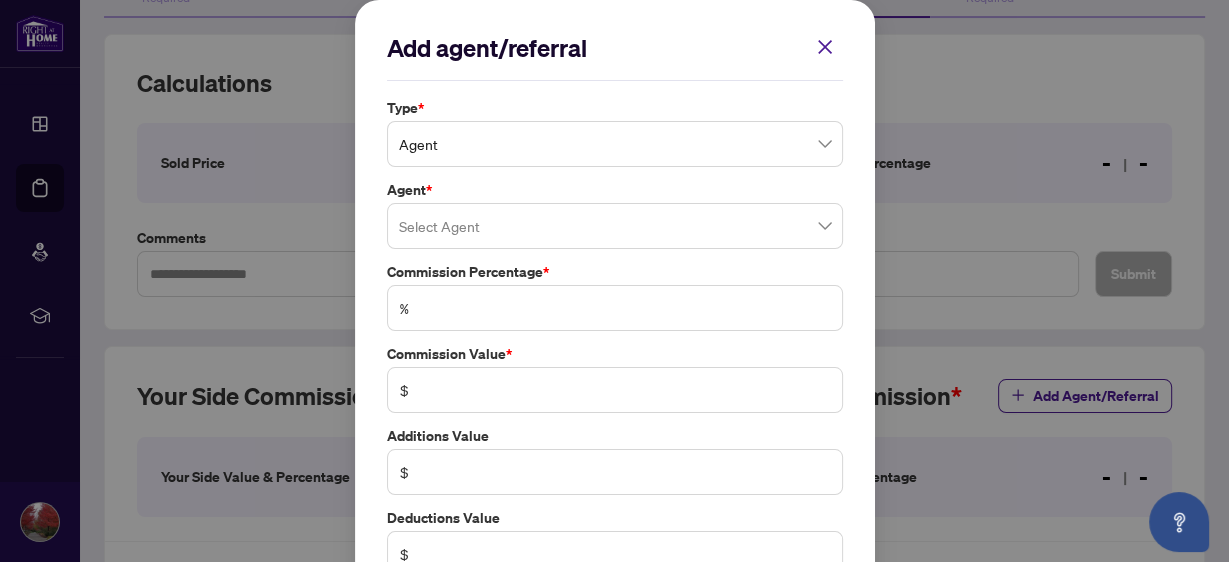 click at bounding box center (615, 226) 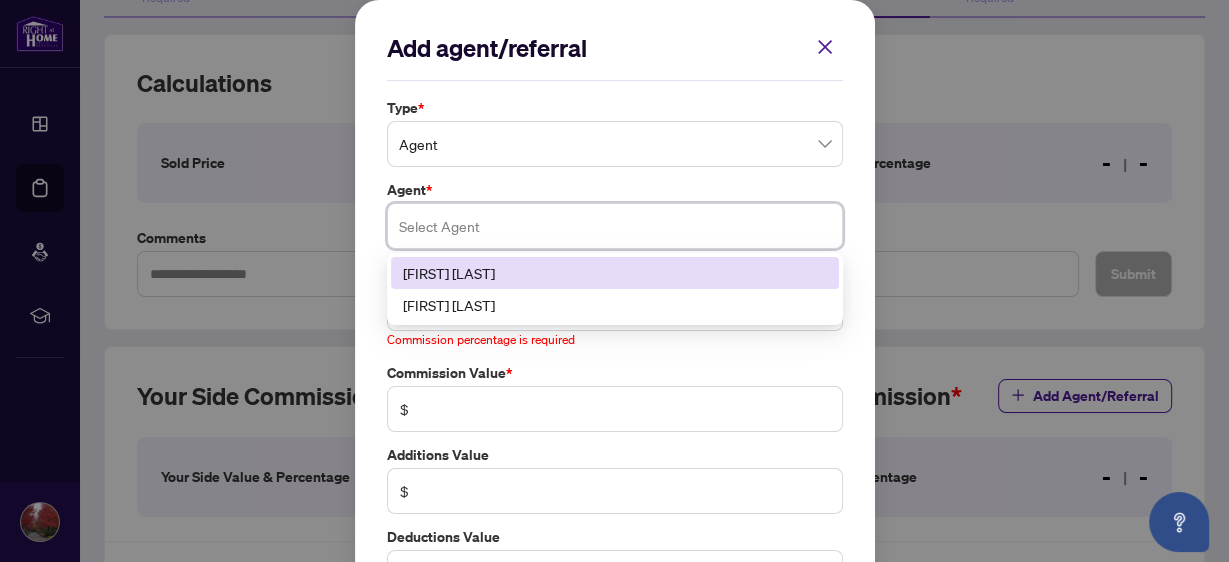 click on "[FIRST] [LAST]" at bounding box center [615, 273] 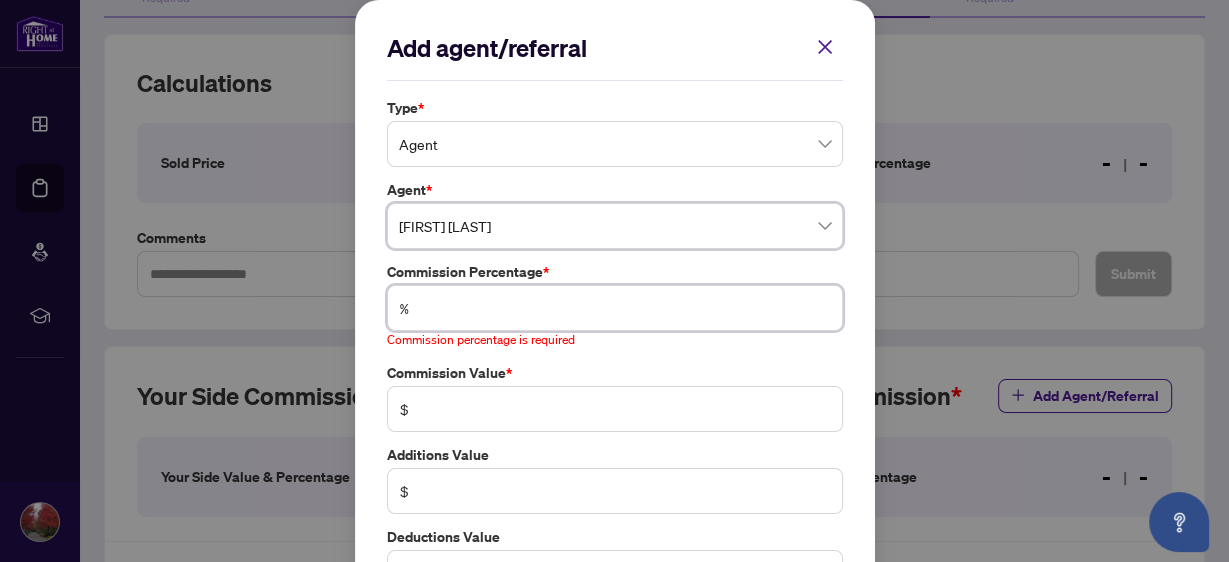 click at bounding box center (625, 308) 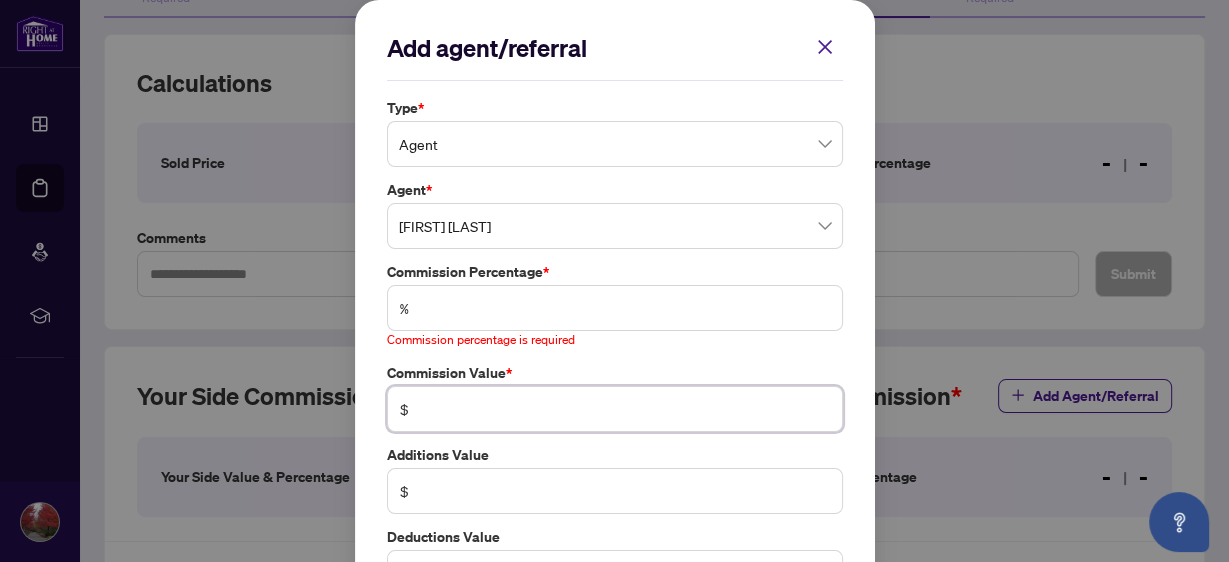 click at bounding box center [625, 409] 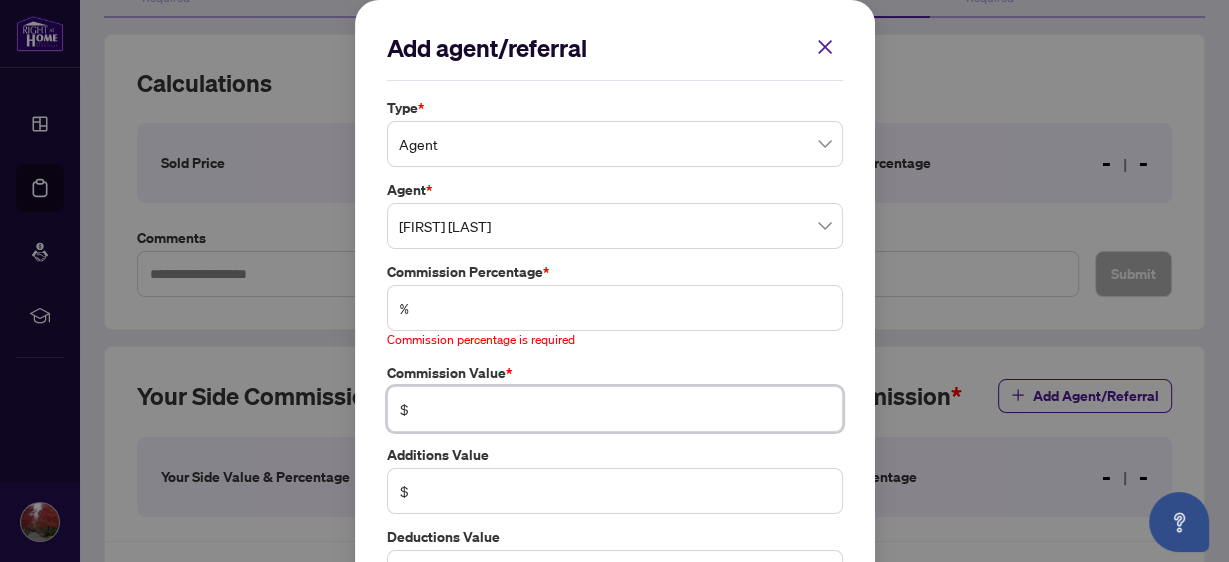 type on "*" 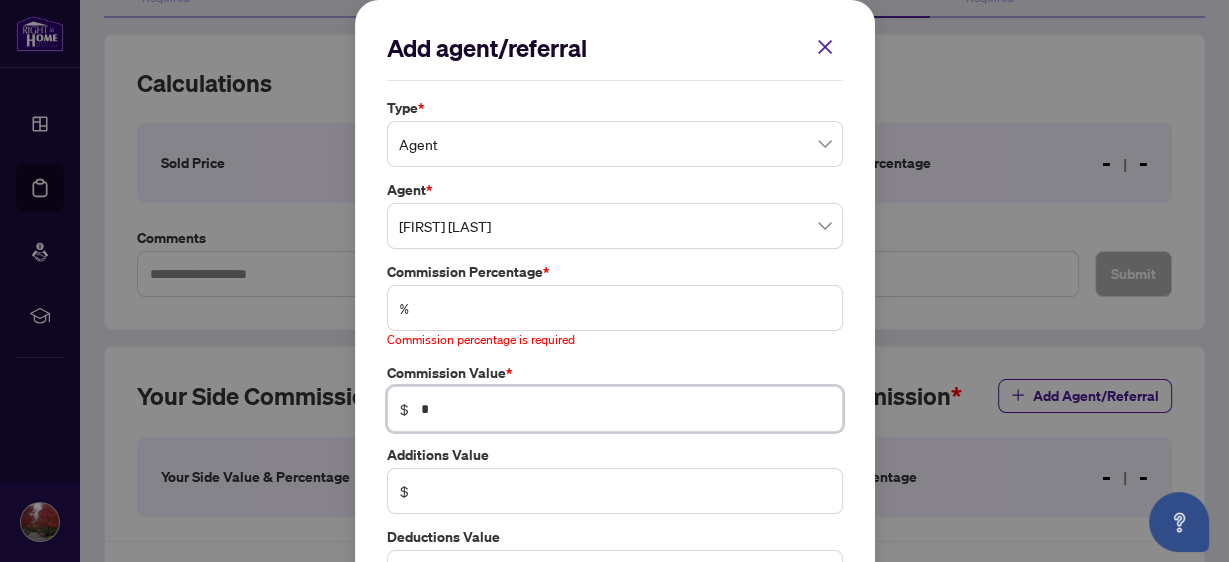 type on "******" 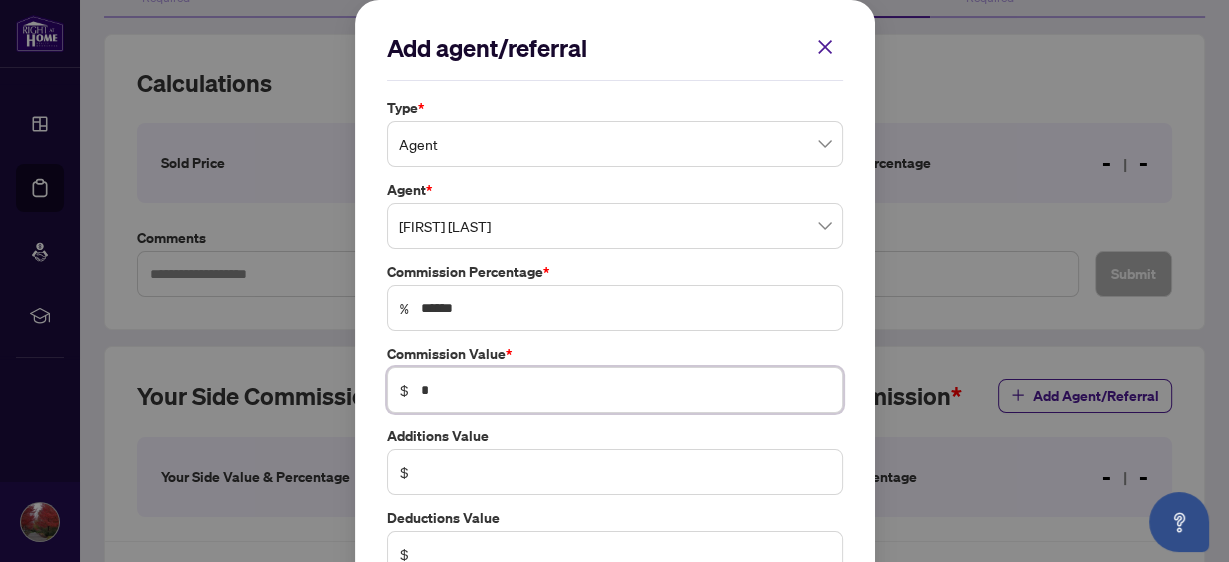 type on "**" 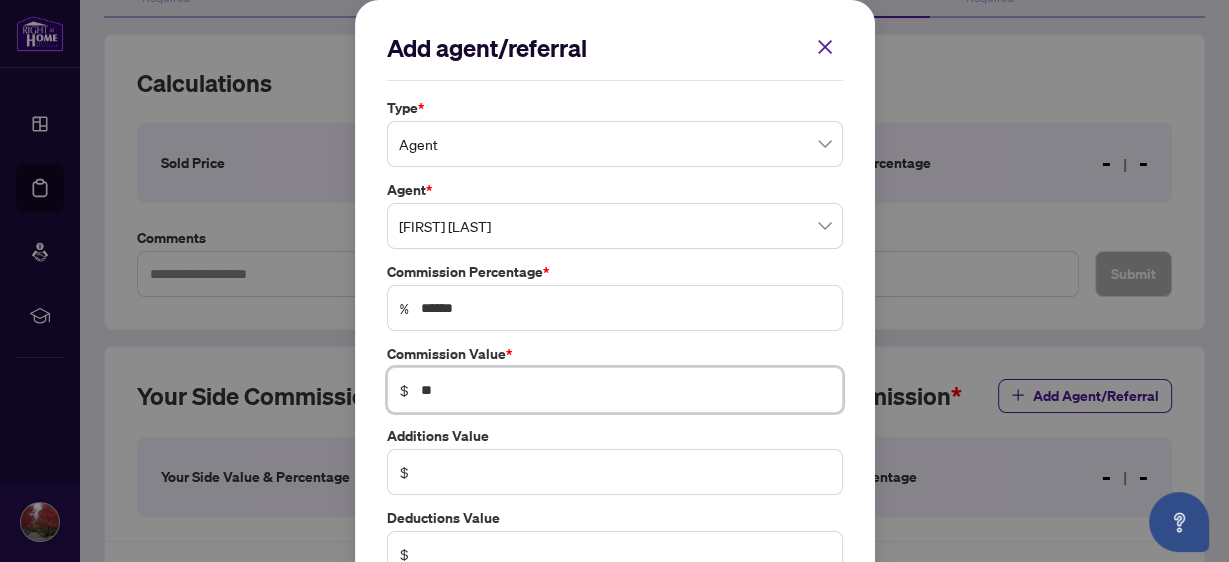 type on "******" 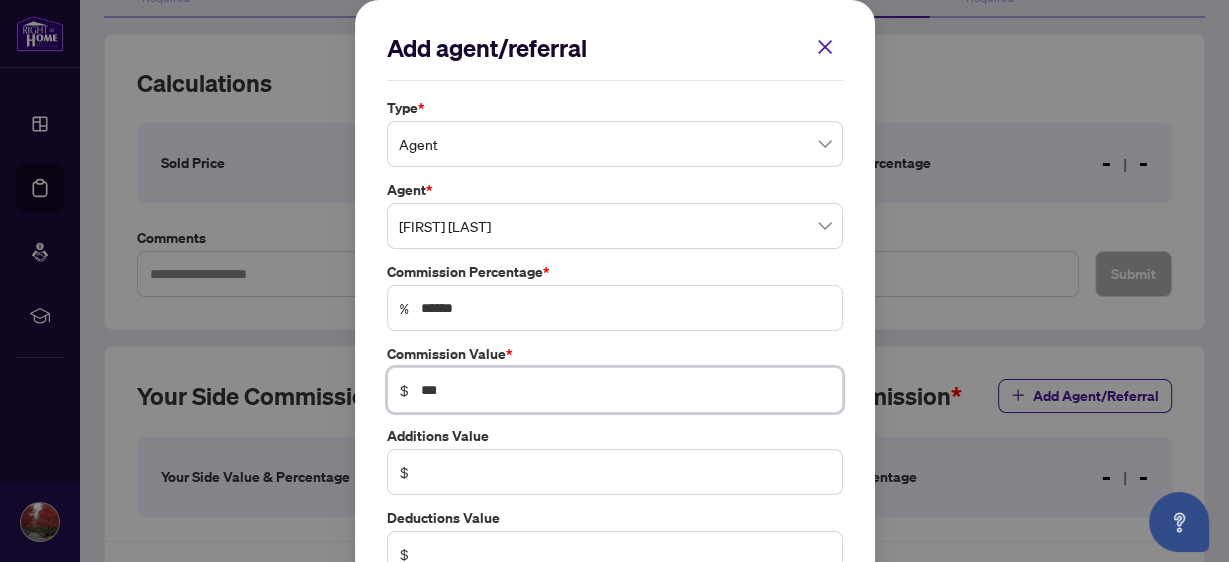 type on "******" 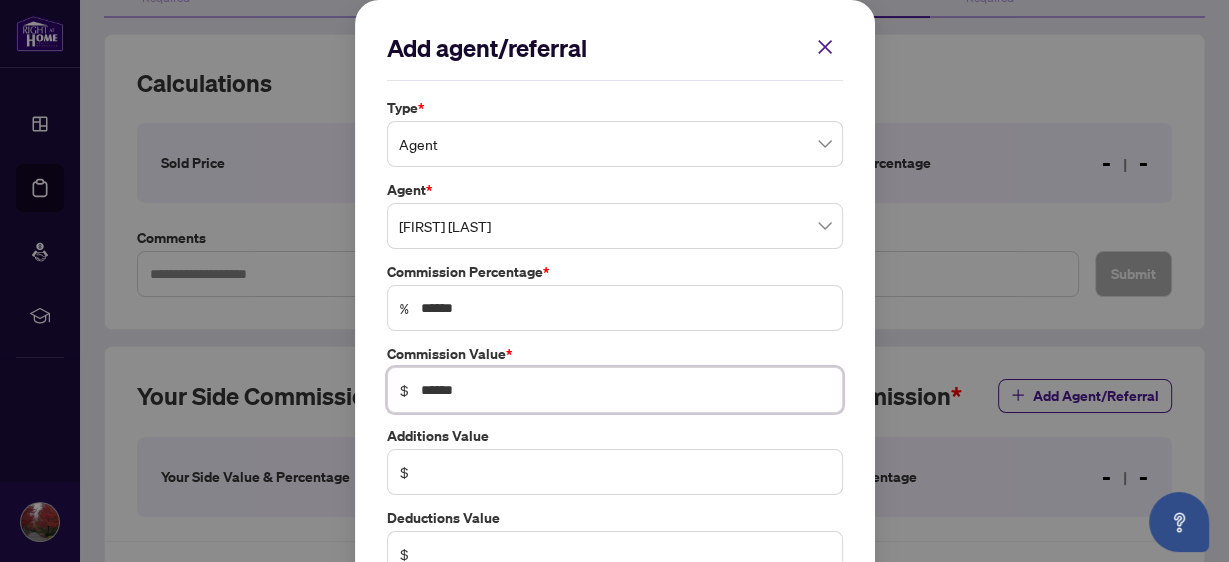 click on "******" at bounding box center [625, 390] 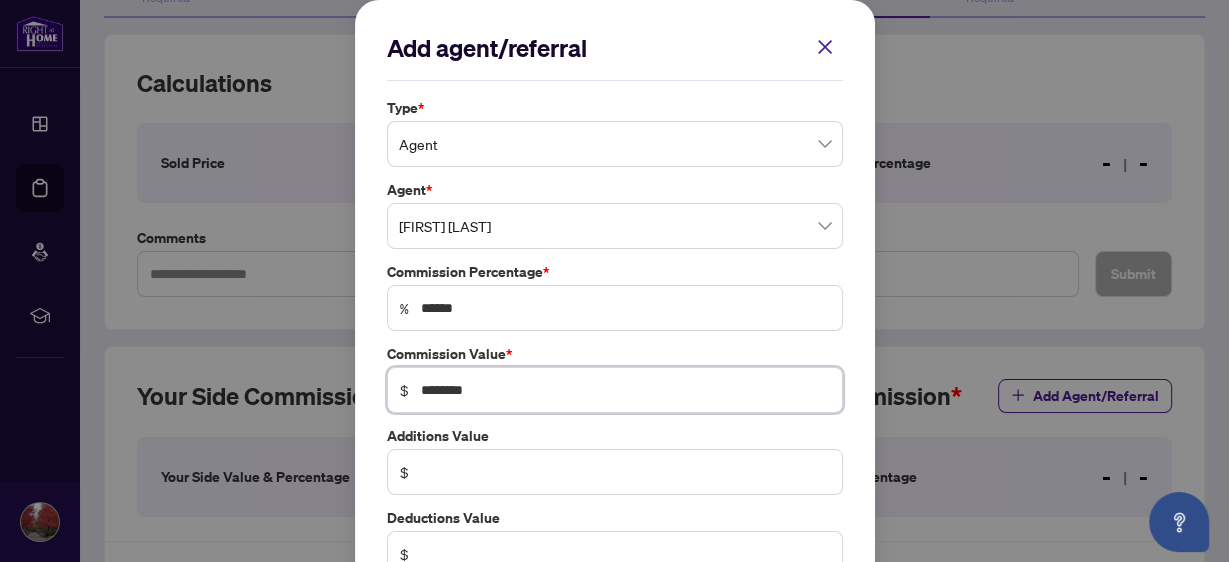 type on "******" 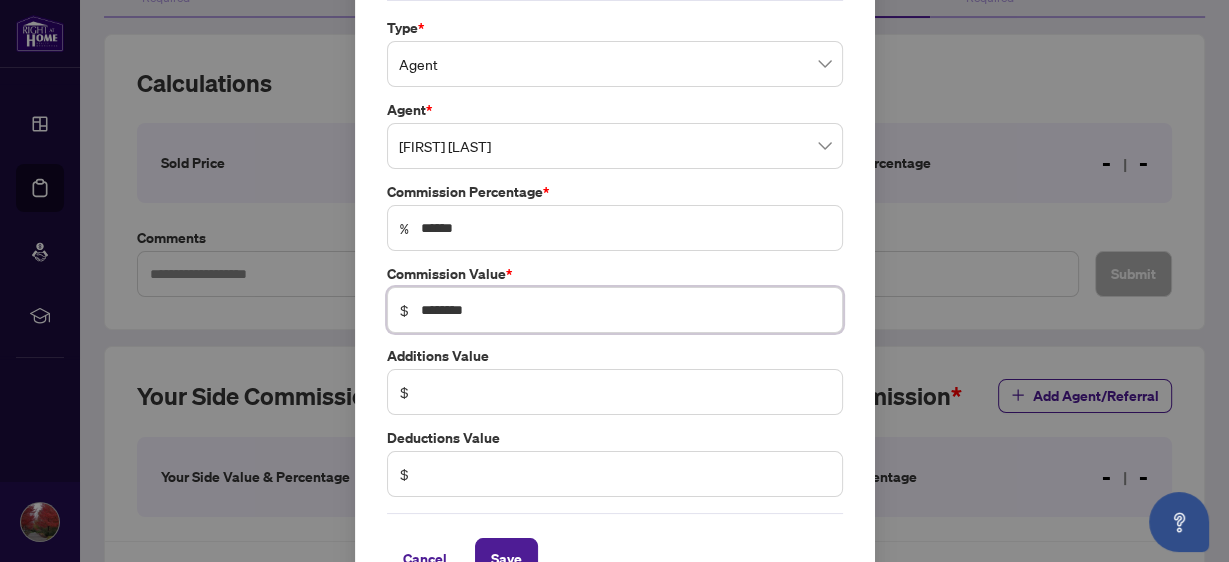scroll, scrollTop: 124, scrollLeft: 0, axis: vertical 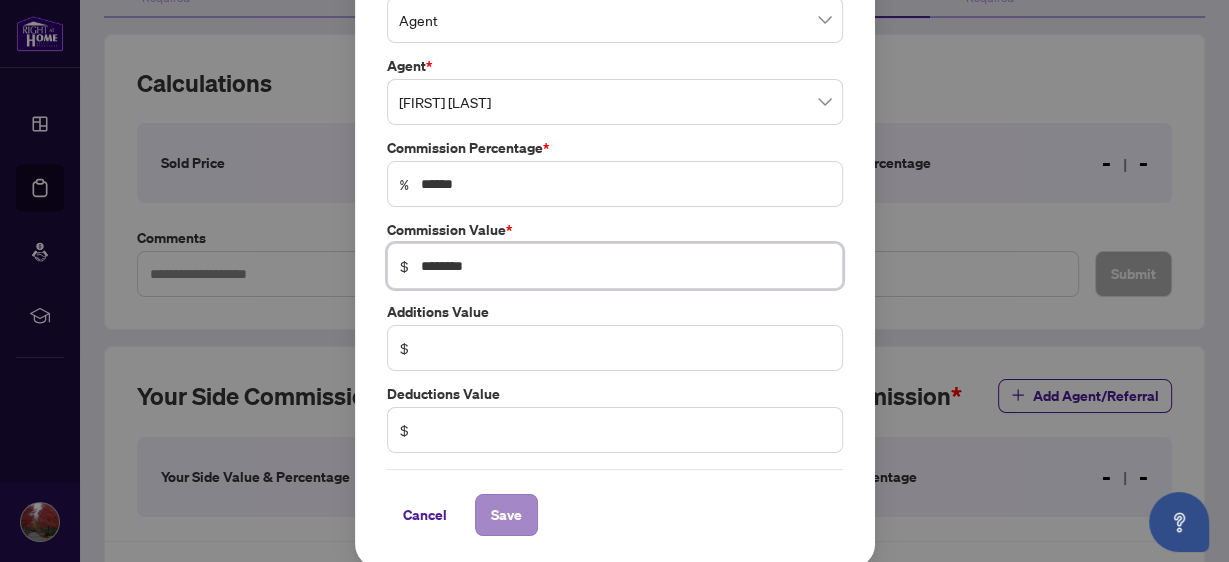 type on "********" 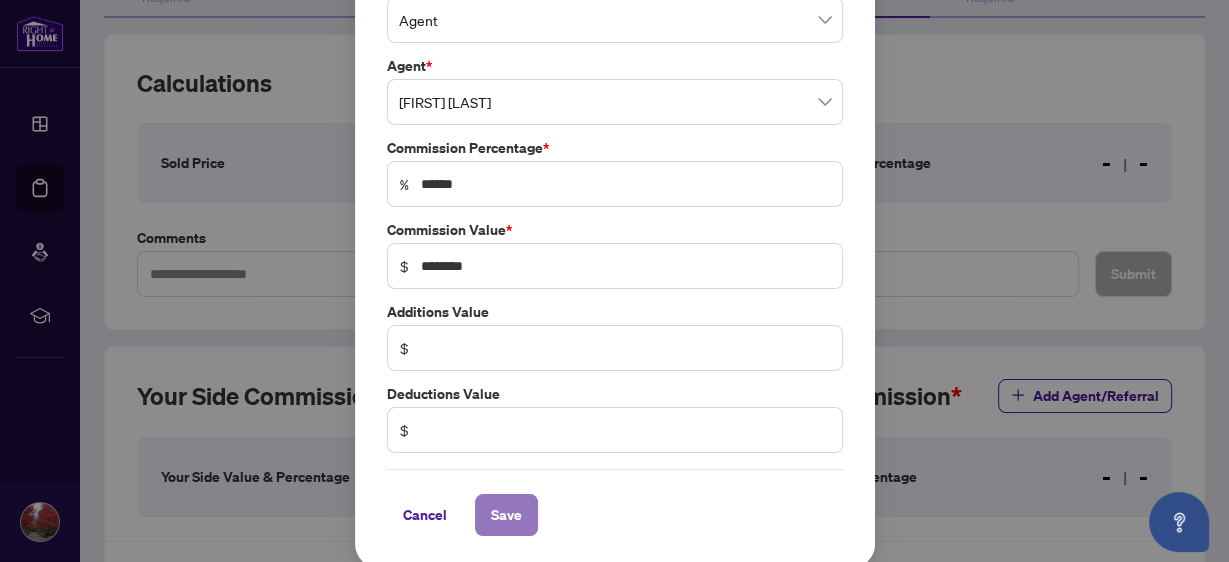 click on "Save" at bounding box center [506, 515] 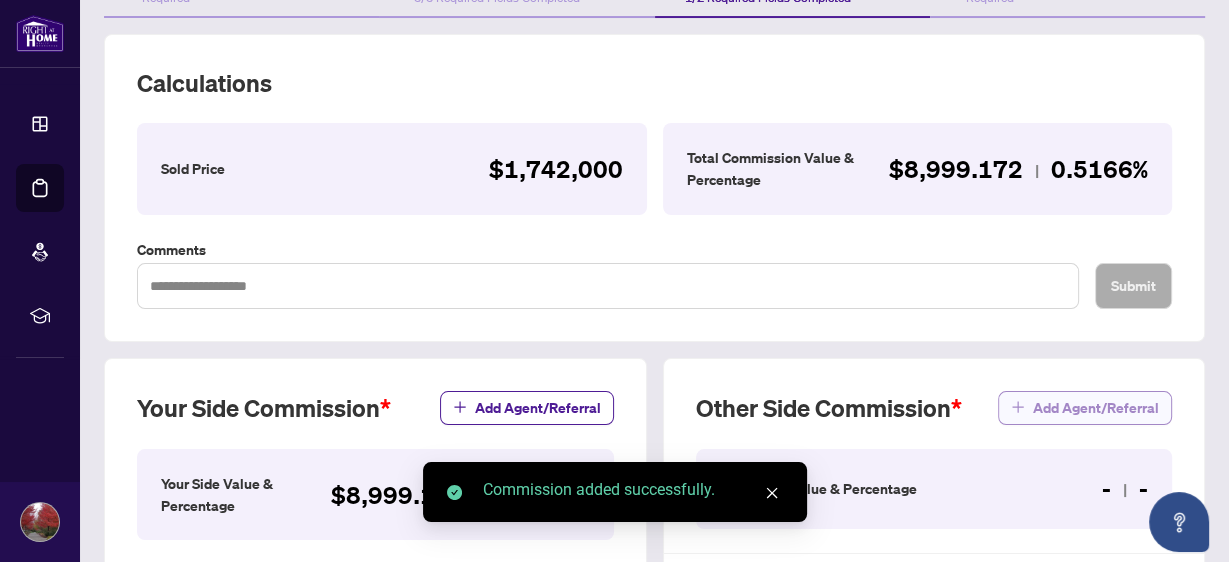 click on "Add Agent/Referral" at bounding box center [1096, 408] 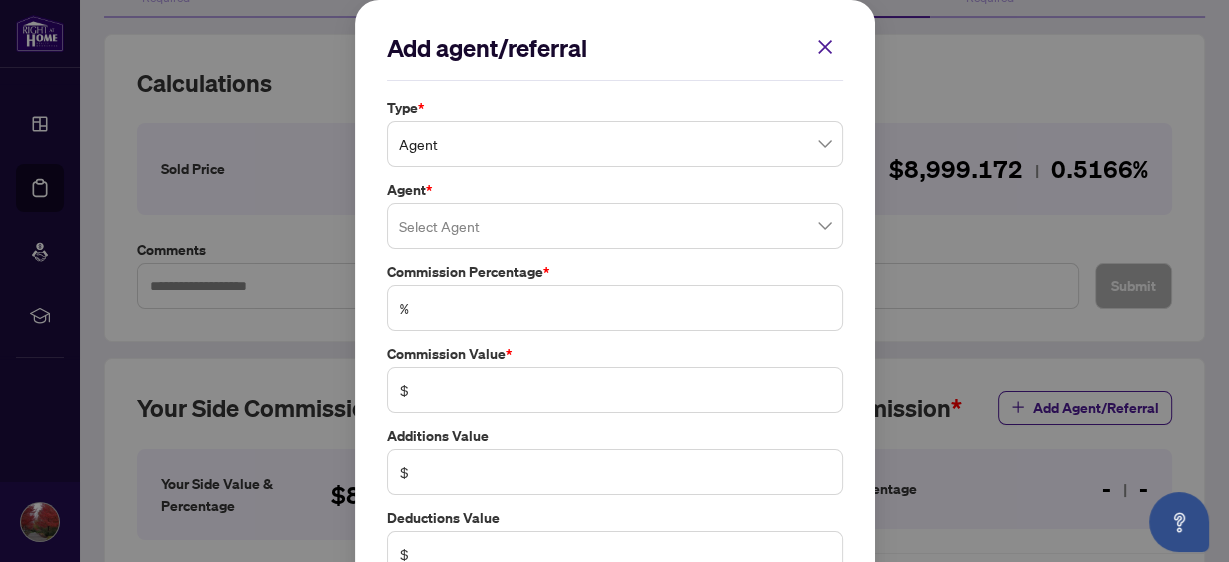 click at bounding box center [615, 226] 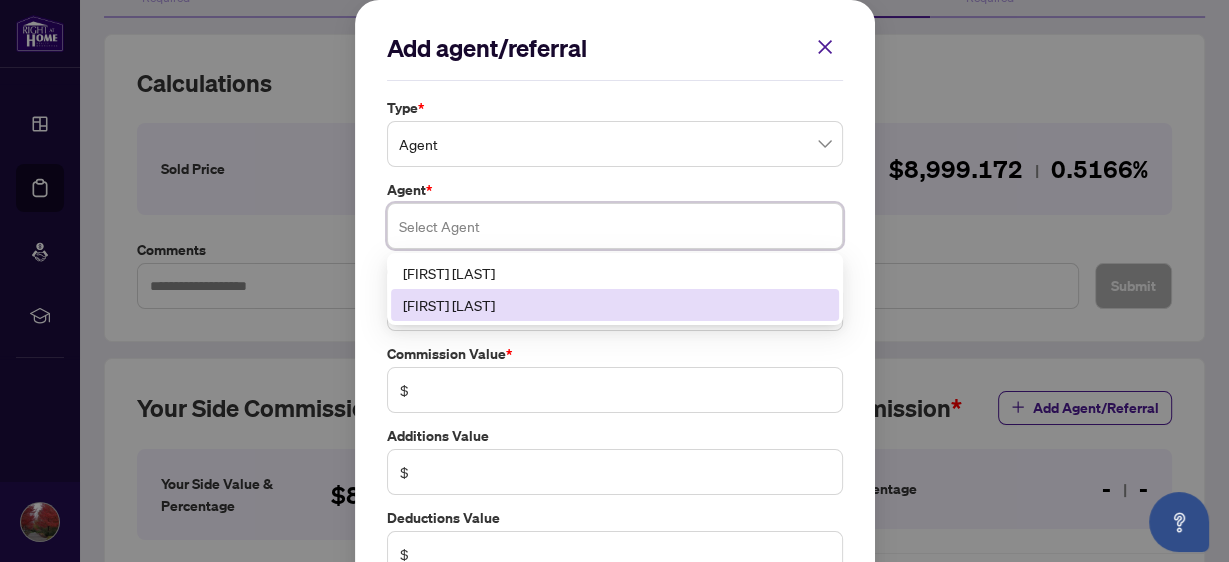 click on "Katherine  Bennett" at bounding box center (615, 305) 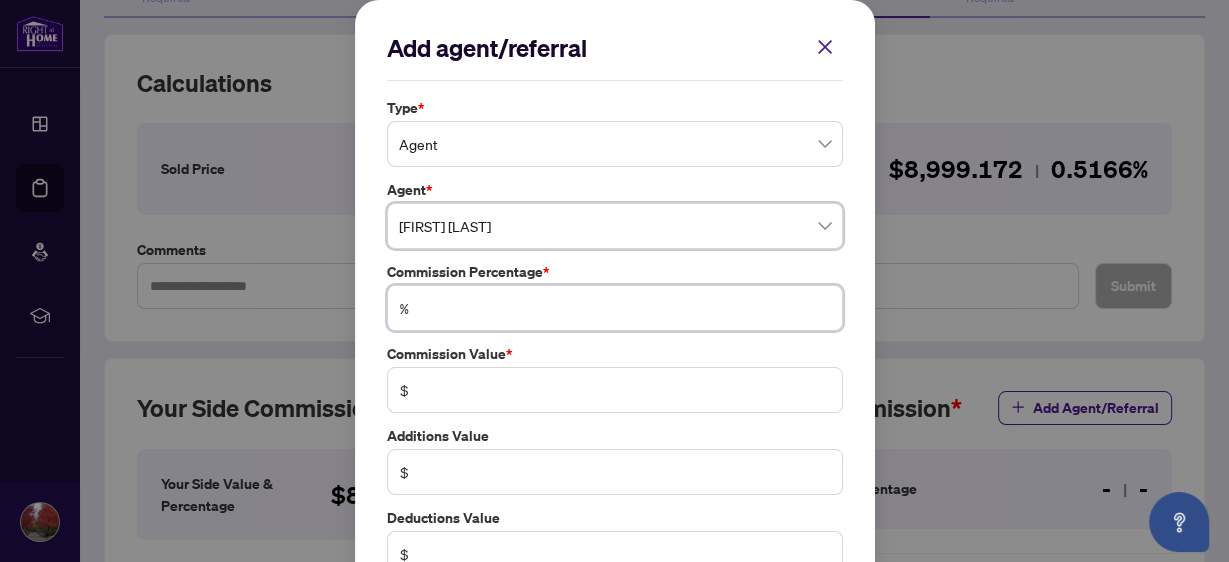 click at bounding box center (625, 308) 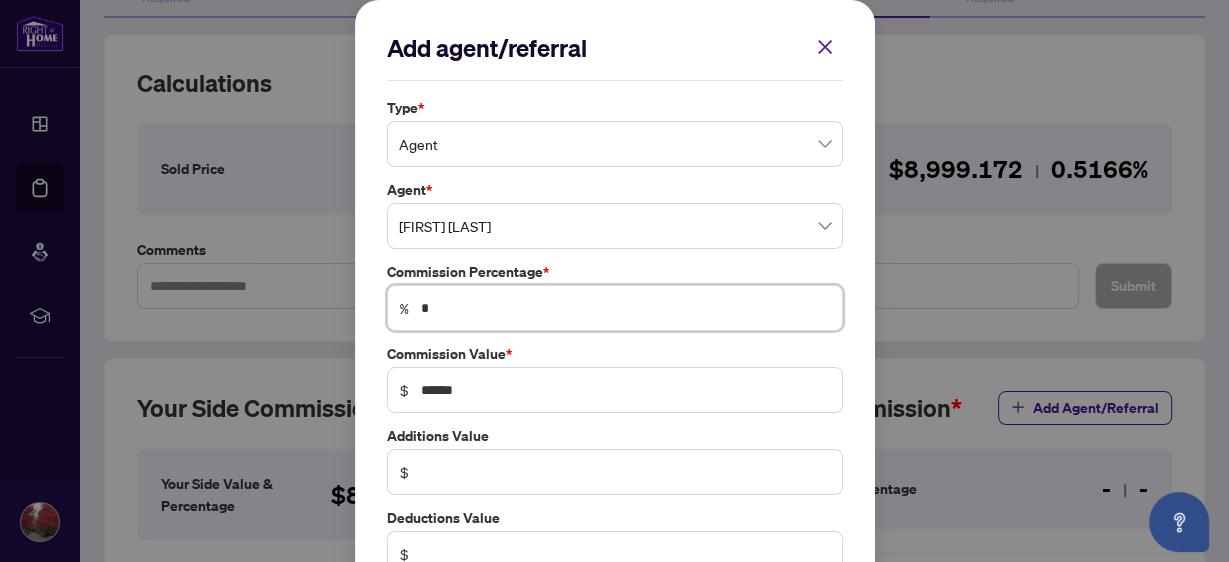 type on "*" 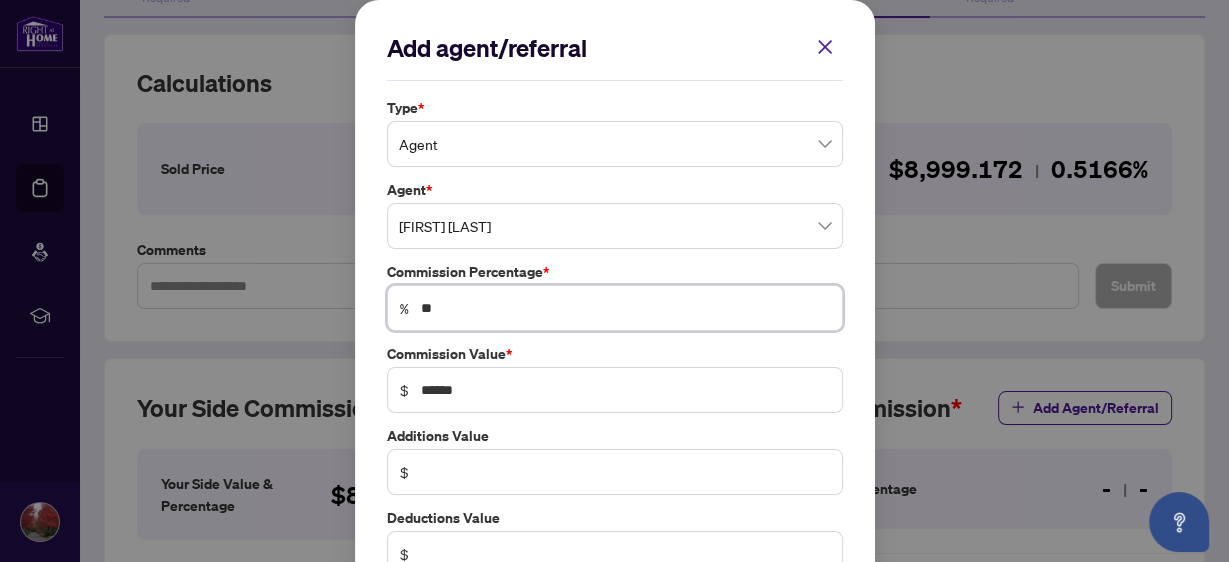 type on "***" 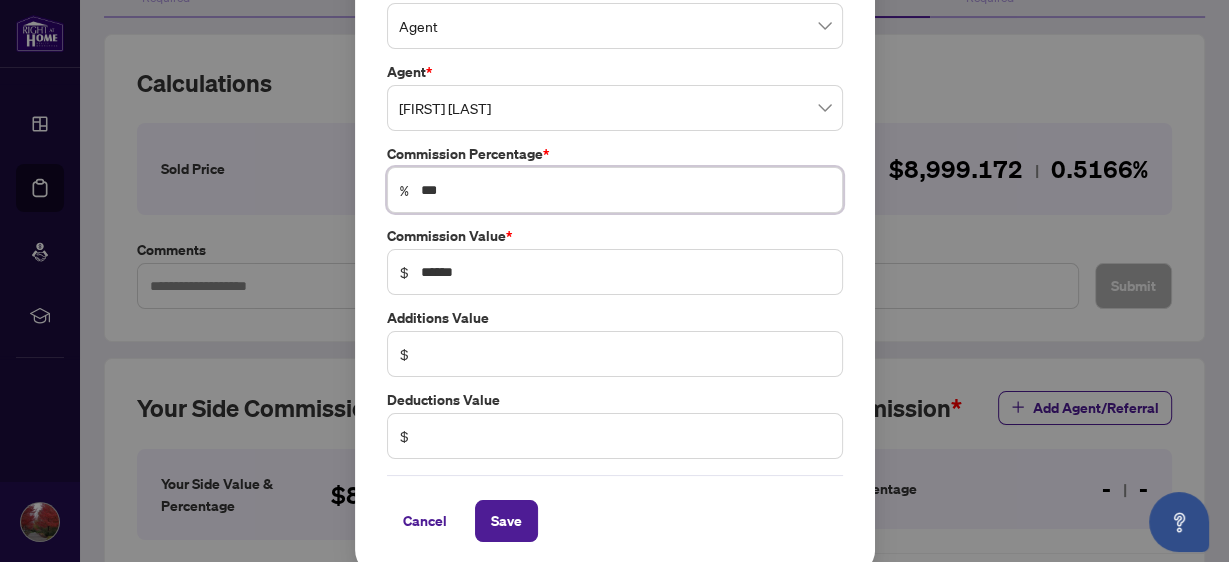 scroll, scrollTop: 124, scrollLeft: 0, axis: vertical 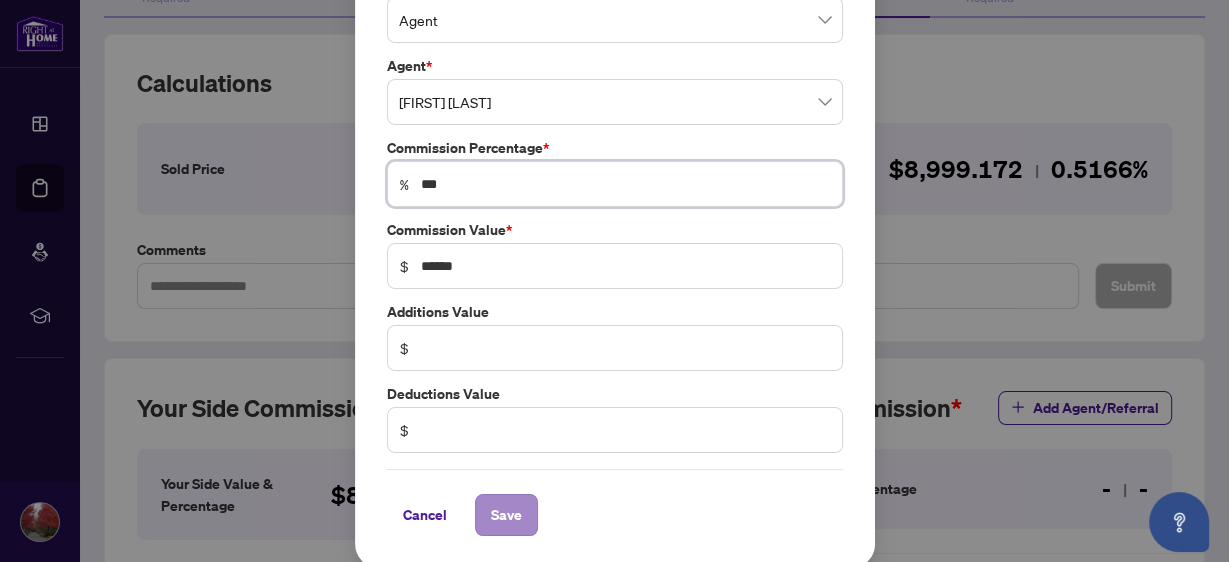 type on "***" 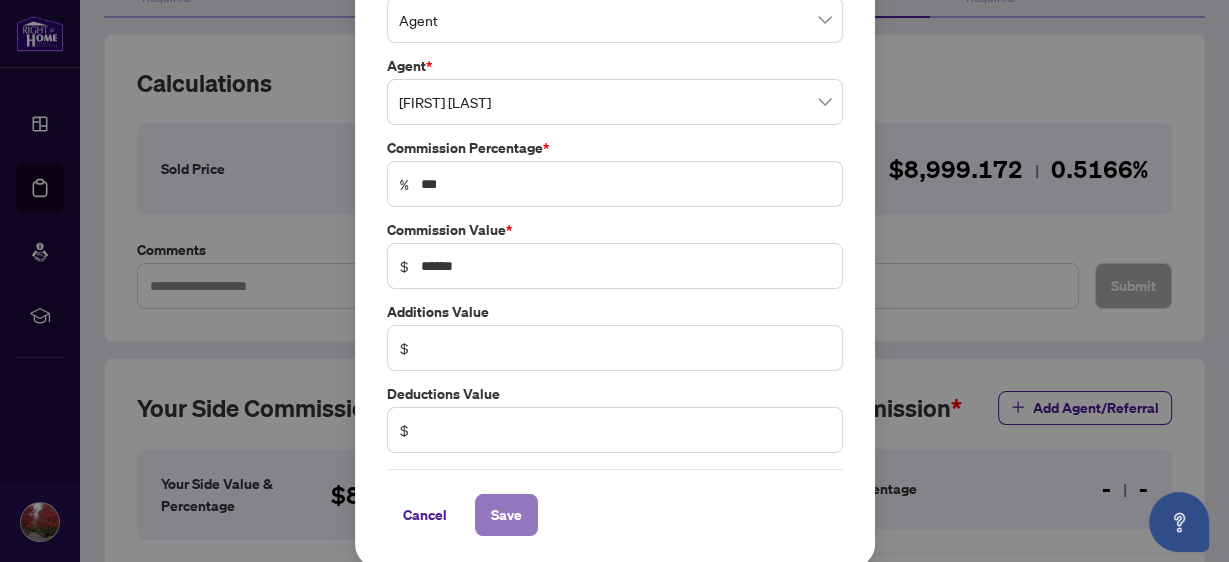 click on "Save" at bounding box center [506, 515] 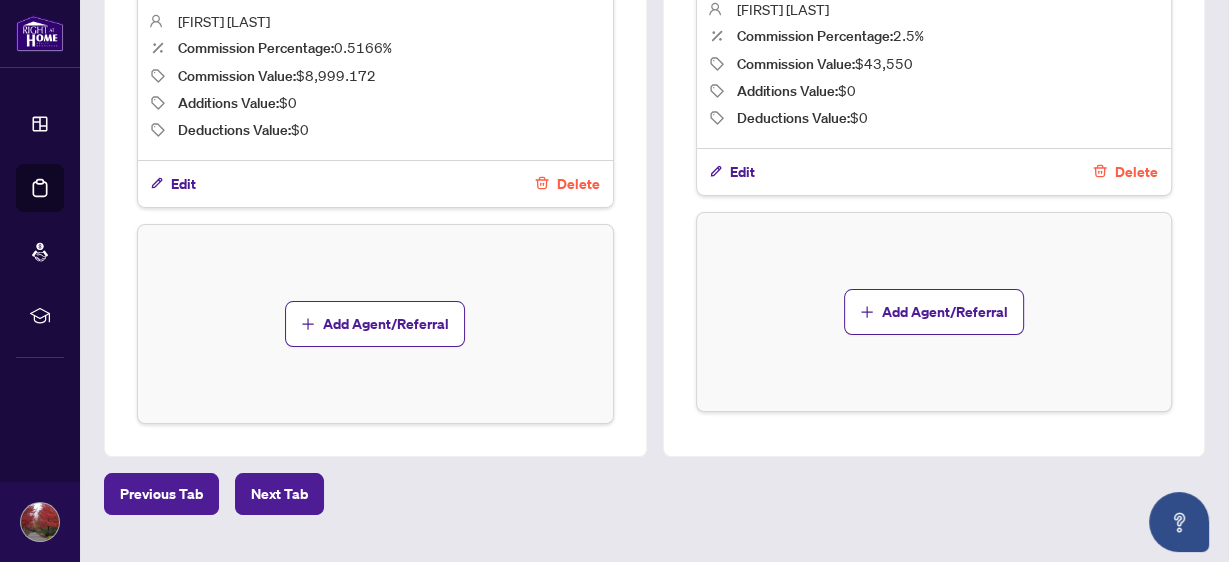 scroll, scrollTop: 880, scrollLeft: 0, axis: vertical 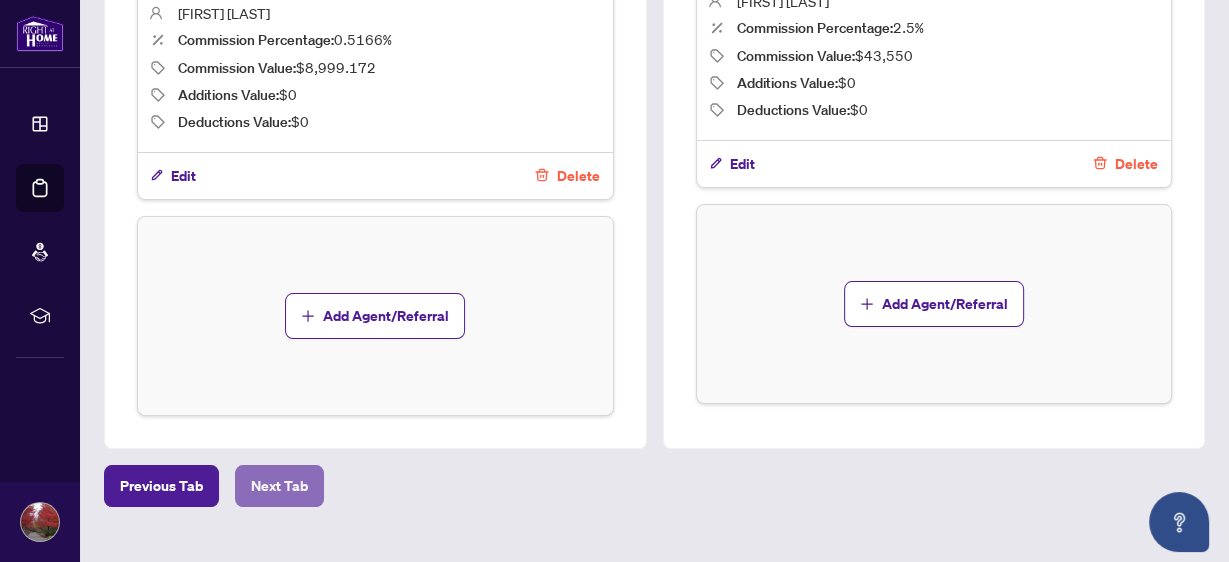 click on "Next Tab" at bounding box center (279, 486) 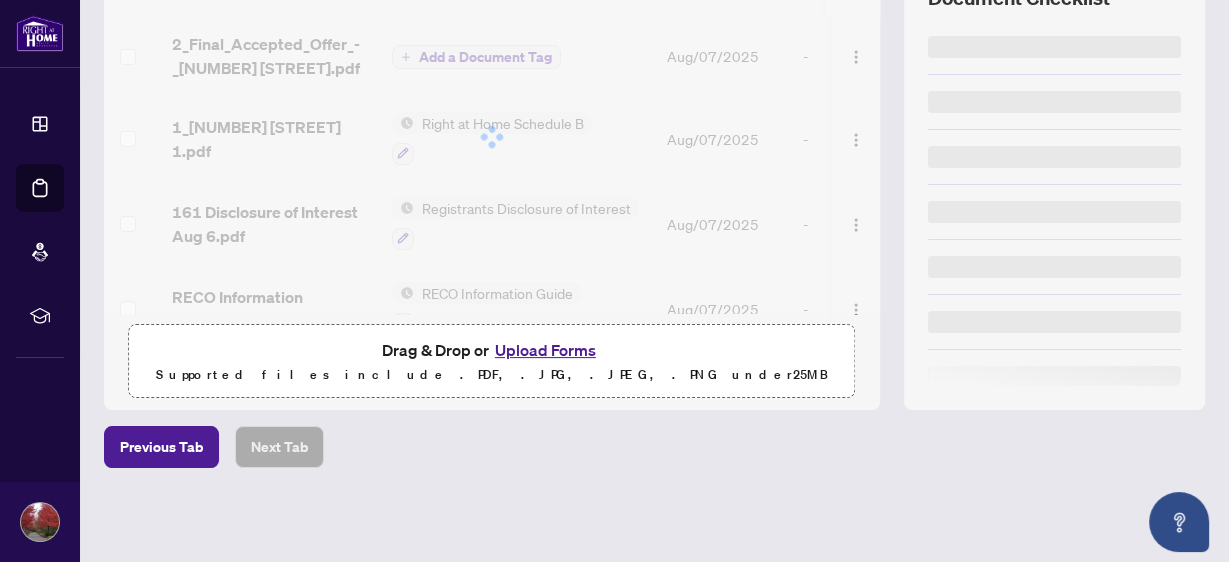 scroll, scrollTop: 0, scrollLeft: 0, axis: both 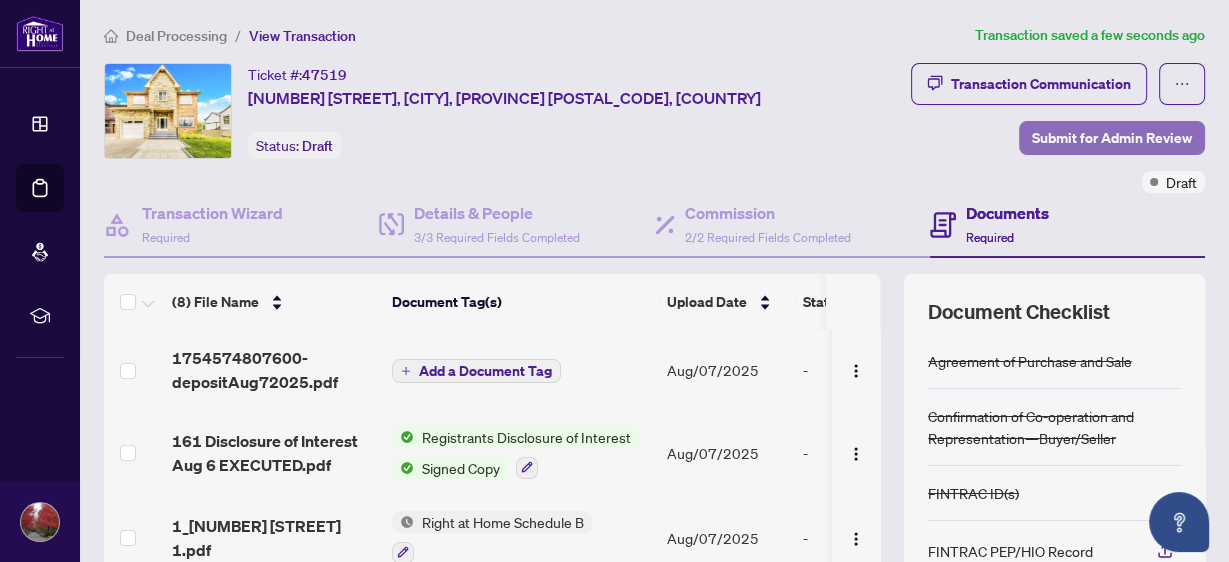 click on "Submit for Admin Review" at bounding box center (1112, 138) 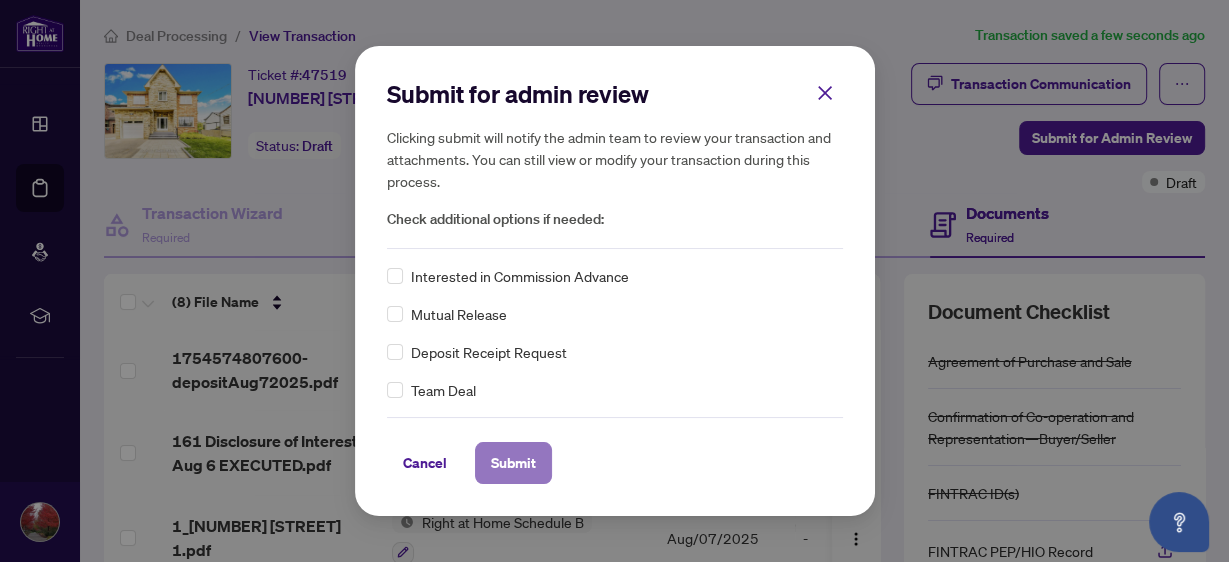 click on "Submit" at bounding box center [513, 463] 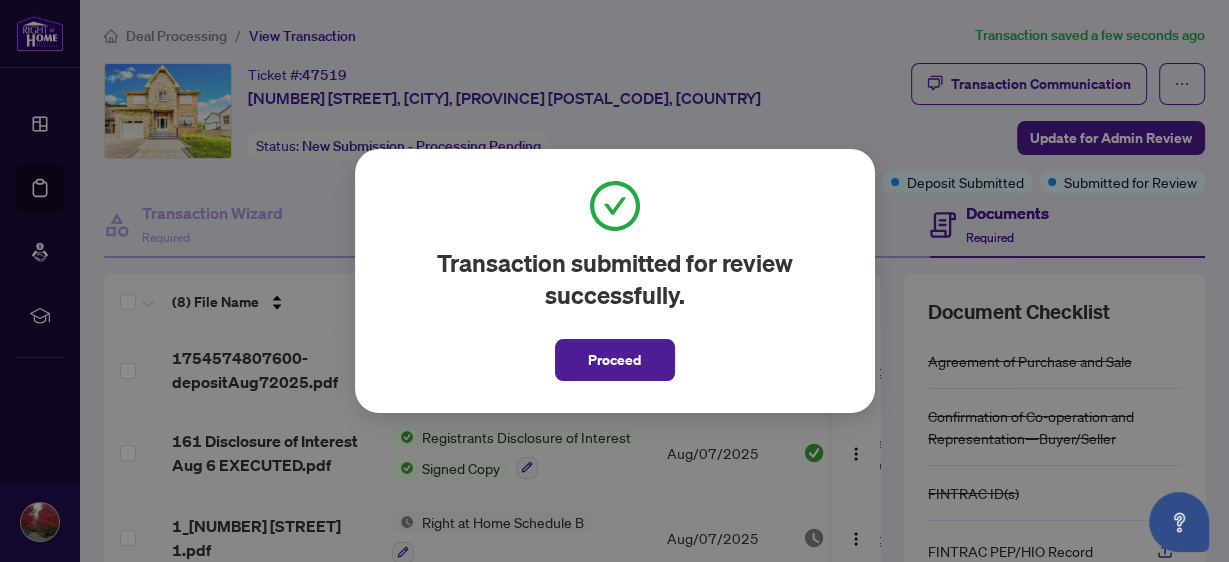 click on "Proceed" at bounding box center [614, 360] 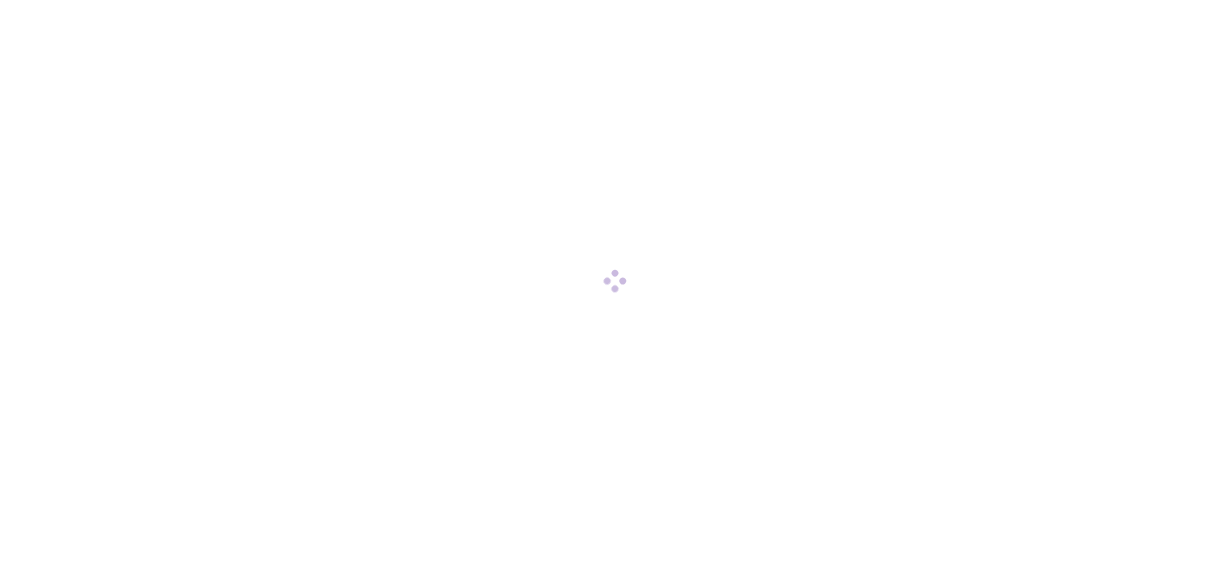 scroll, scrollTop: 0, scrollLeft: 0, axis: both 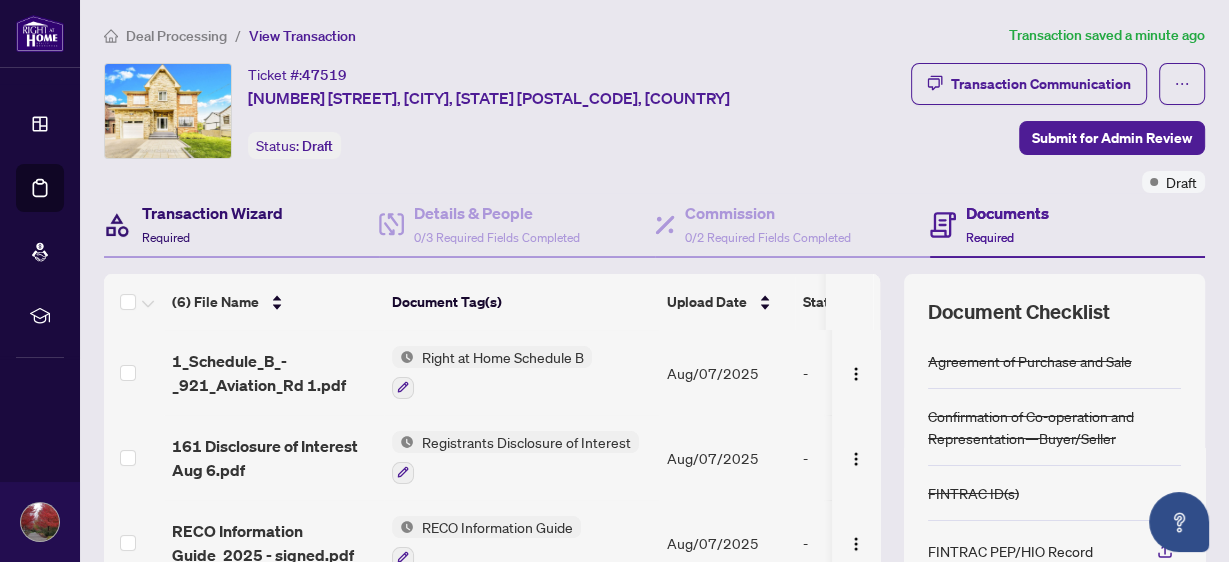 click on "Transaction Wizard" at bounding box center (212, 213) 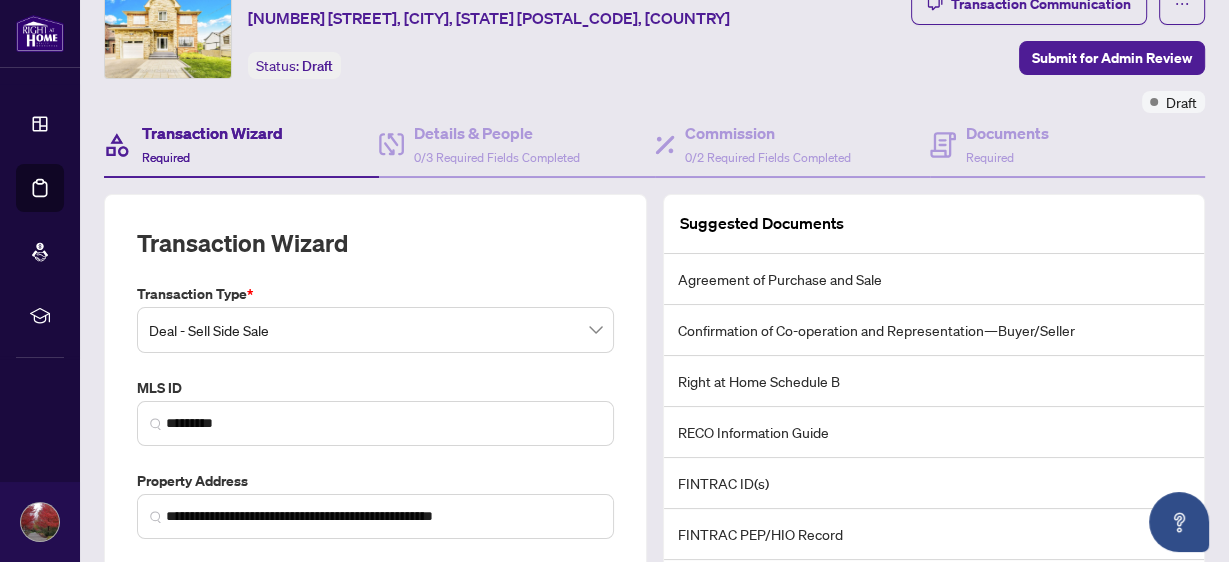scroll, scrollTop: 0, scrollLeft: 0, axis: both 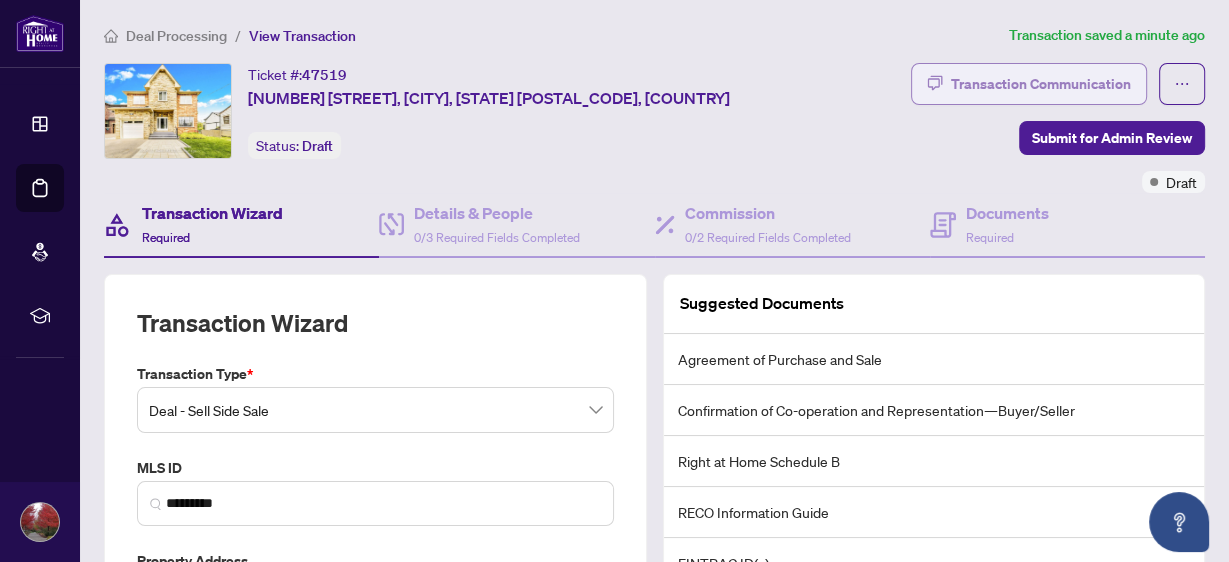 click on "Transaction Communication" at bounding box center [1041, 84] 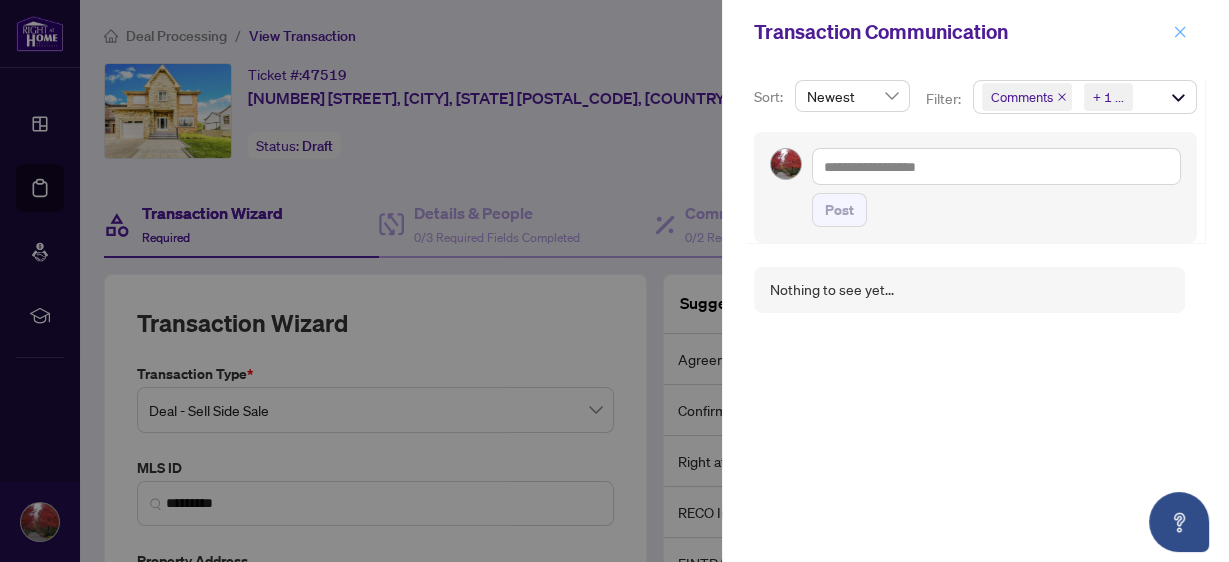 click 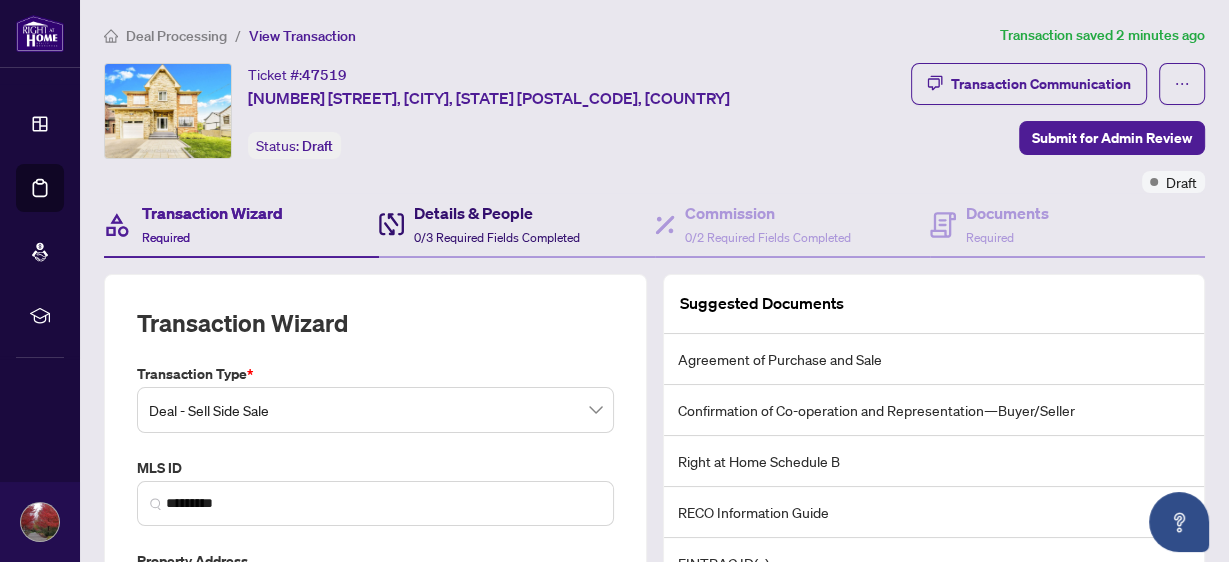 click on "Details & People" at bounding box center (497, 213) 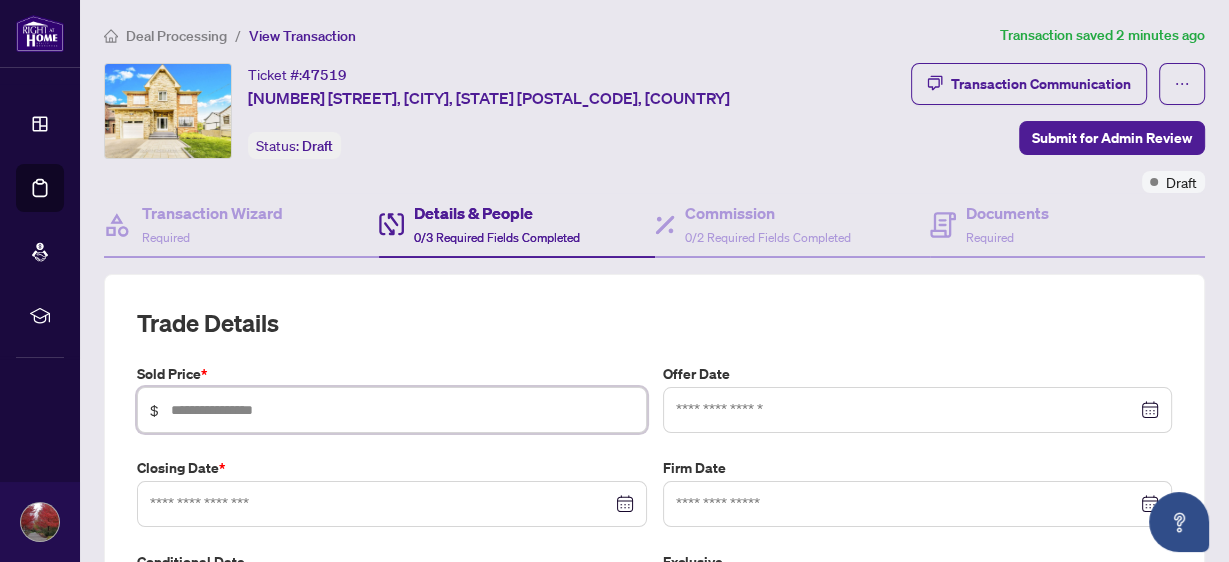click at bounding box center (402, 410) 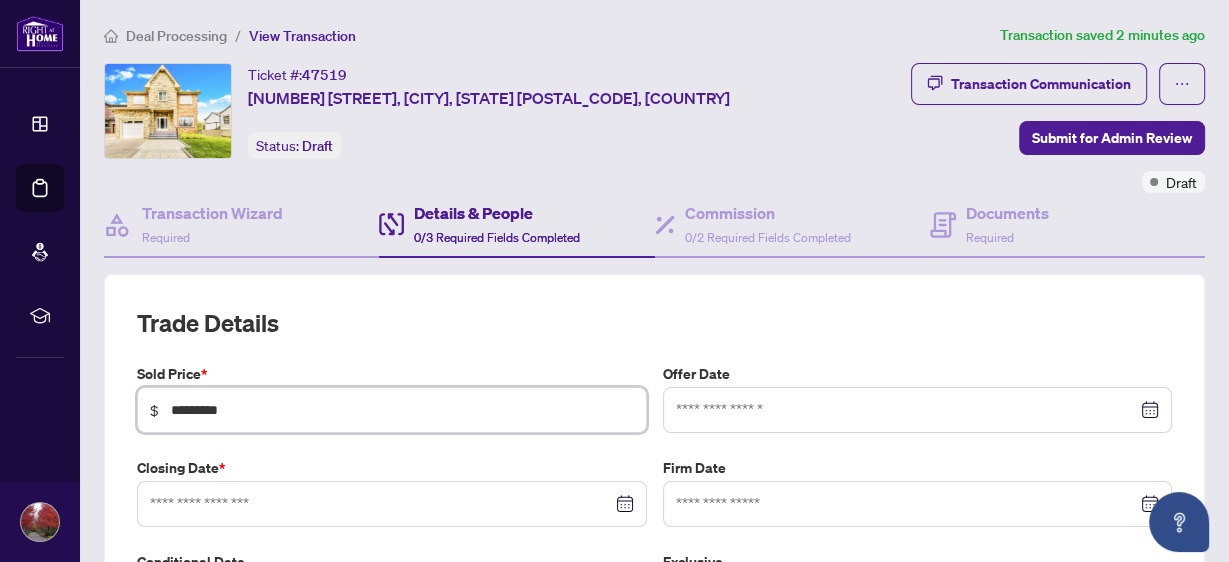 type on "*********" 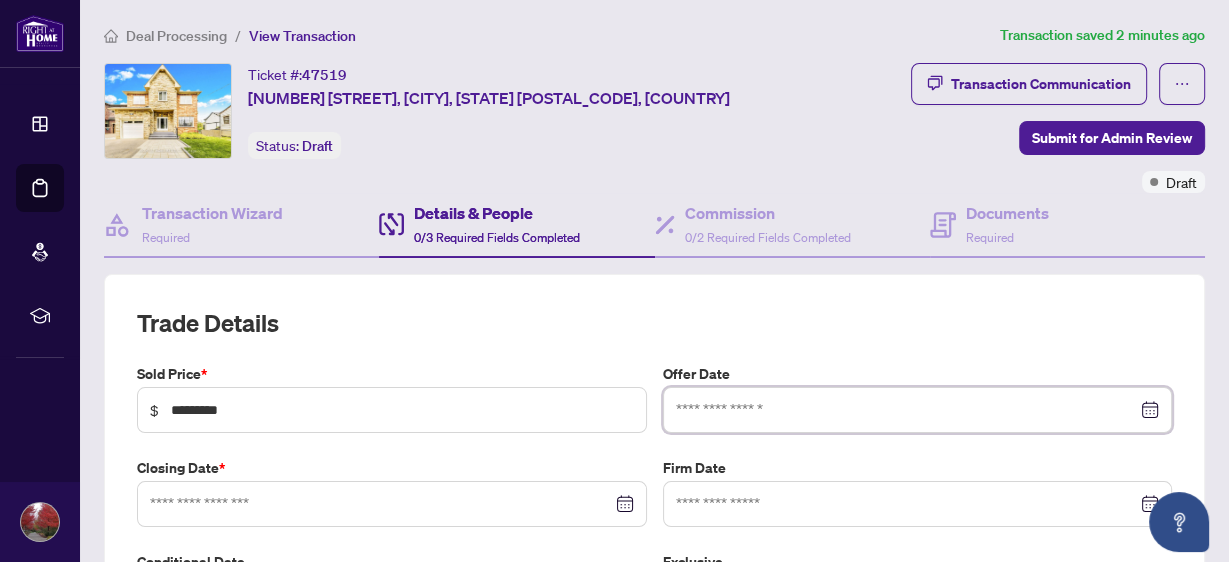 click at bounding box center [907, 410] 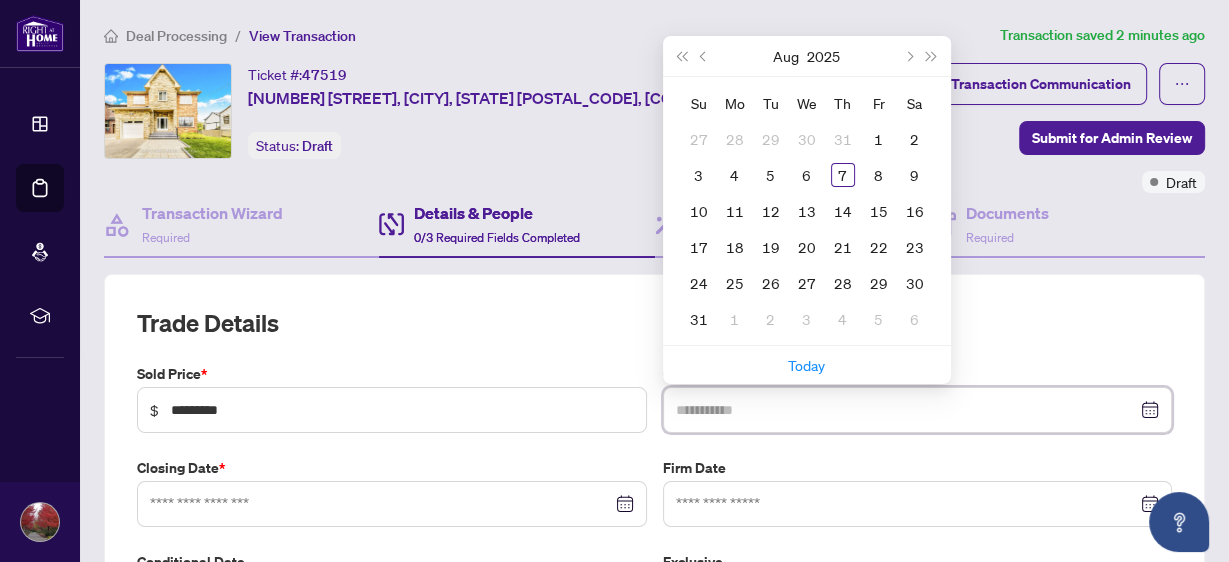 type on "**********" 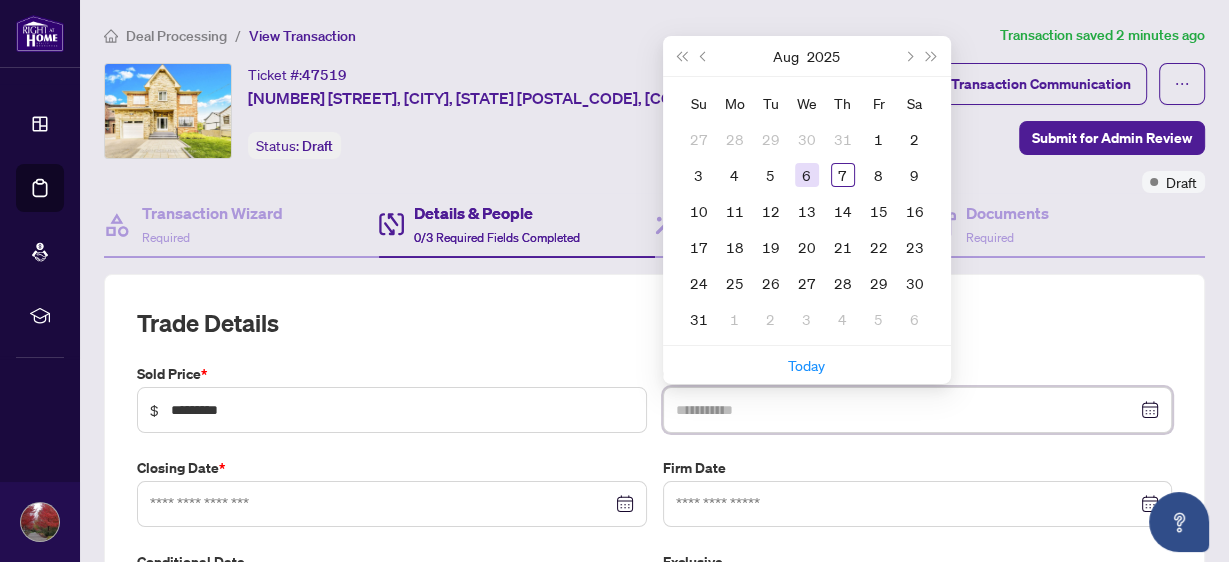 type on "**********" 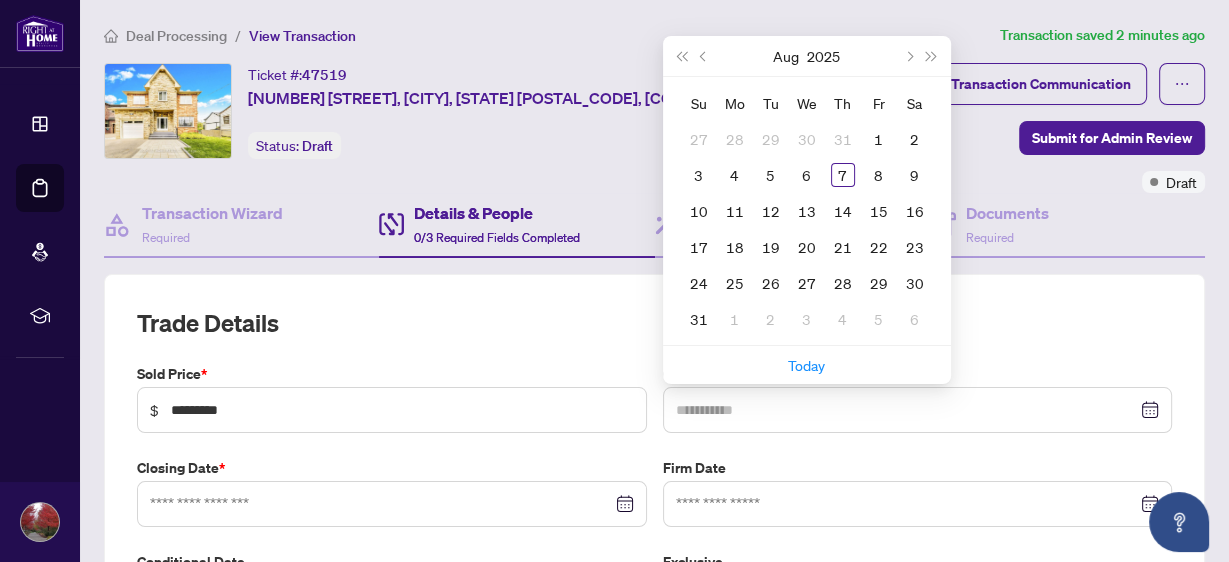 click on "6" at bounding box center (807, 175) 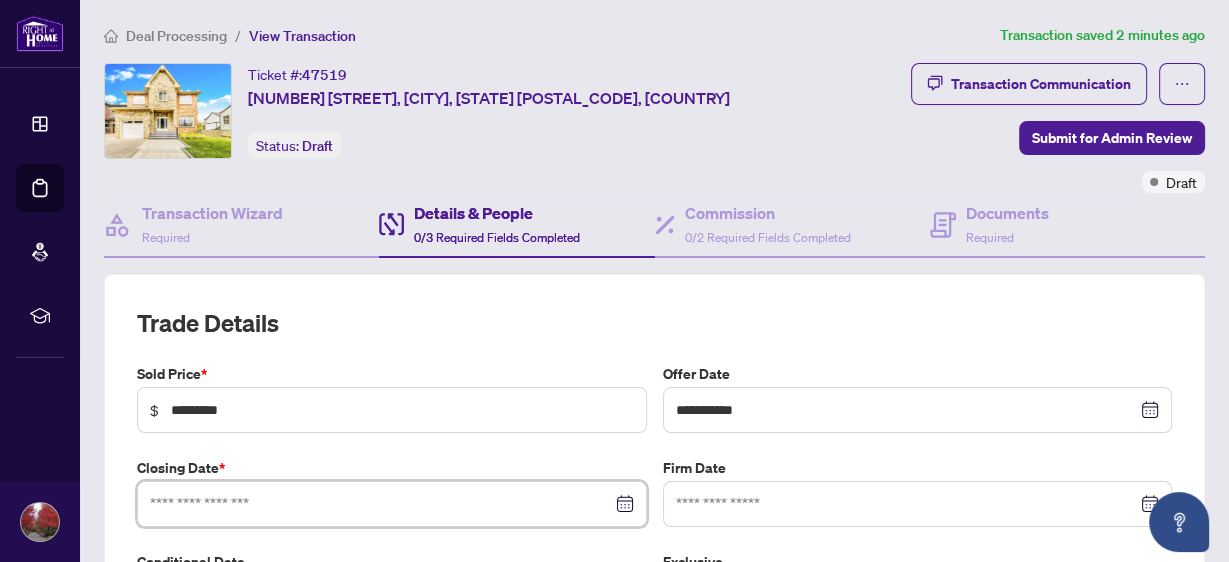click at bounding box center [381, 504] 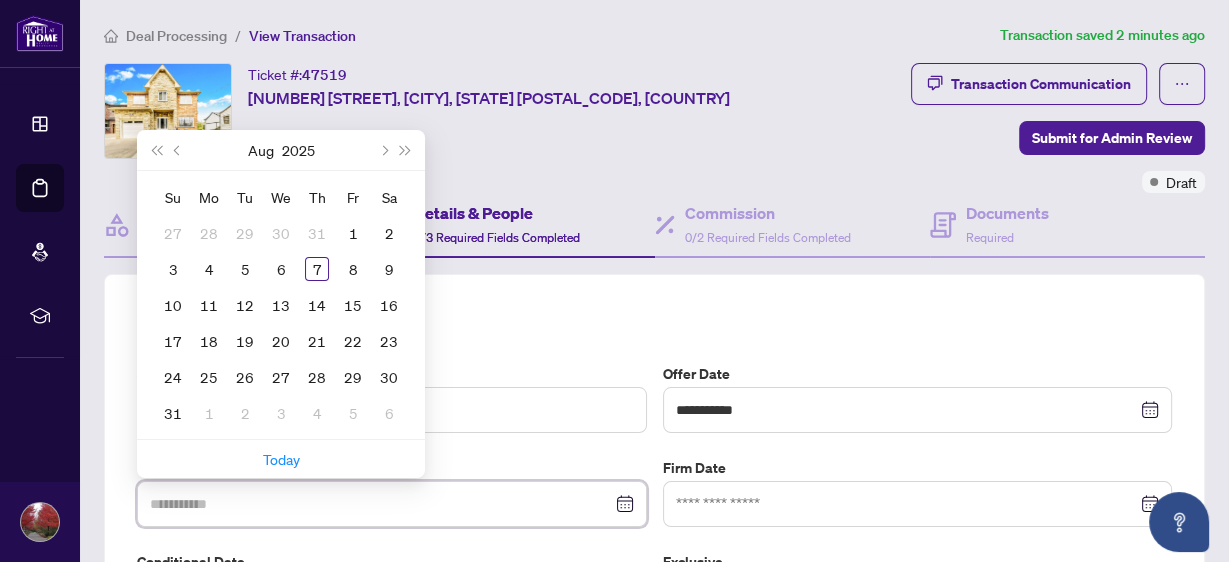 type on "**********" 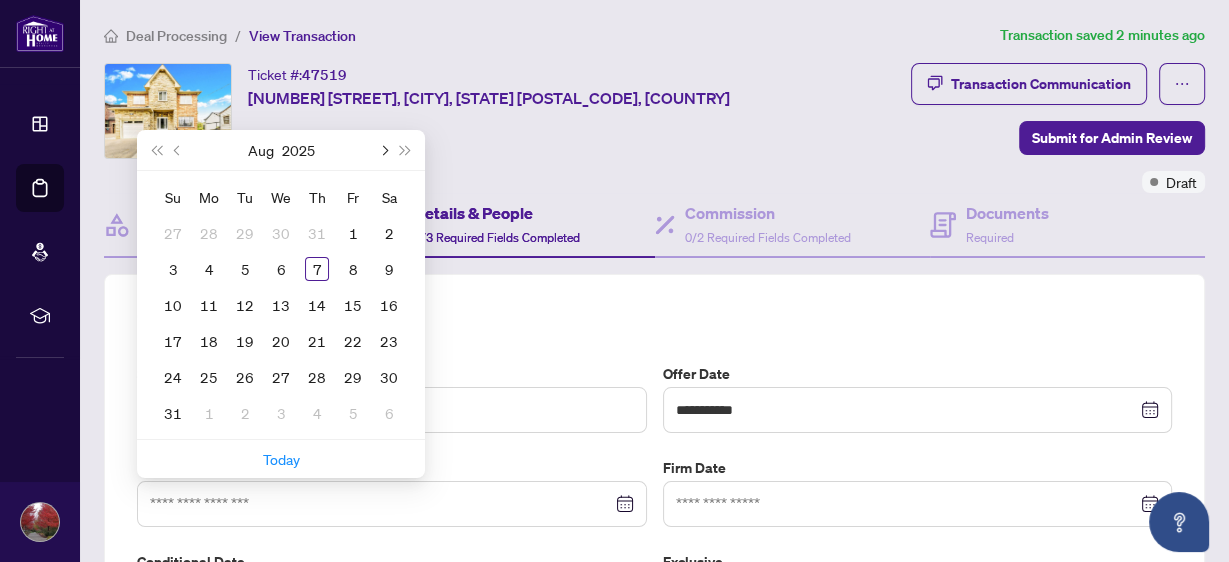 click at bounding box center (383, 150) 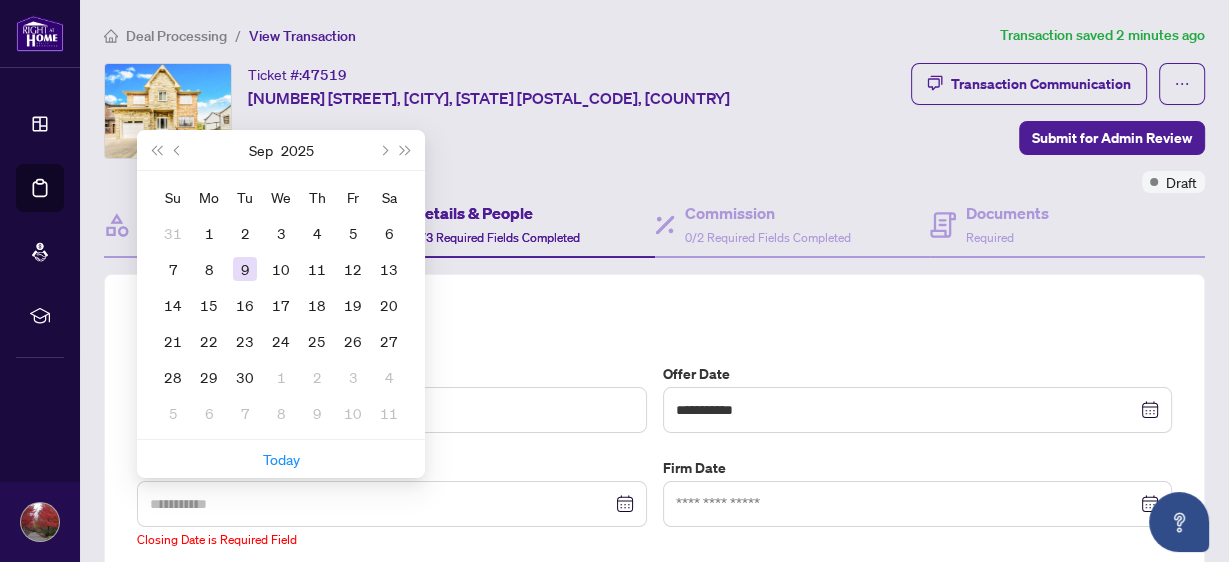 type on "**********" 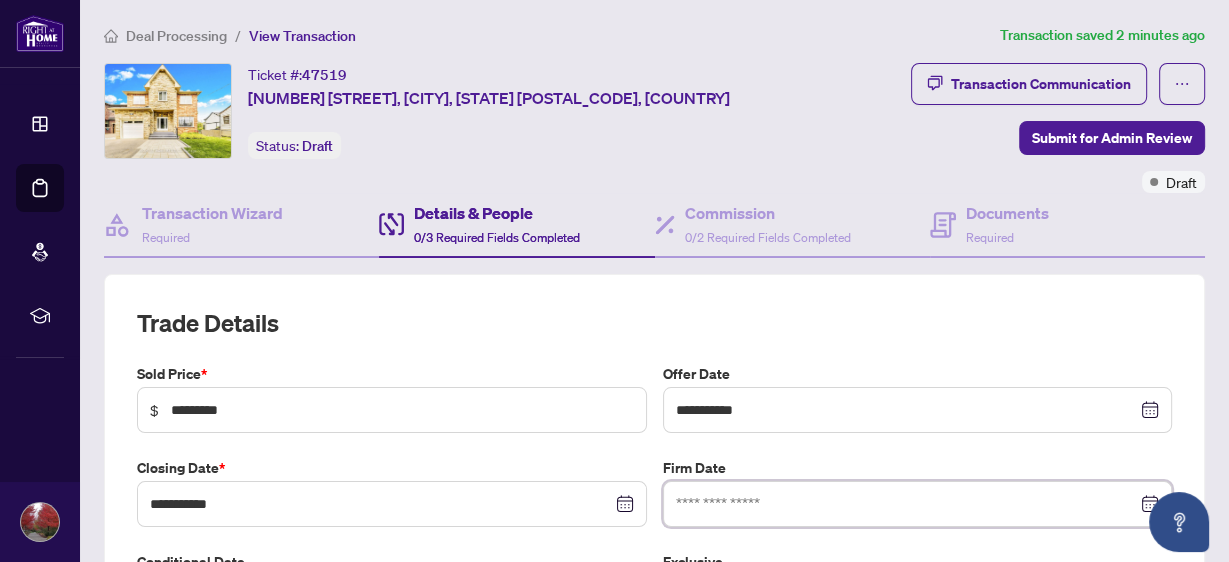 click at bounding box center (907, 504) 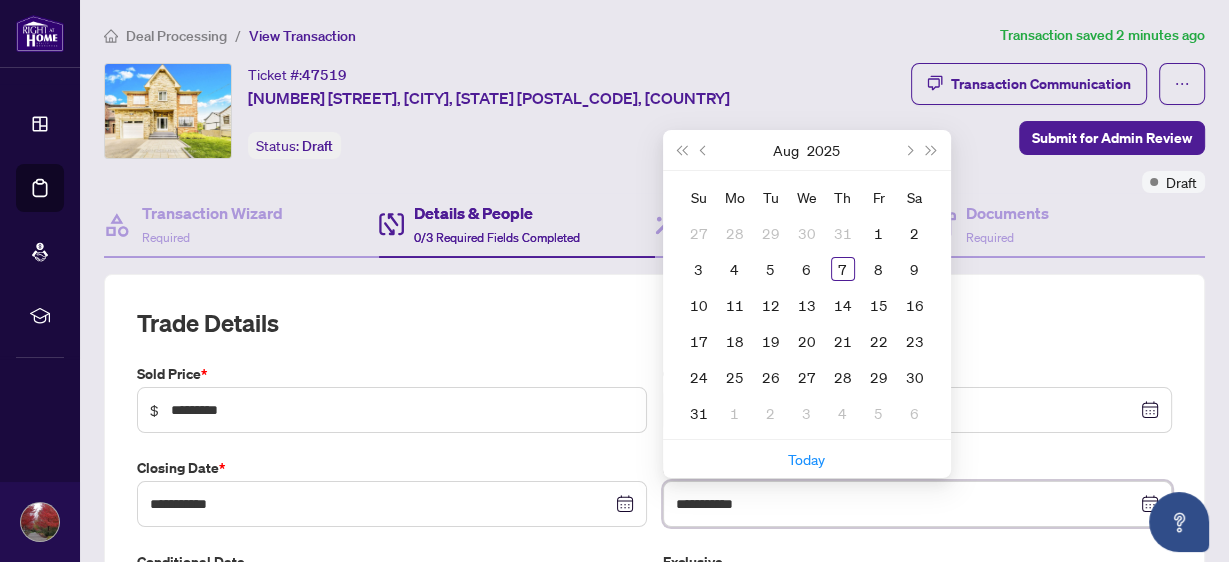 type on "**********" 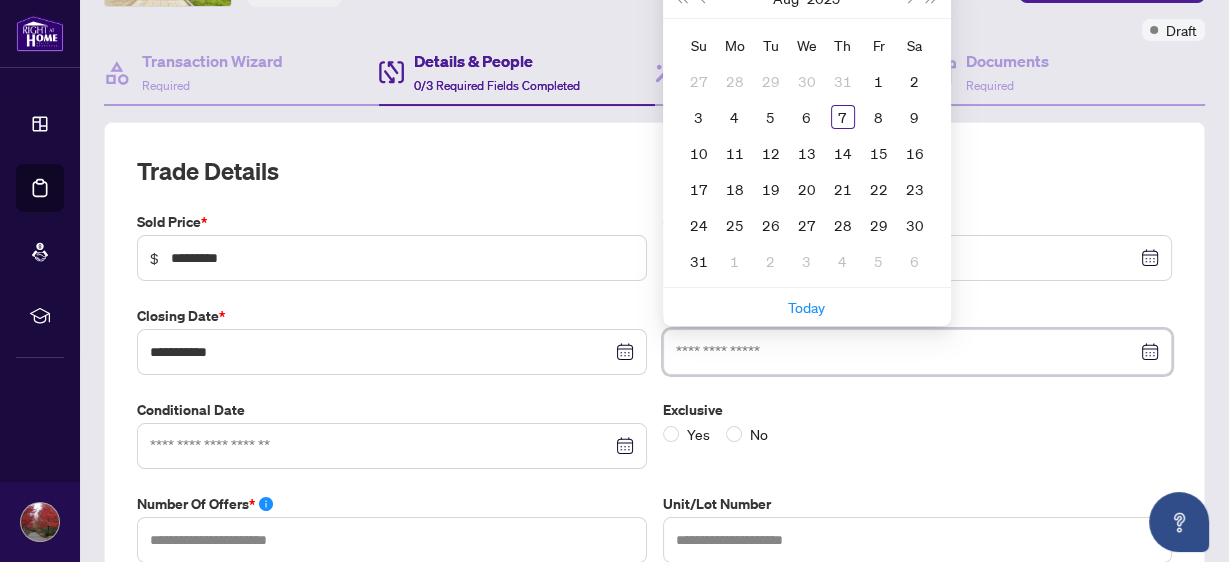 scroll, scrollTop: 160, scrollLeft: 0, axis: vertical 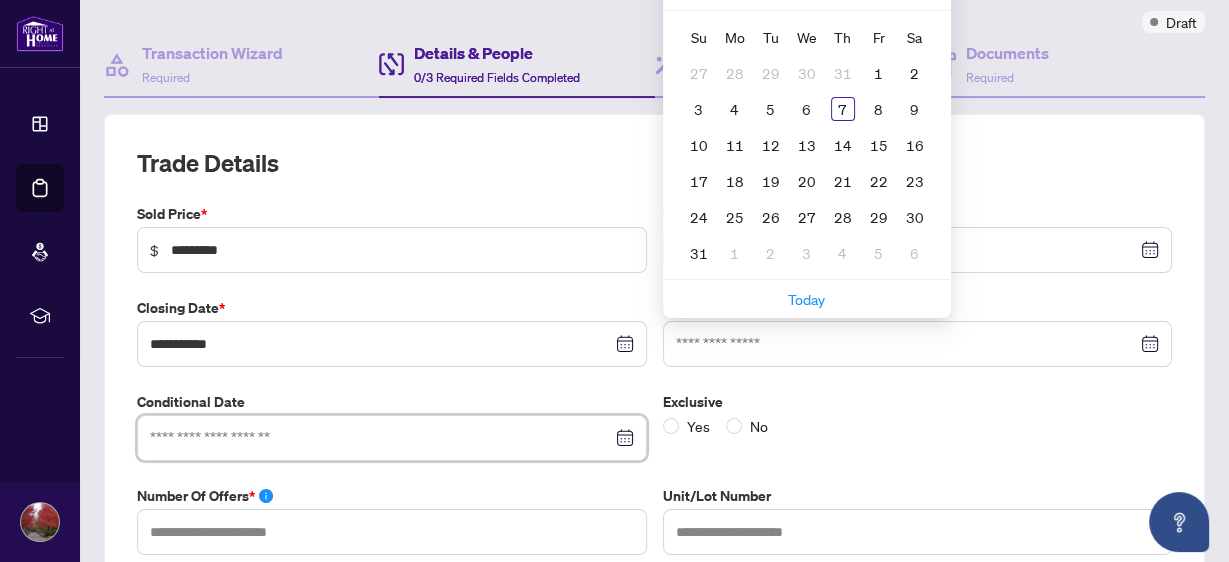 click at bounding box center (381, 438) 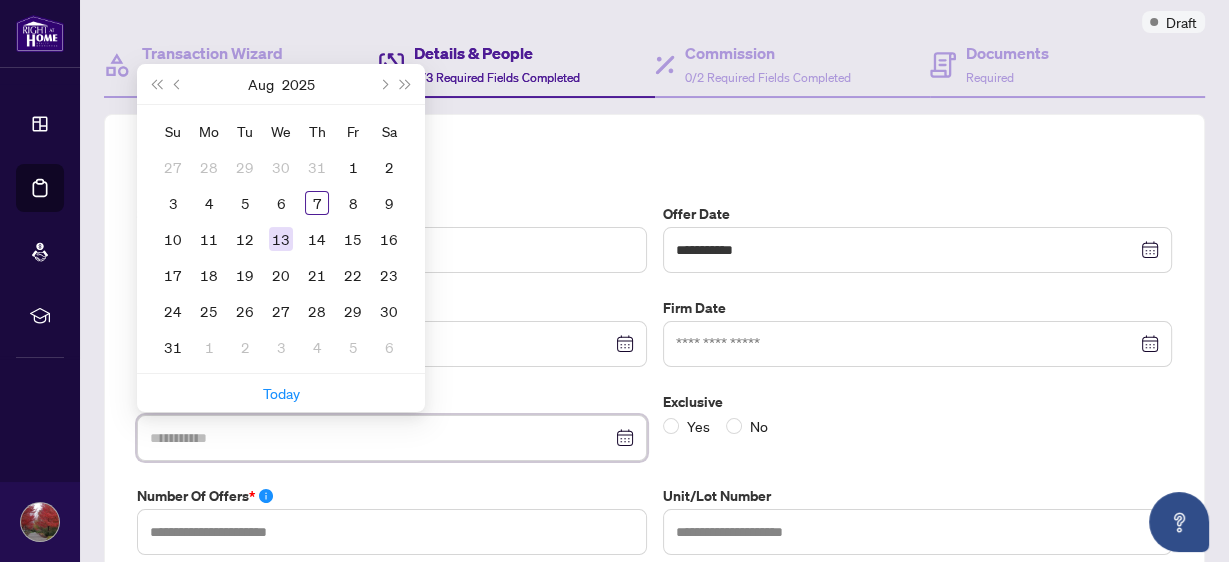type on "**********" 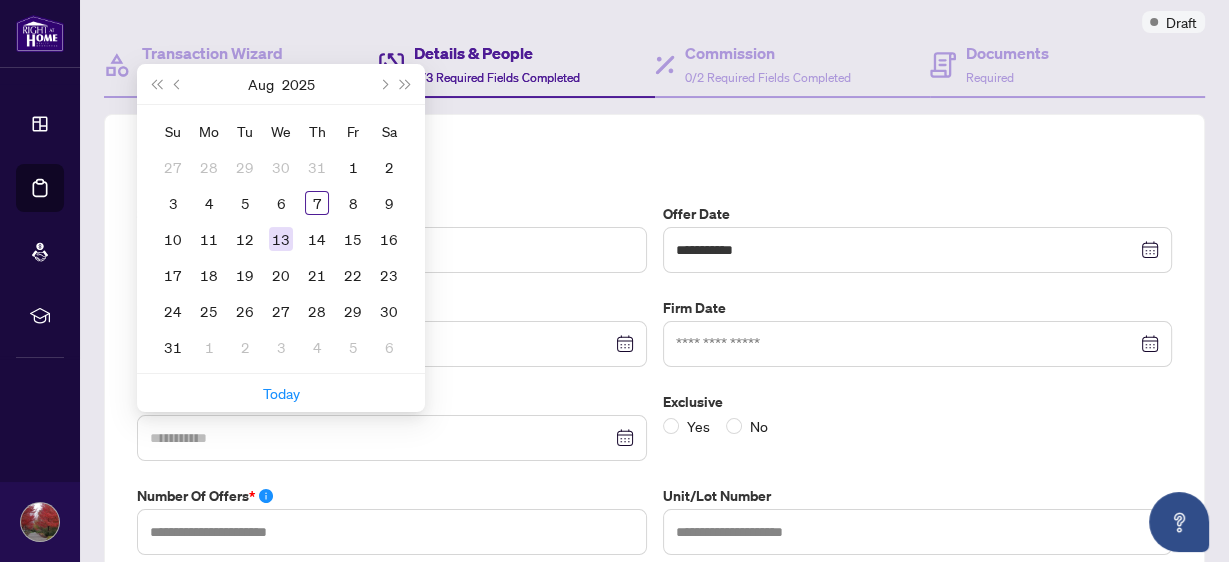 click on "13" at bounding box center (281, 239) 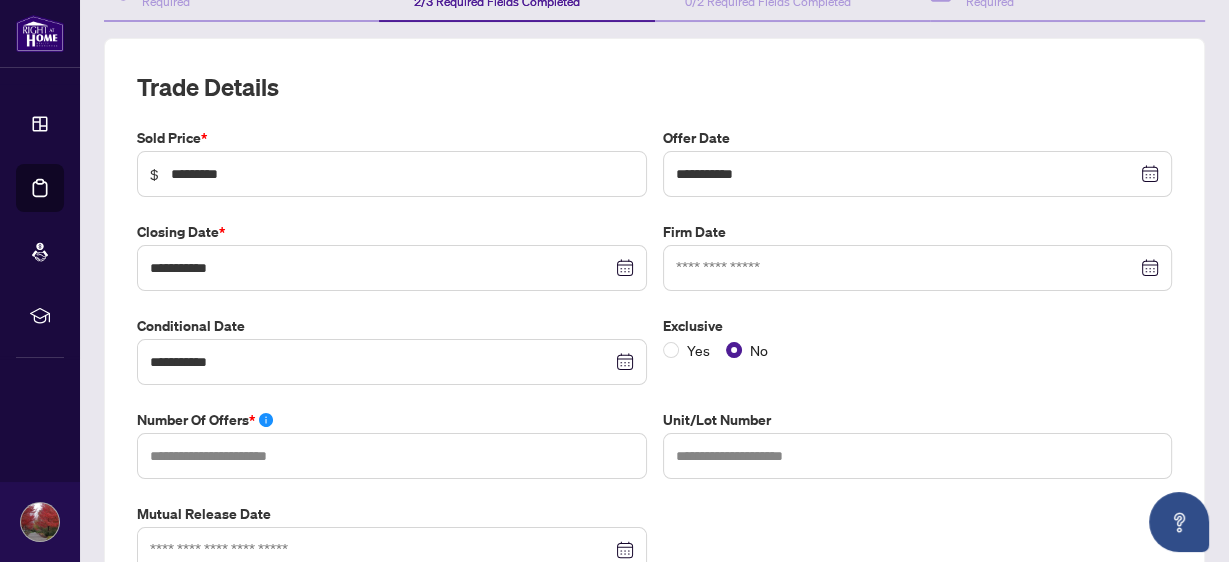 scroll, scrollTop: 320, scrollLeft: 0, axis: vertical 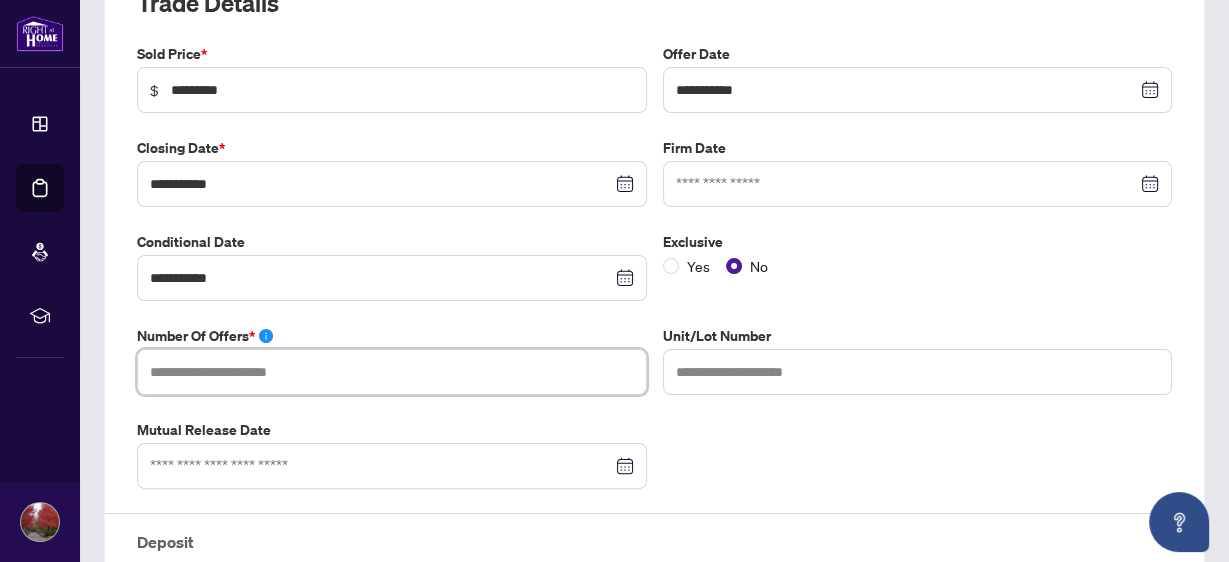 click at bounding box center [392, 372] 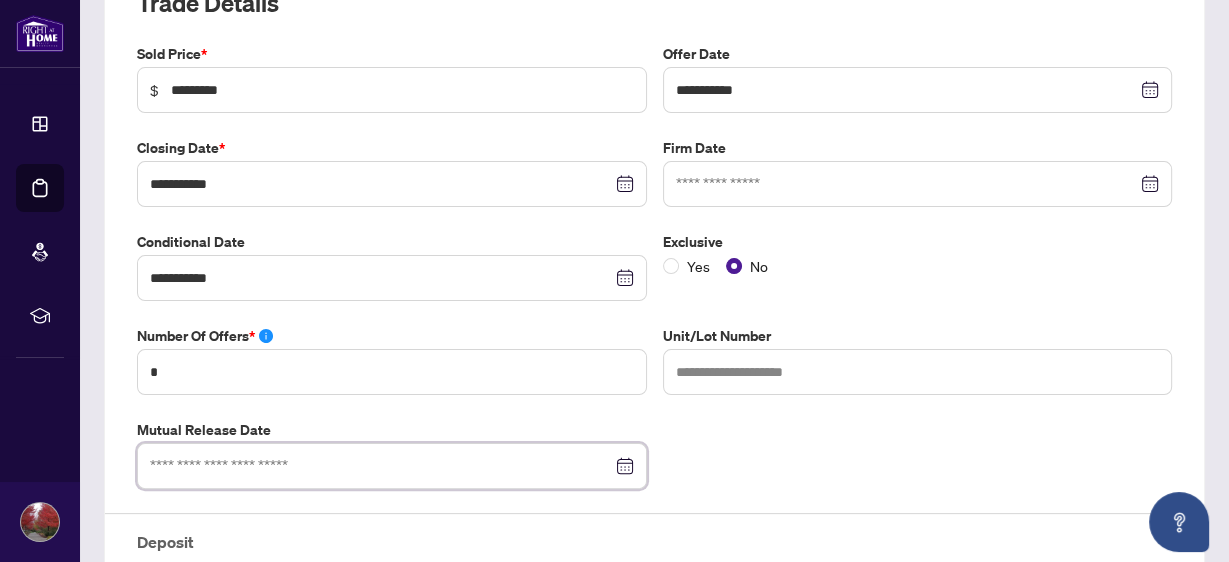 click at bounding box center (381, 466) 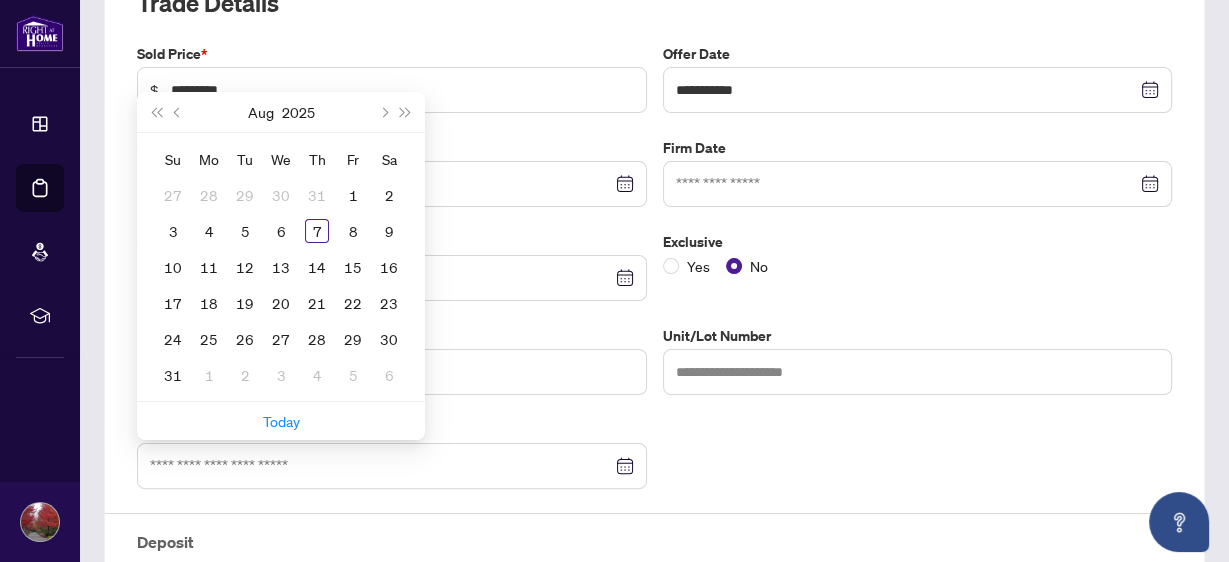 click on "**********" at bounding box center (654, 367) 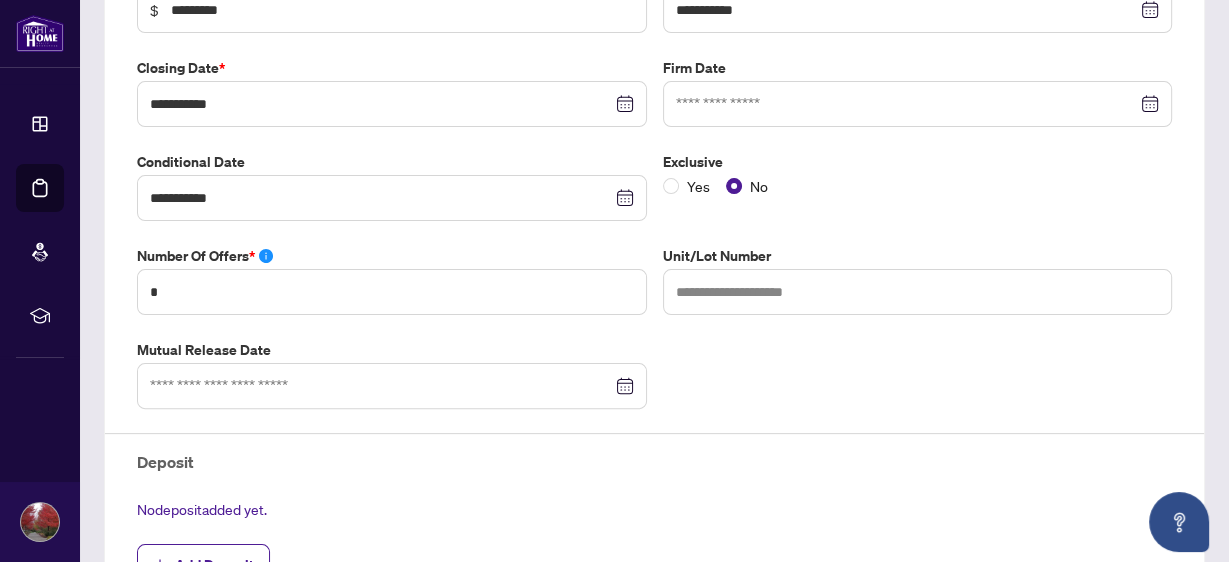 scroll, scrollTop: 480, scrollLeft: 0, axis: vertical 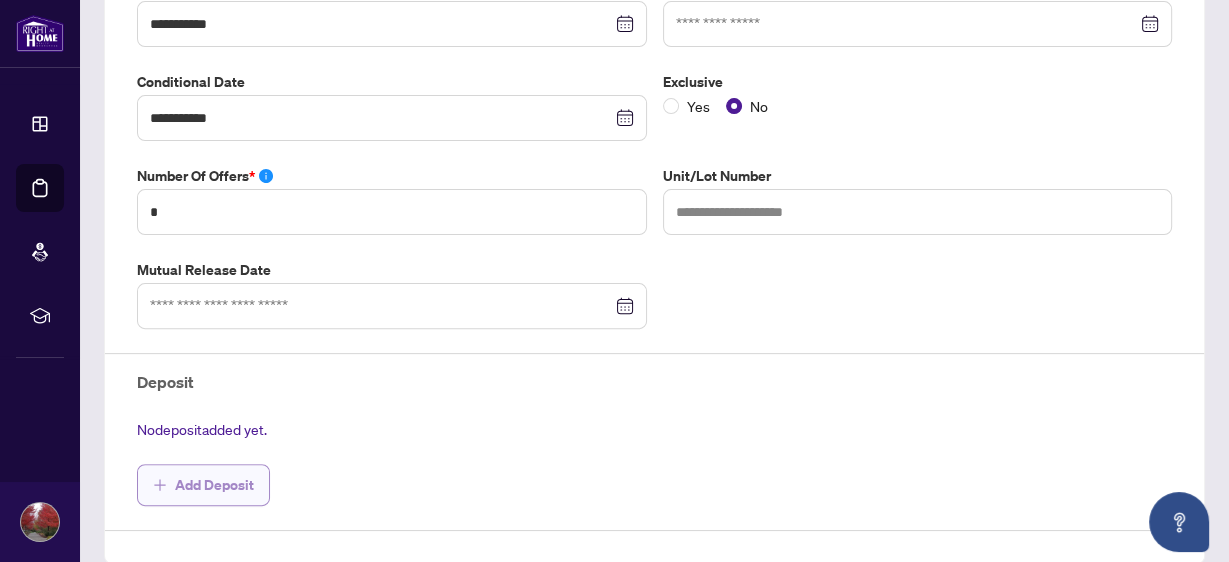 click on "Add Deposit" at bounding box center [214, 485] 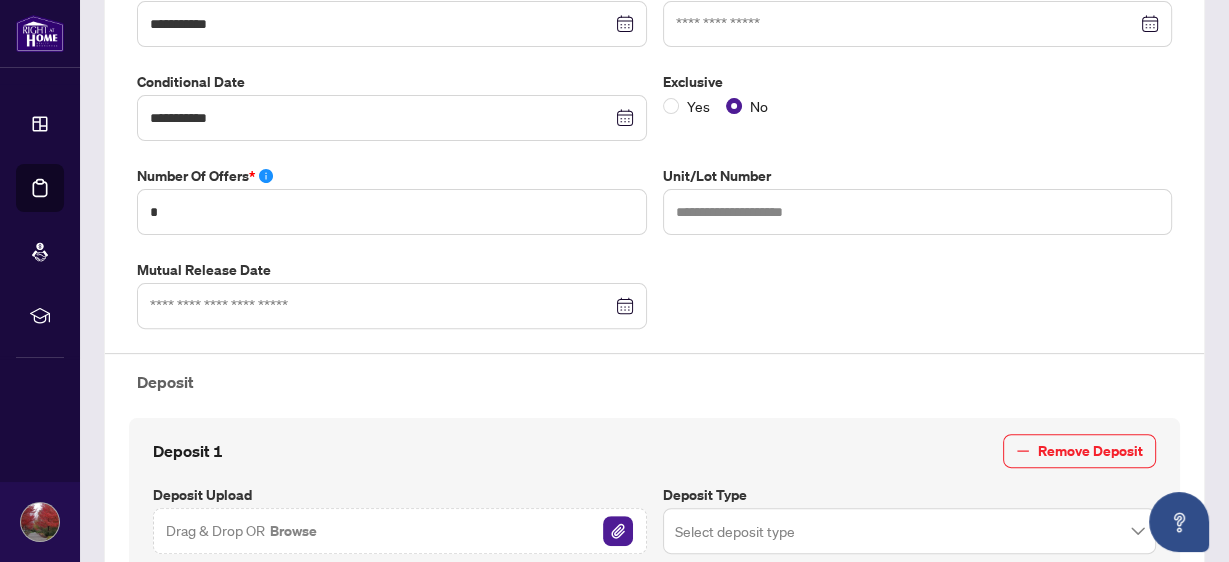 scroll, scrollTop: 560, scrollLeft: 0, axis: vertical 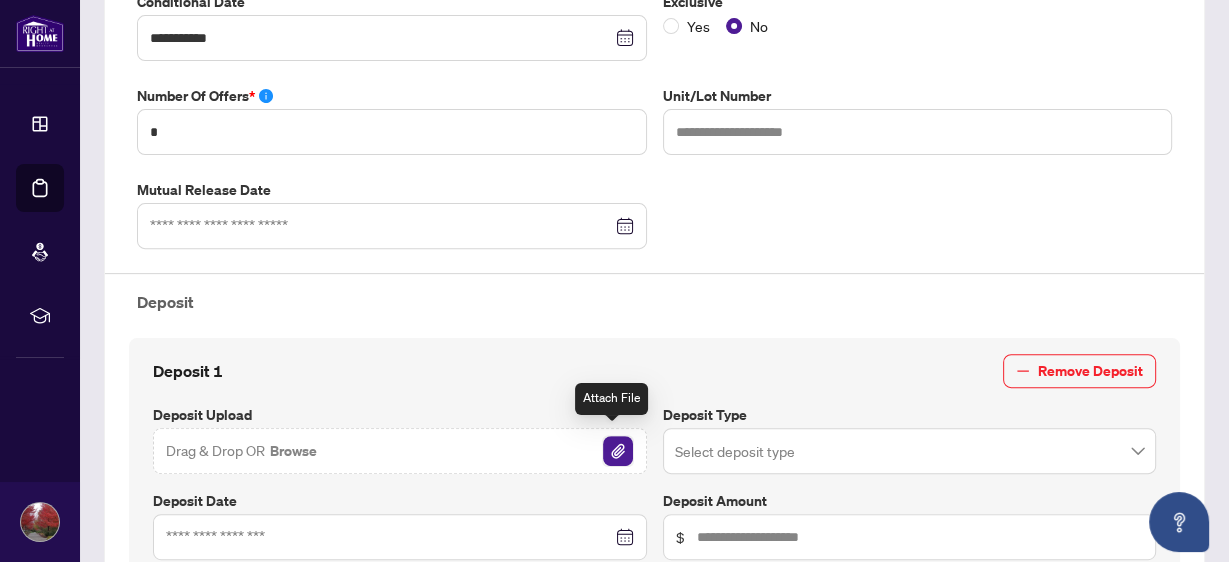 click at bounding box center [618, 451] 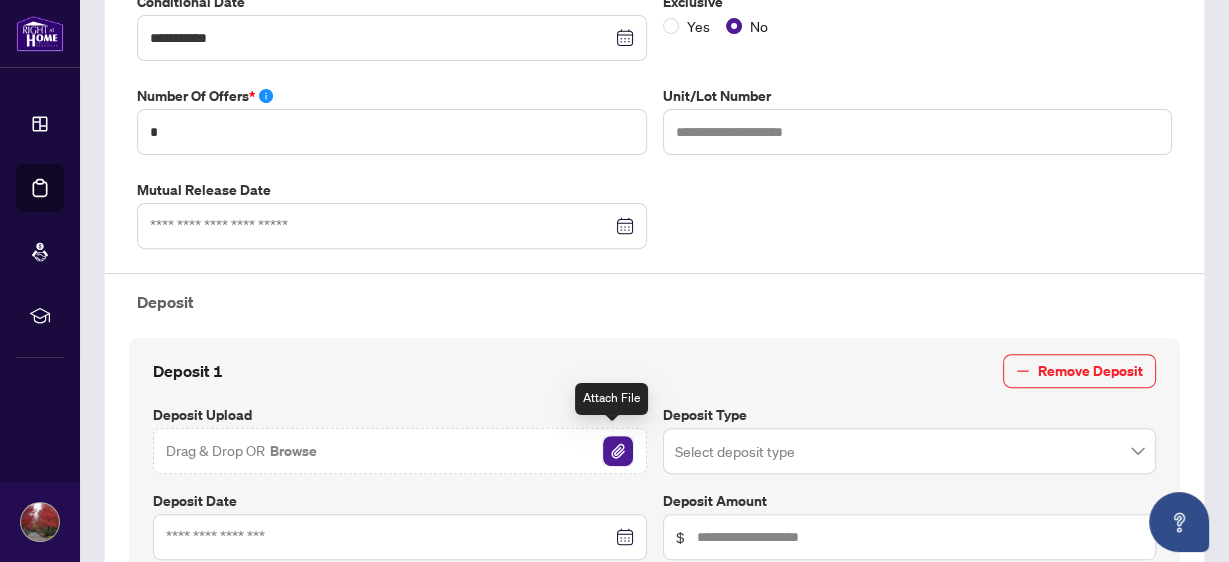 click at bounding box center [618, 451] 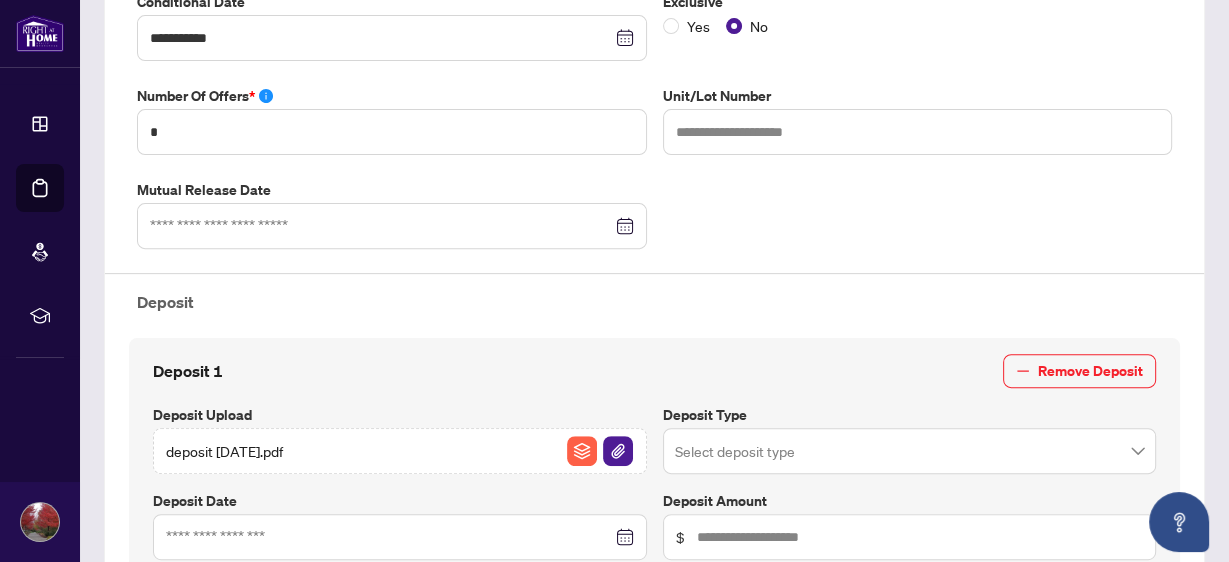 click at bounding box center (910, 451) 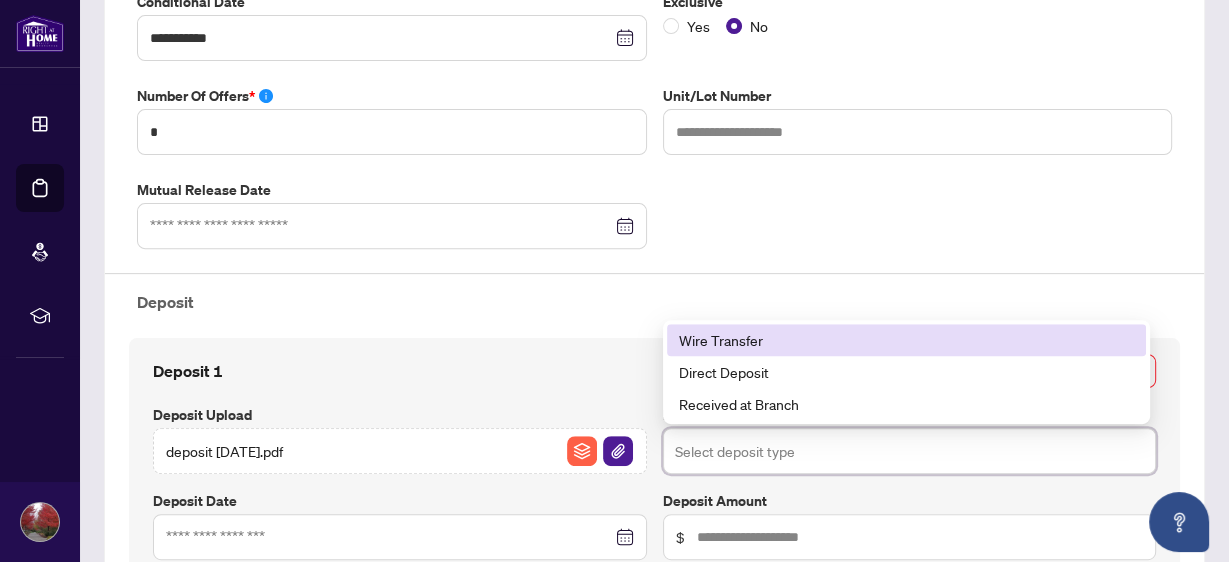 click on "Wire Transfer" at bounding box center (907, 340) 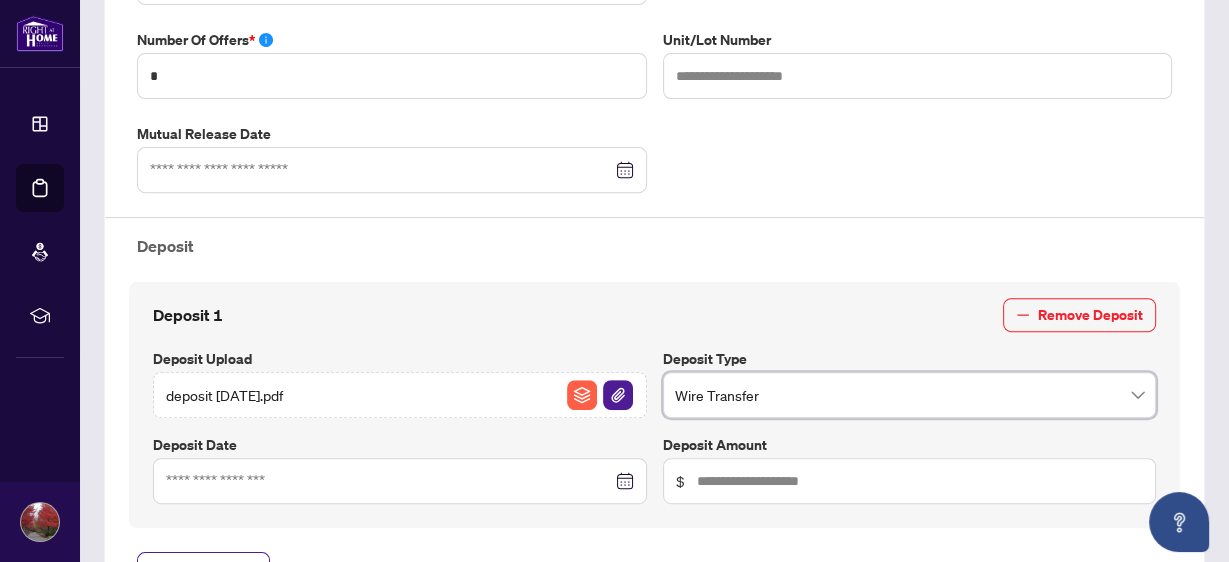 scroll, scrollTop: 720, scrollLeft: 0, axis: vertical 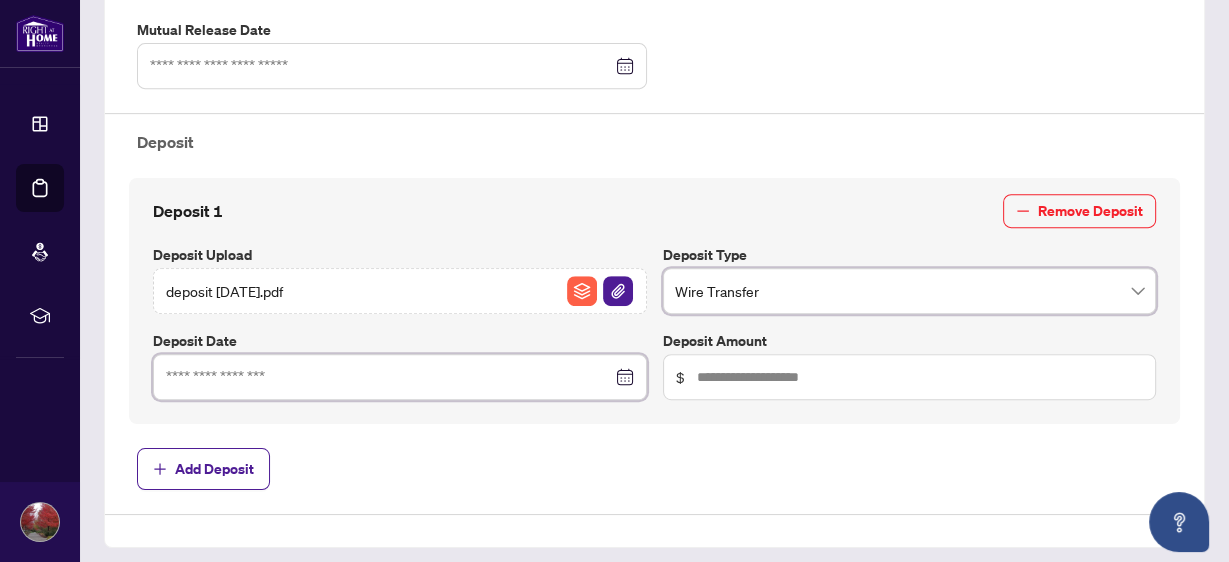 click at bounding box center (389, 377) 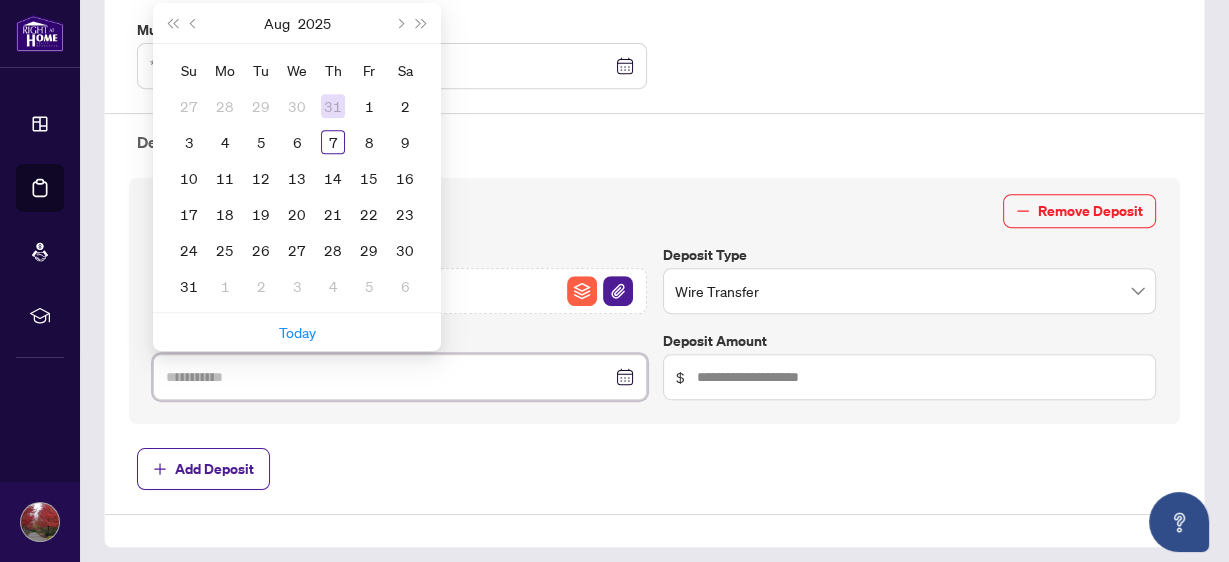 type on "**********" 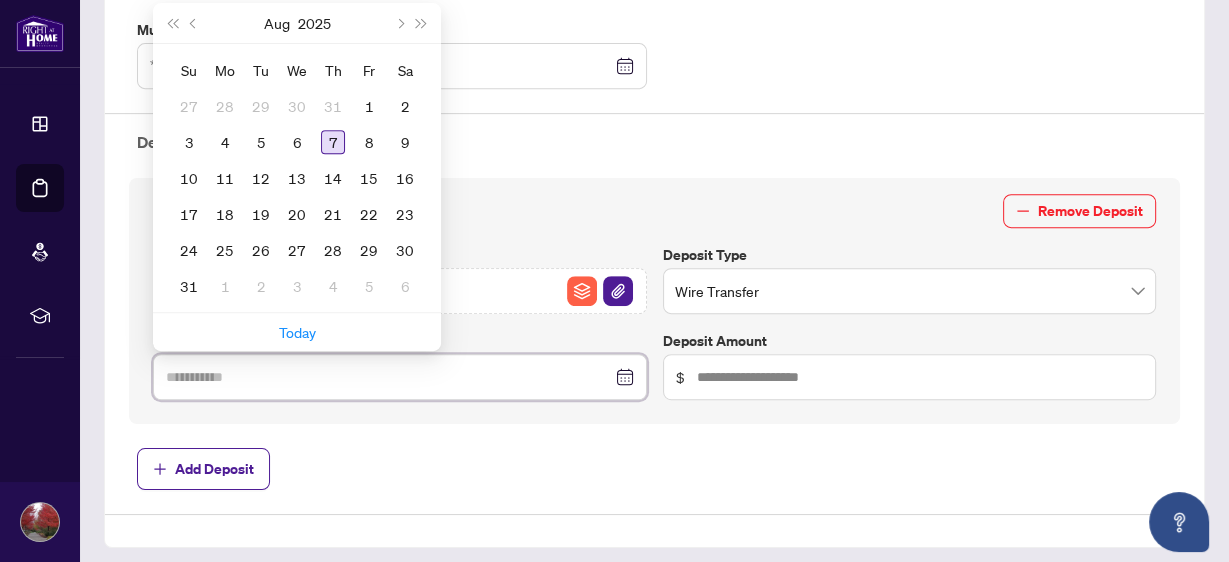 type on "**********" 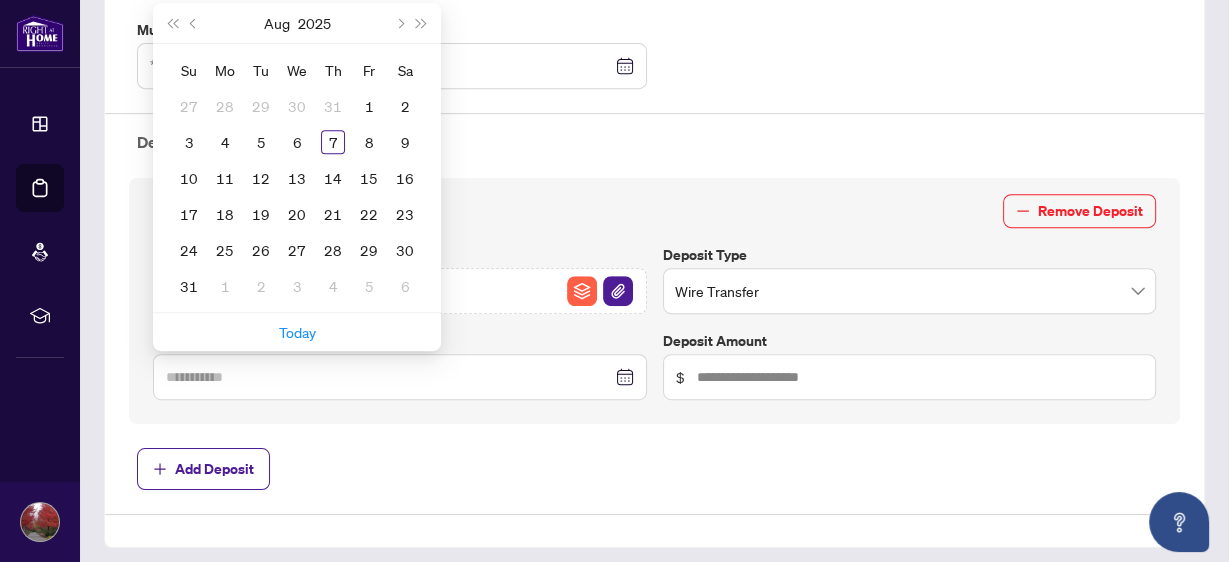 click on "7" at bounding box center (333, 142) 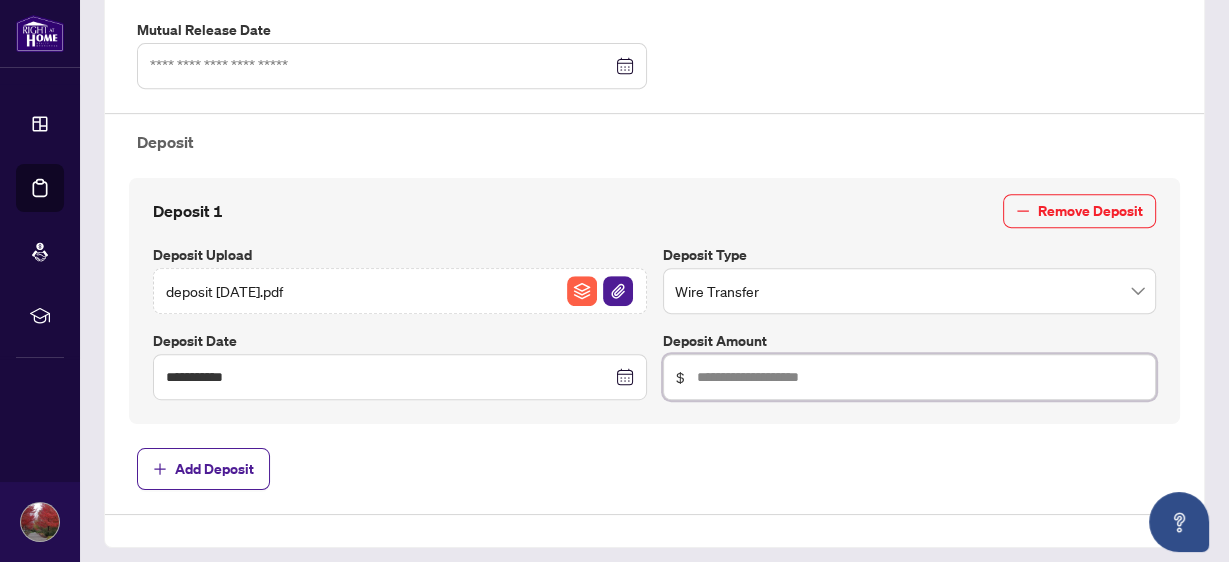 click at bounding box center (920, 377) 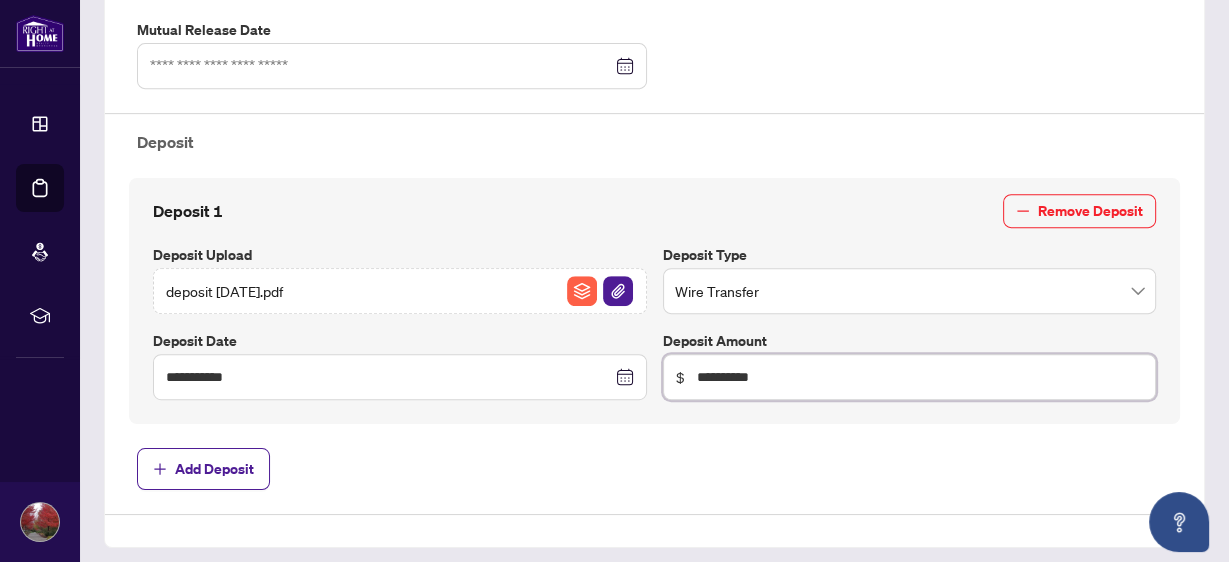type on "**********" 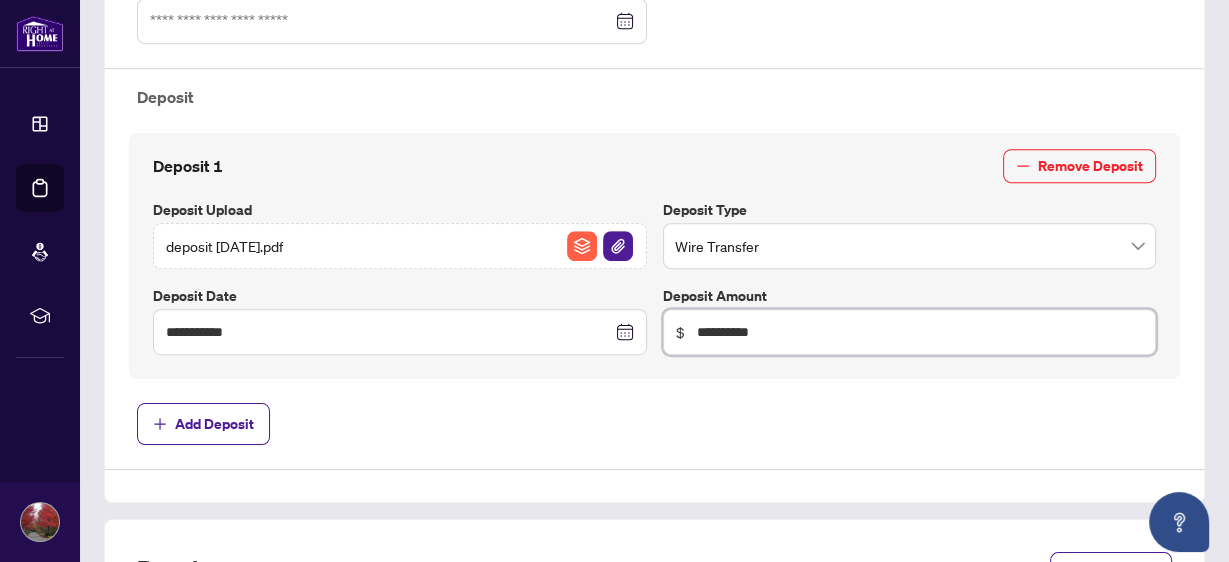 scroll, scrollTop: 800, scrollLeft: 0, axis: vertical 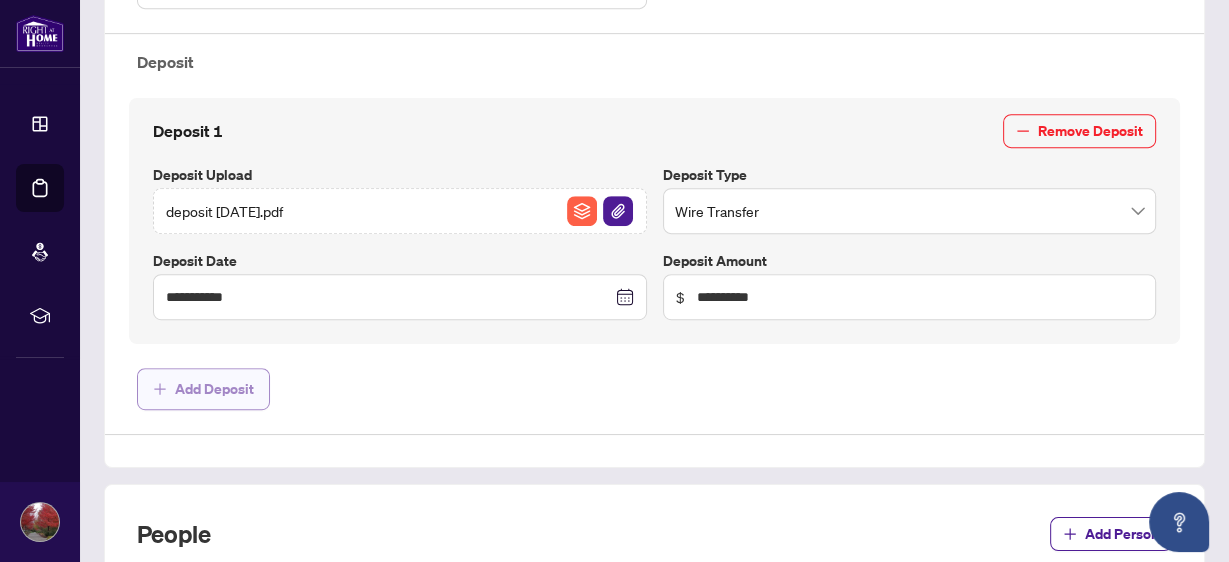 click on "Add Deposit" at bounding box center (214, 389) 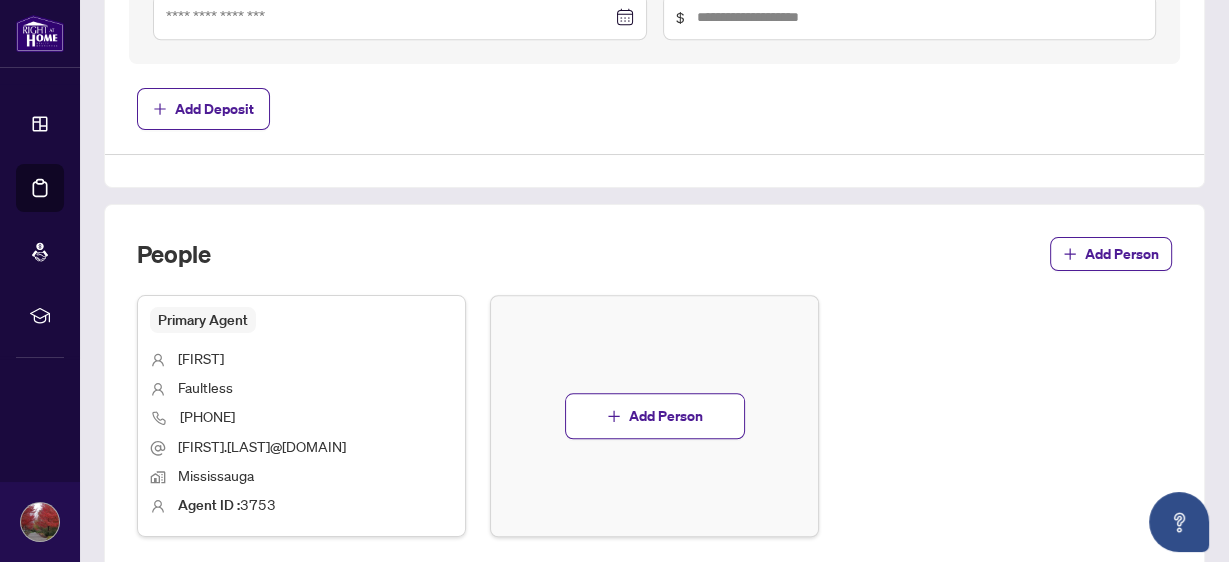 scroll, scrollTop: 1360, scrollLeft: 0, axis: vertical 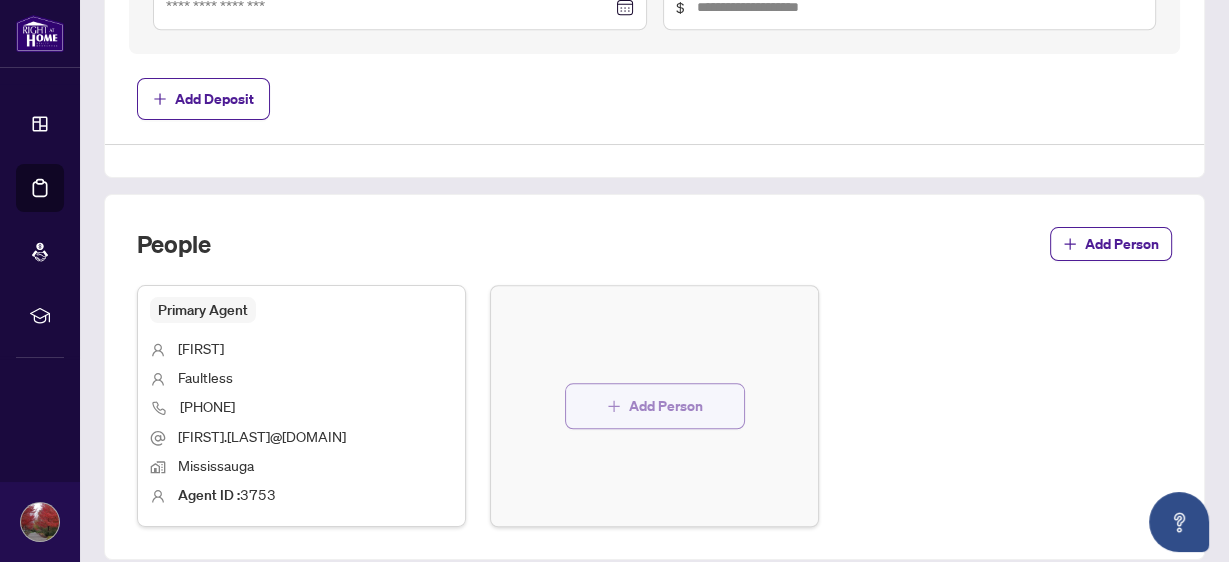 click on "Add Person" at bounding box center (666, 406) 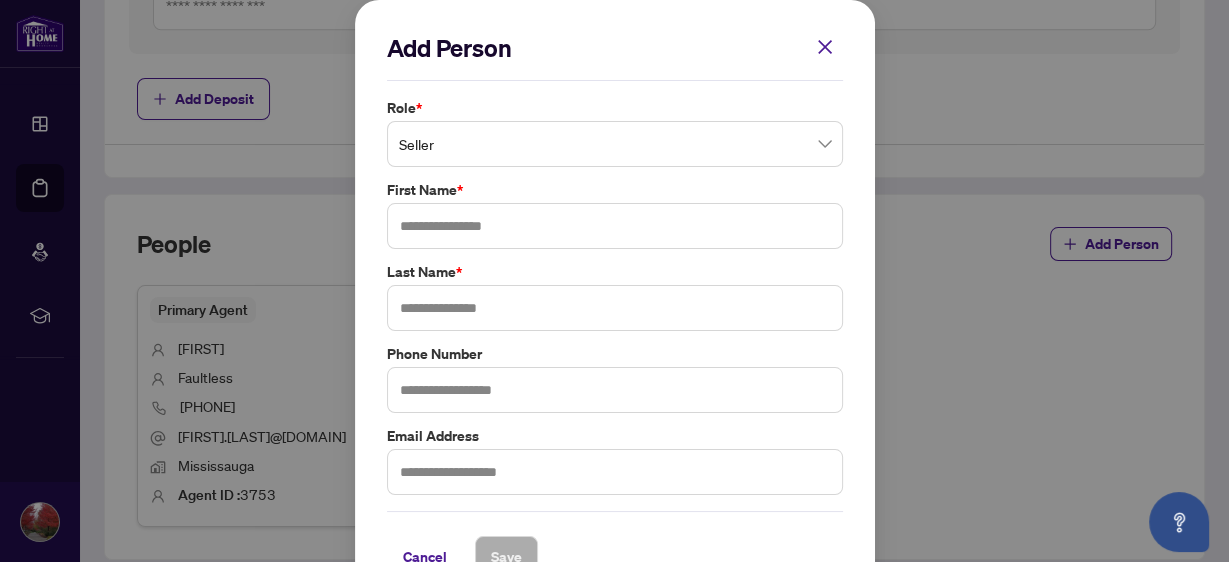 click 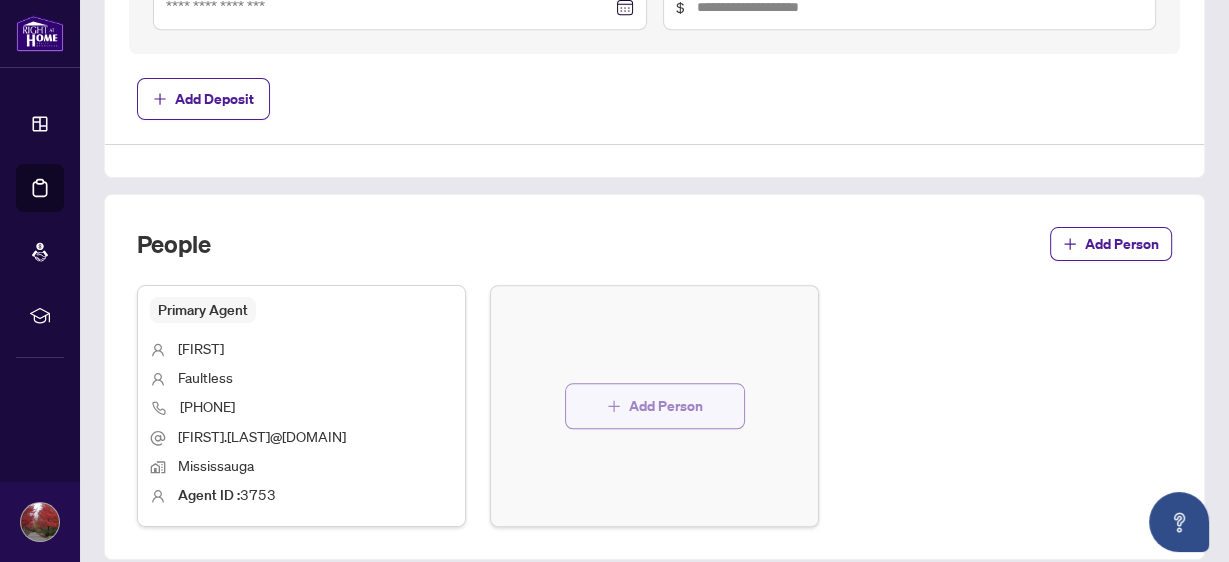 click on "Add Person" at bounding box center (666, 406) 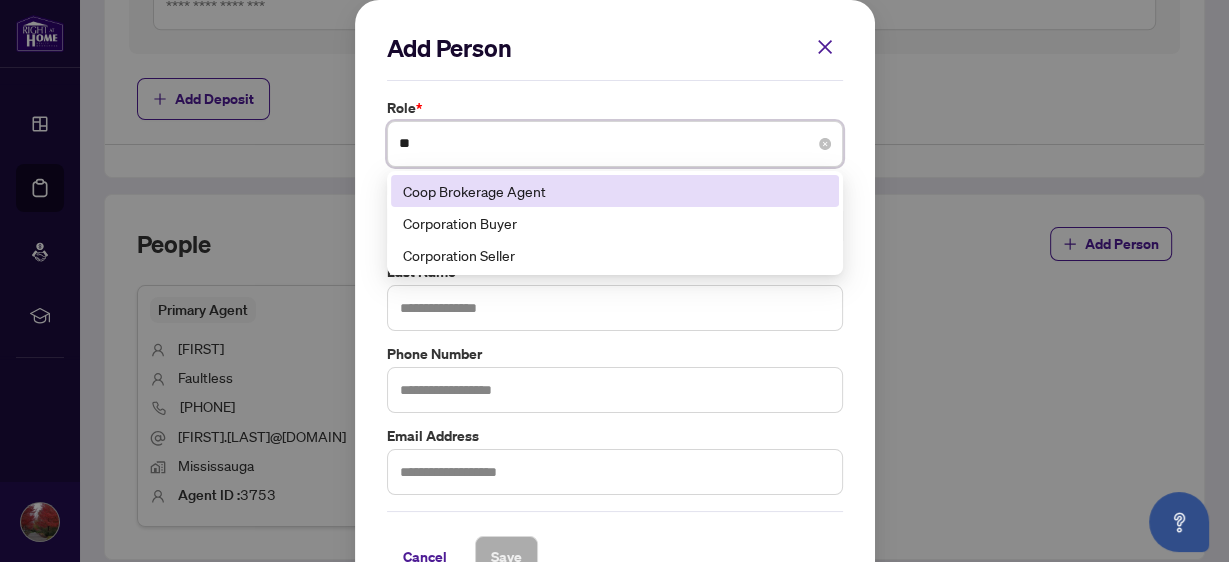 type on "***" 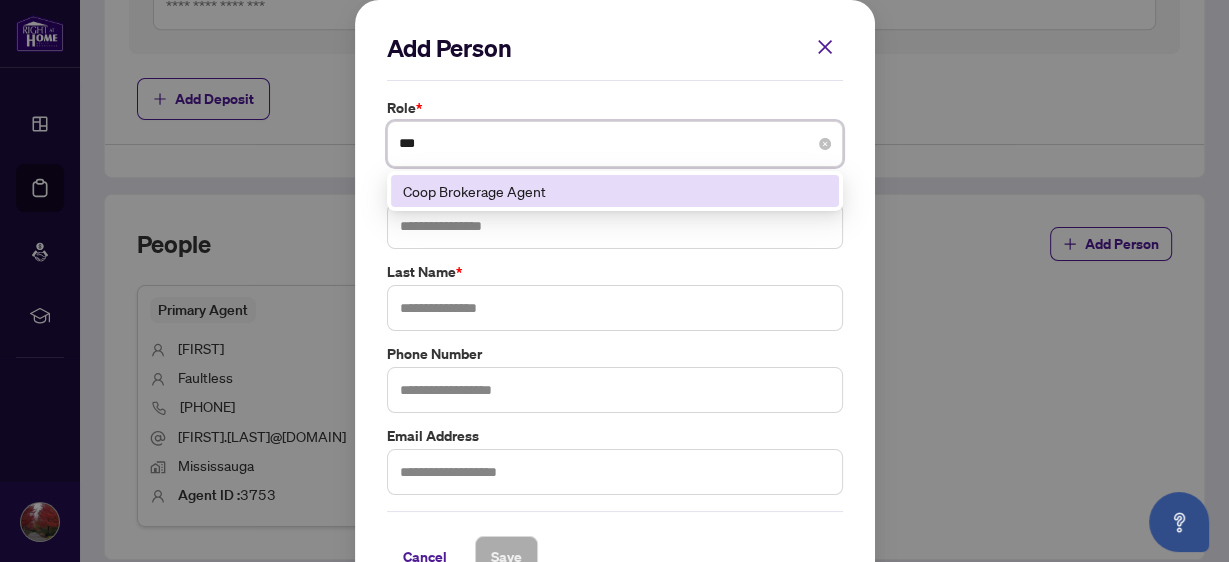 click on "Coop Brokerage Agent" at bounding box center (615, 191) 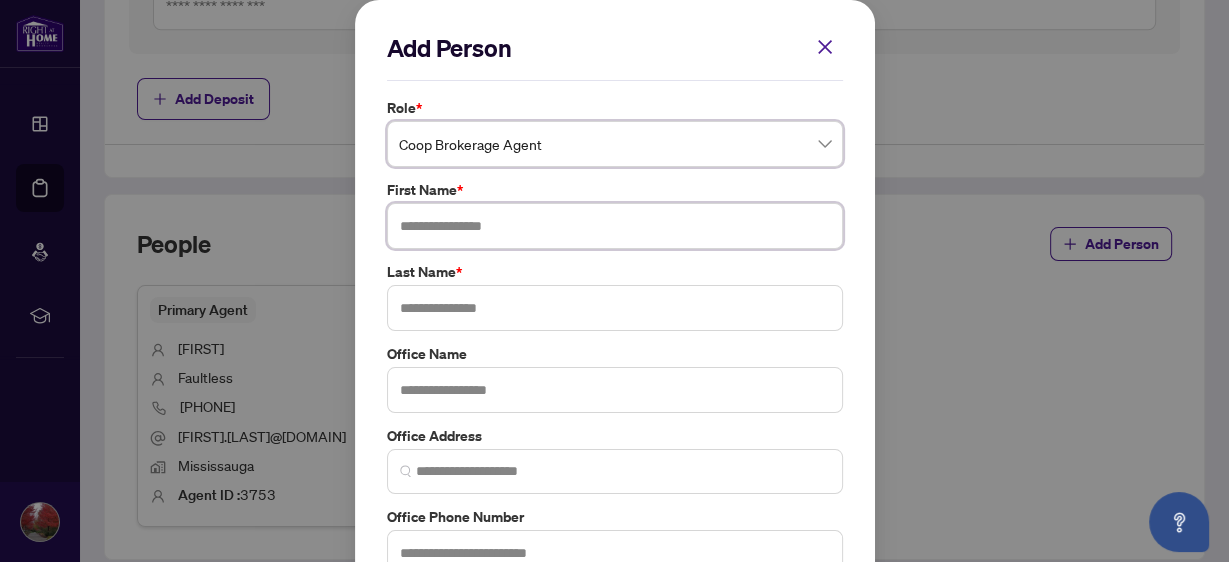 click at bounding box center (615, 226) 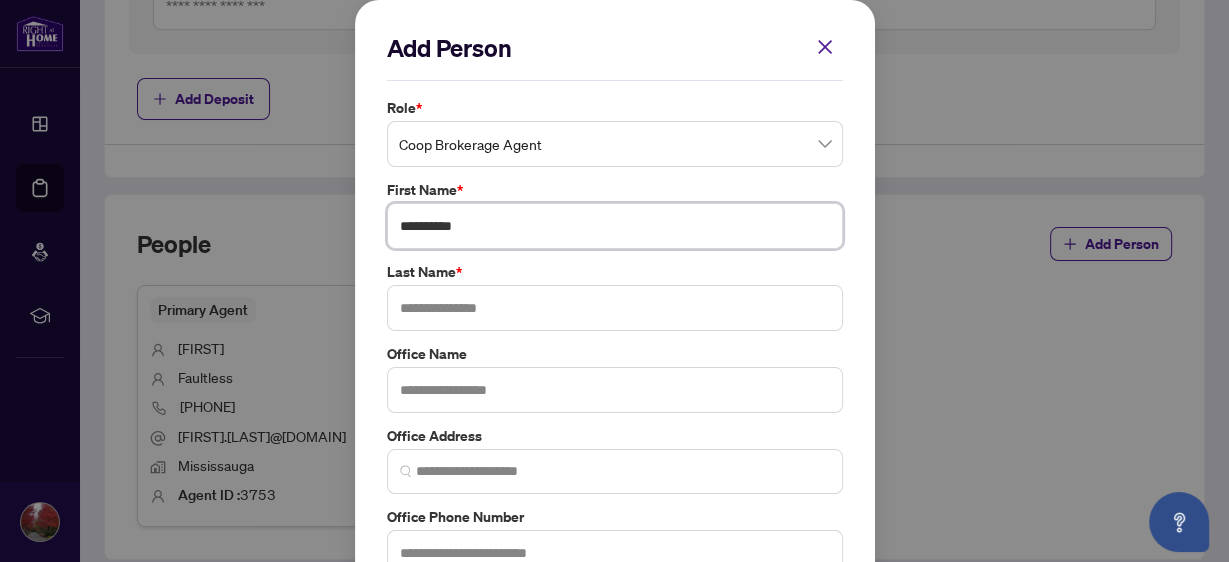 type on "*********" 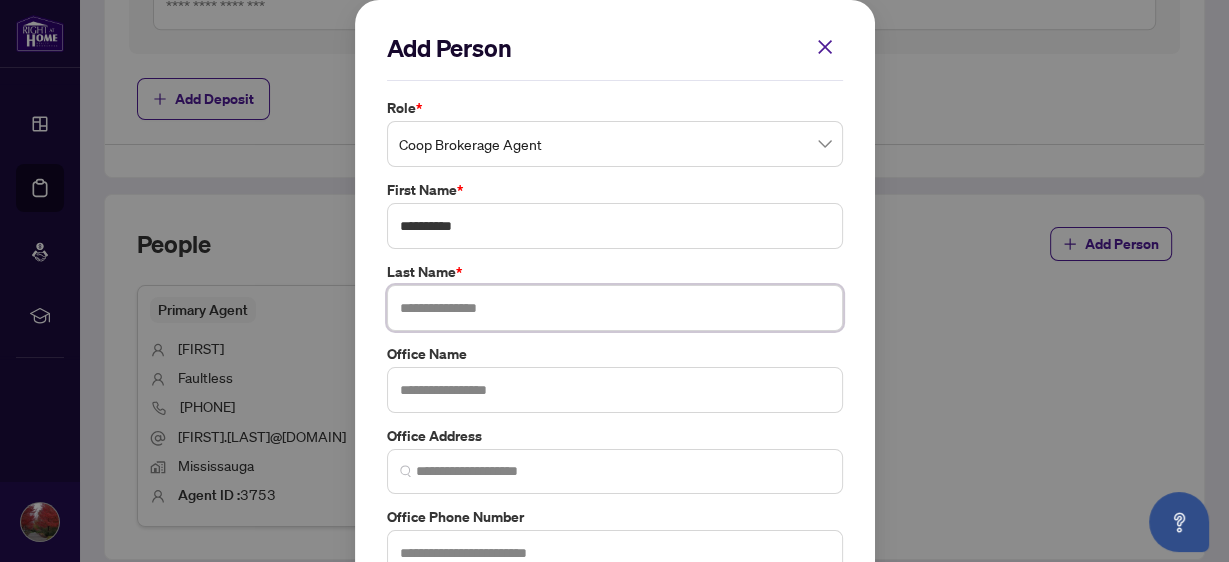 click at bounding box center (615, 308) 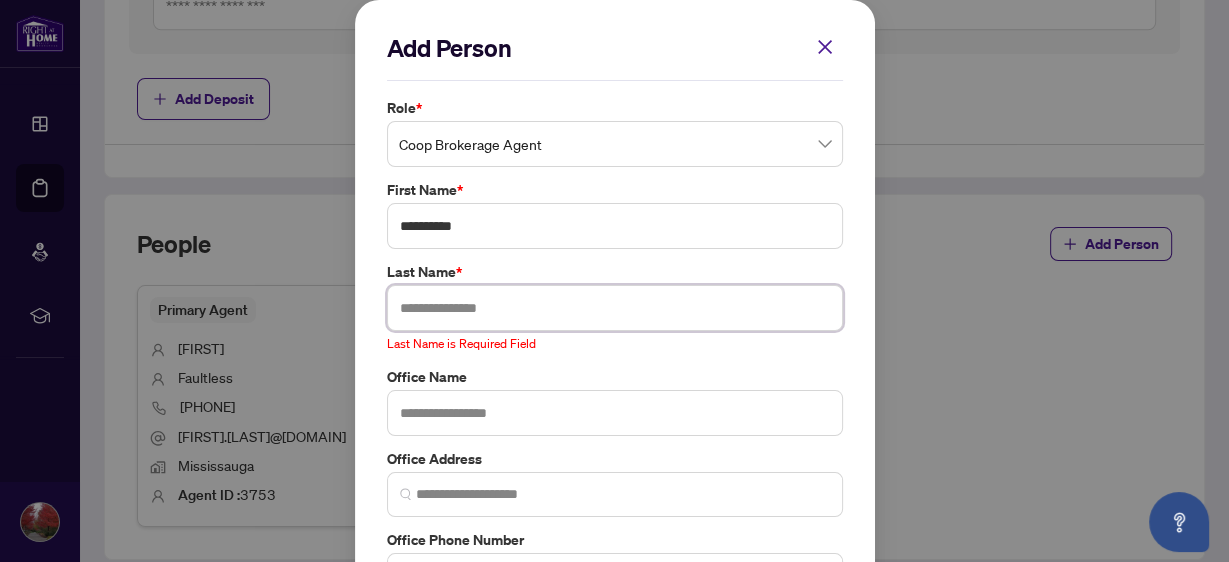 click at bounding box center [615, 308] 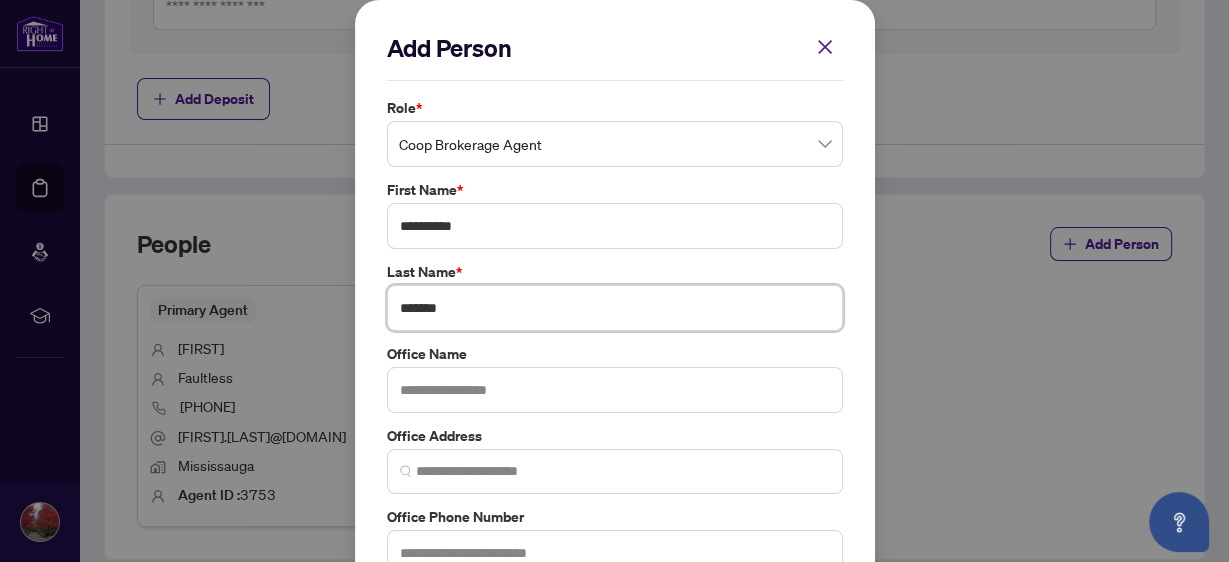 type on "*******" 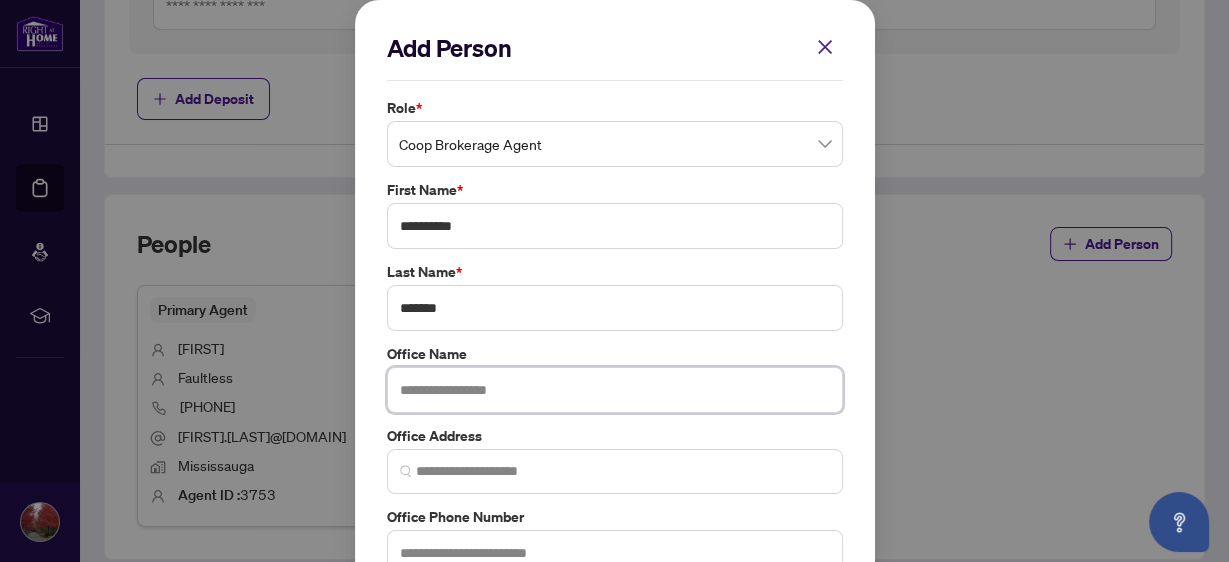 click at bounding box center (615, 390) 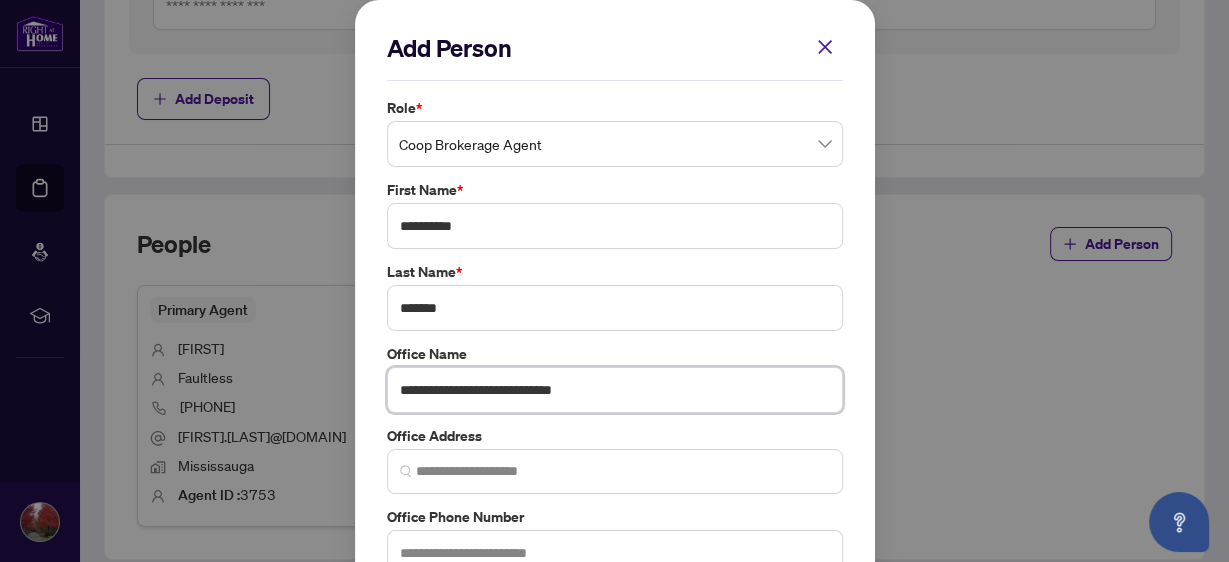 type on "**********" 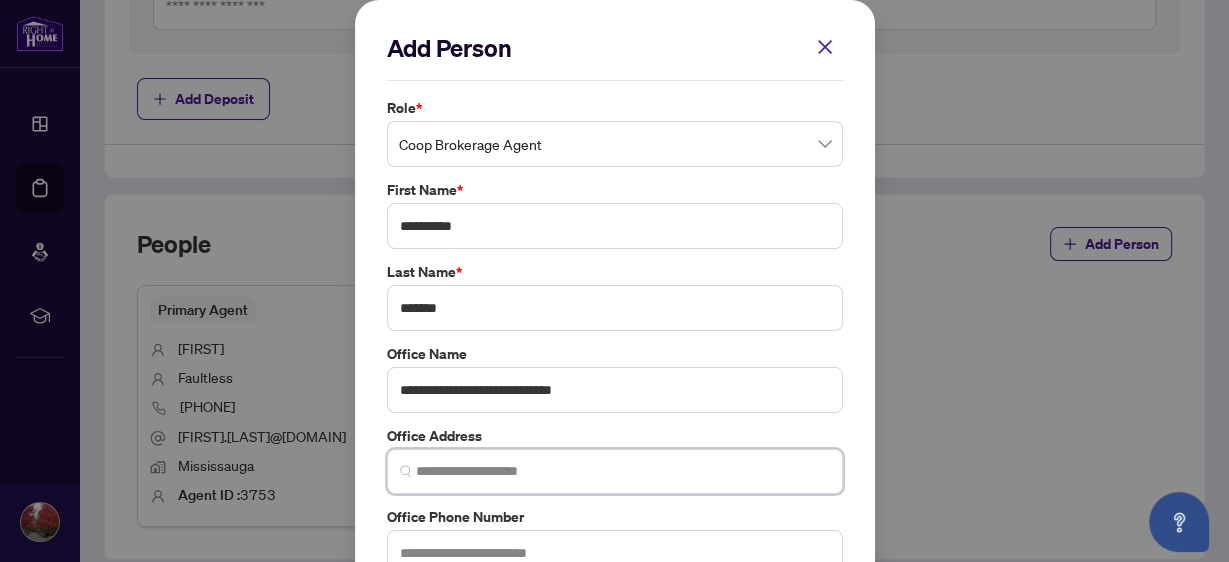 click at bounding box center (623, 471) 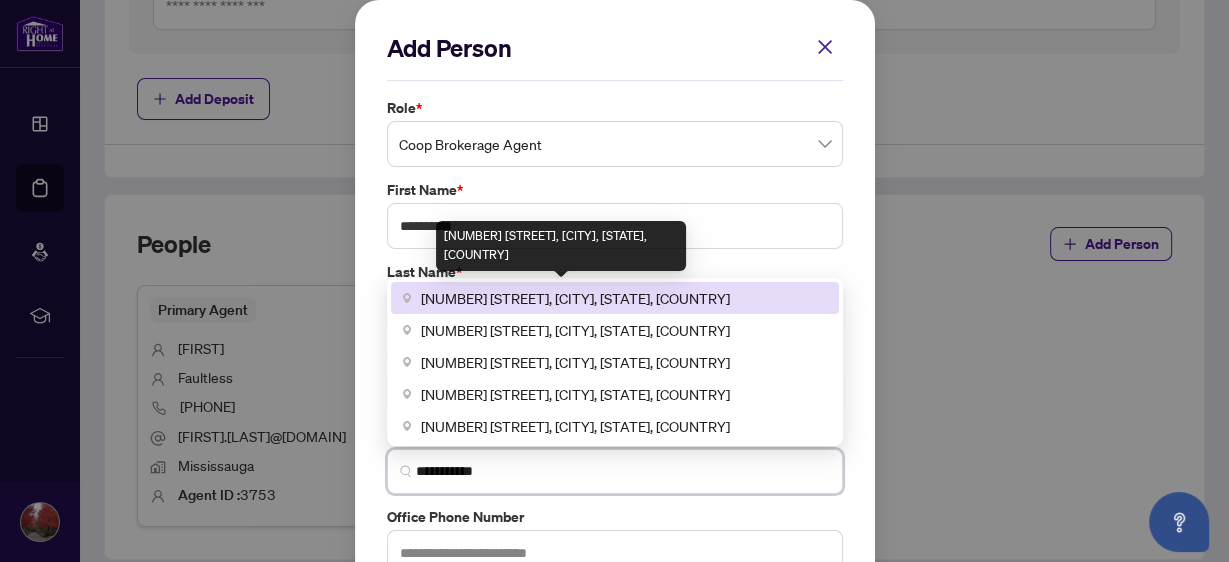 click on "[NUMBER] [STREET], [CITY], [STATE], [COUNTRY]" at bounding box center [575, 298] 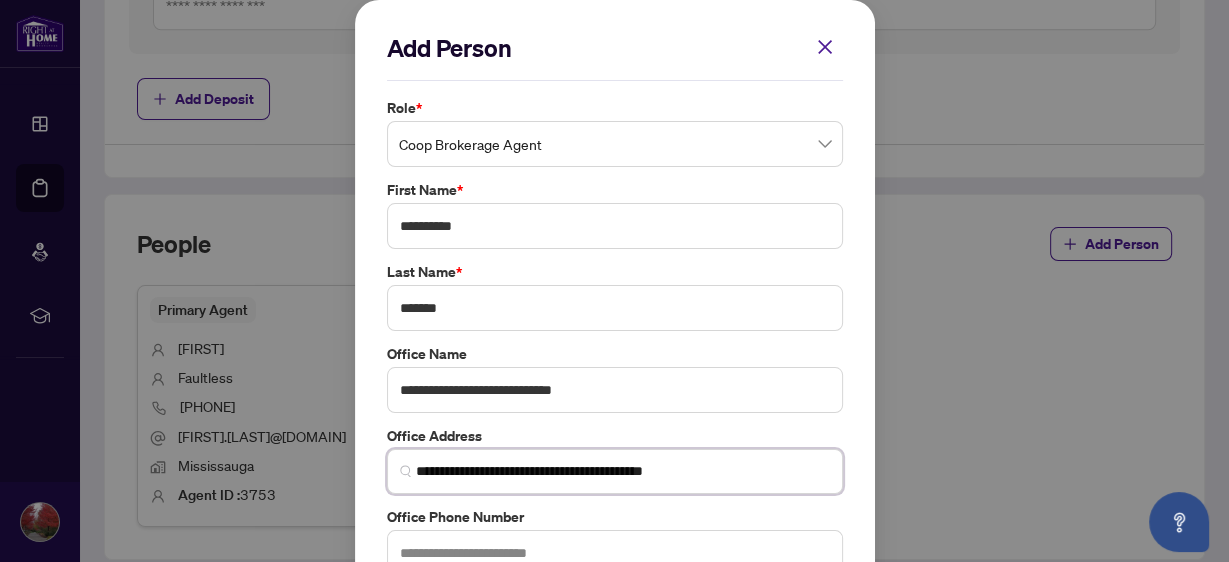 click on "**********" at bounding box center (623, 471) 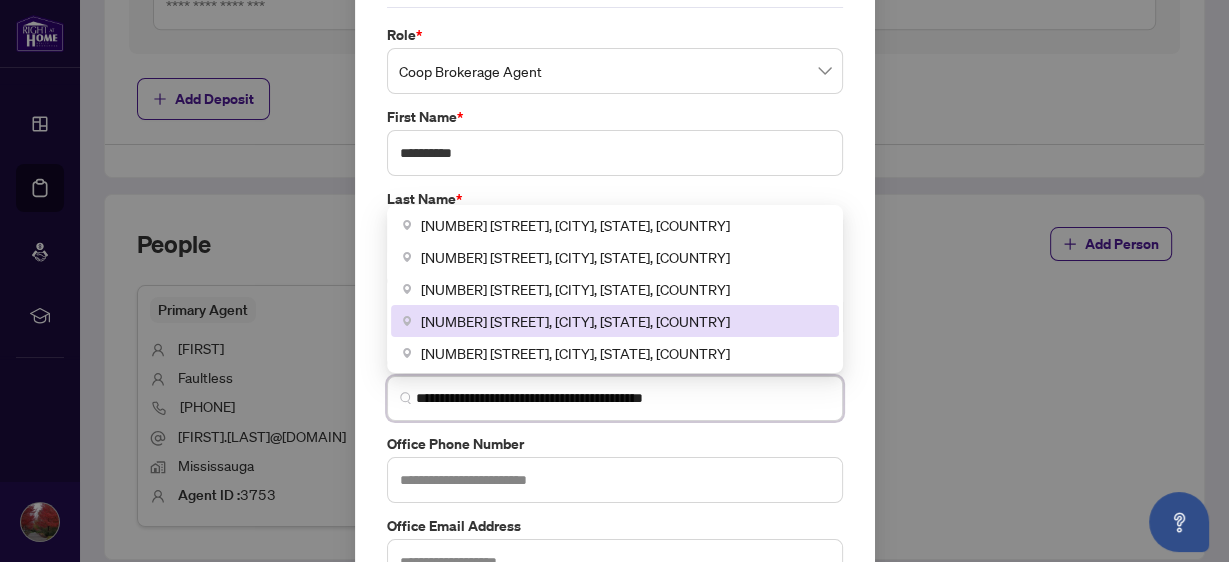 scroll, scrollTop: 80, scrollLeft: 0, axis: vertical 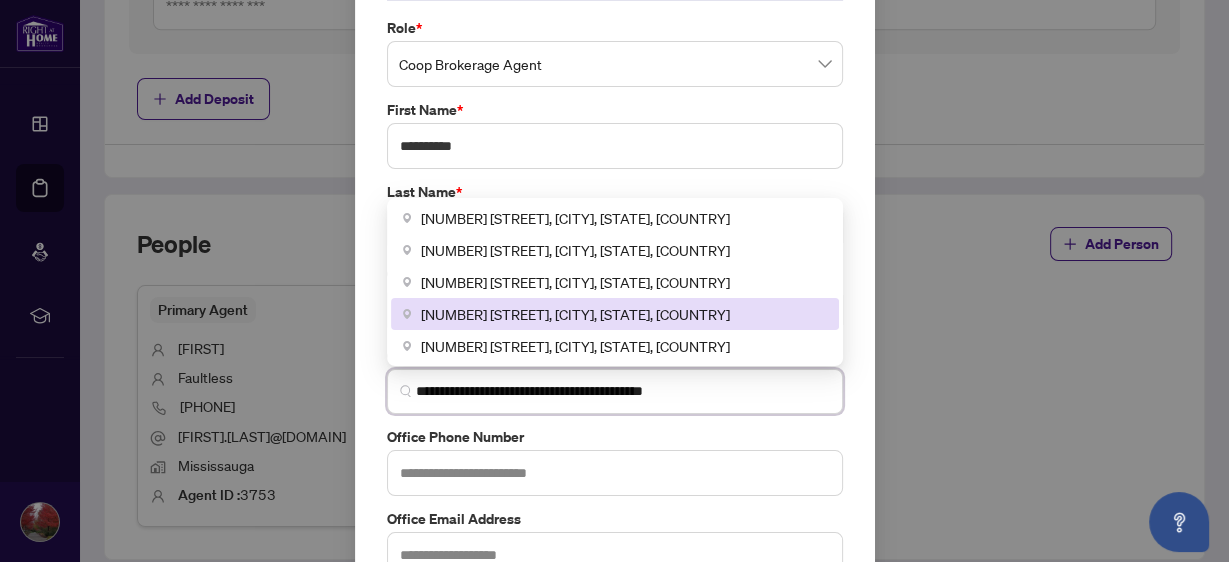click on "**********" at bounding box center [623, 391] 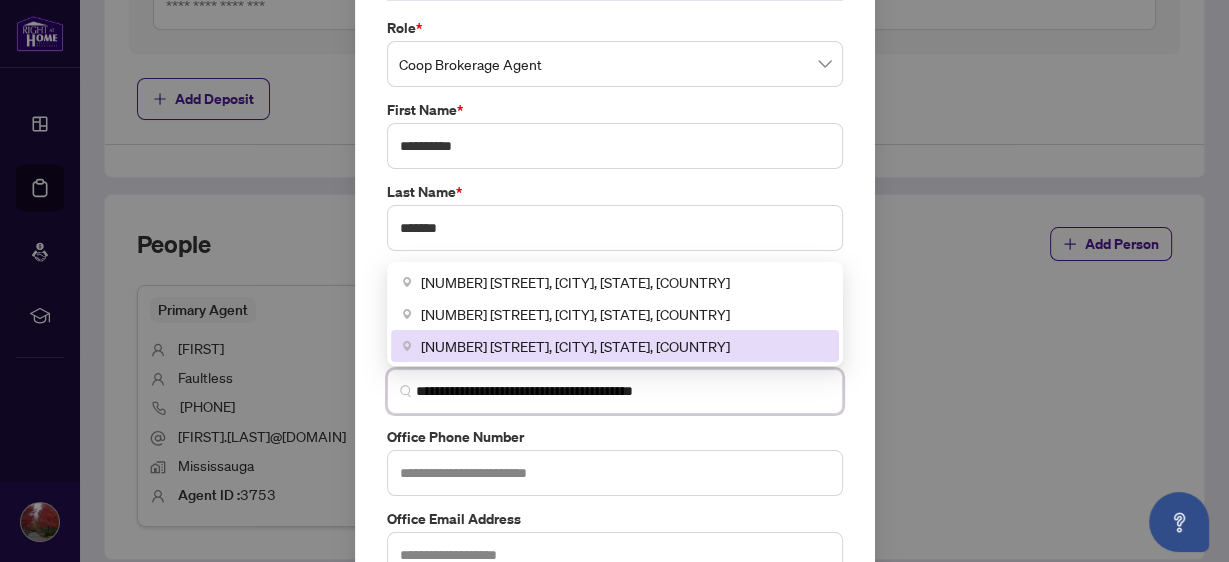 type on "**********" 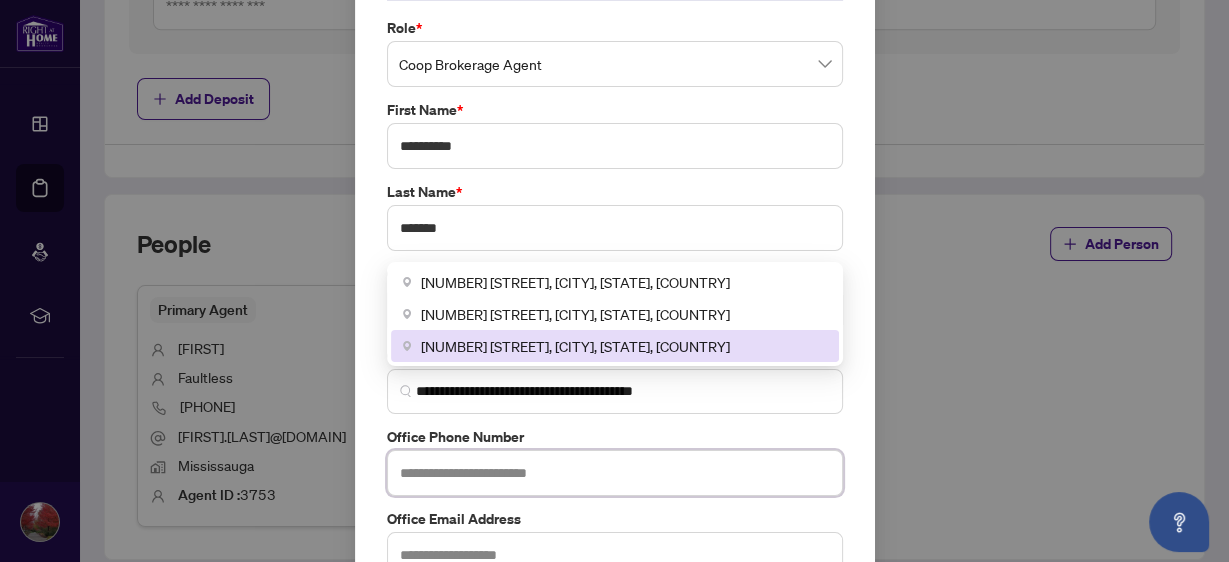 click at bounding box center [615, 473] 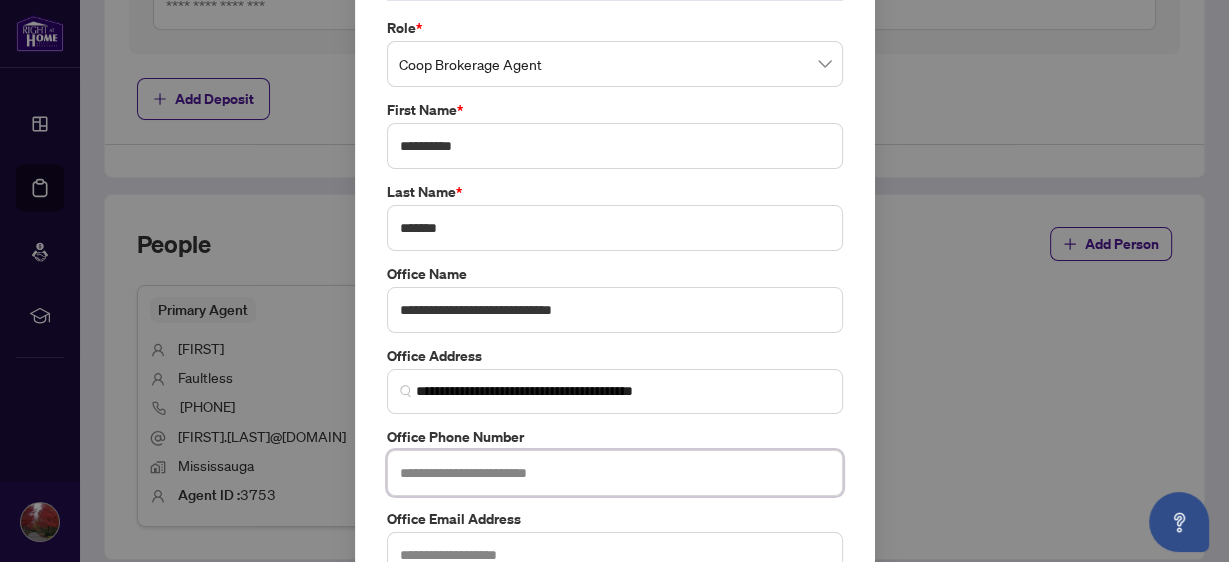 click at bounding box center [615, 473] 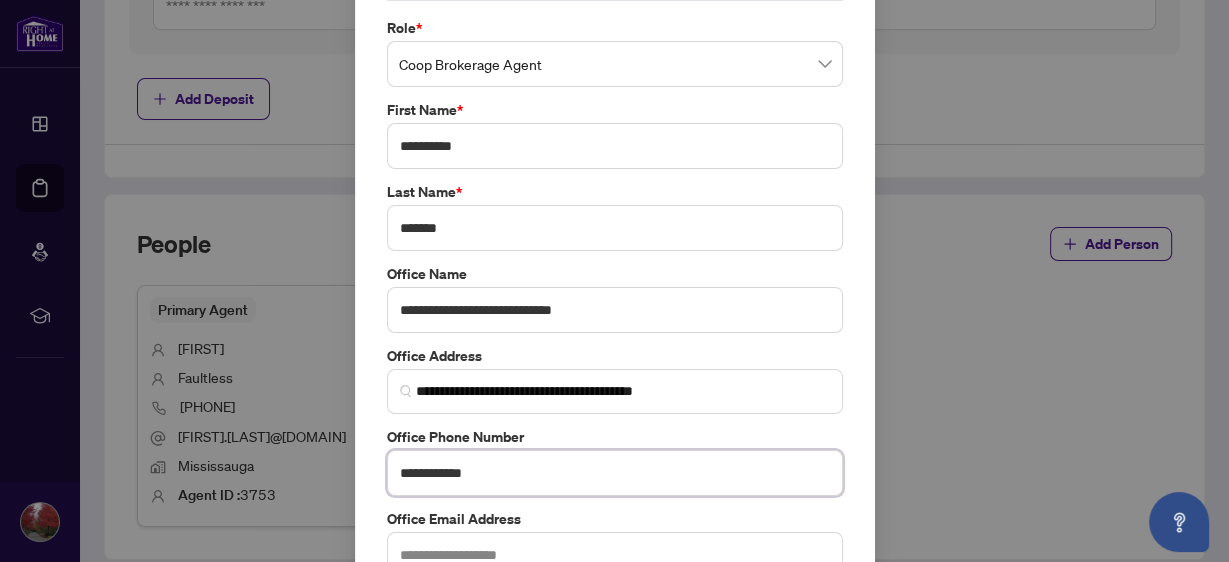 type on "**********" 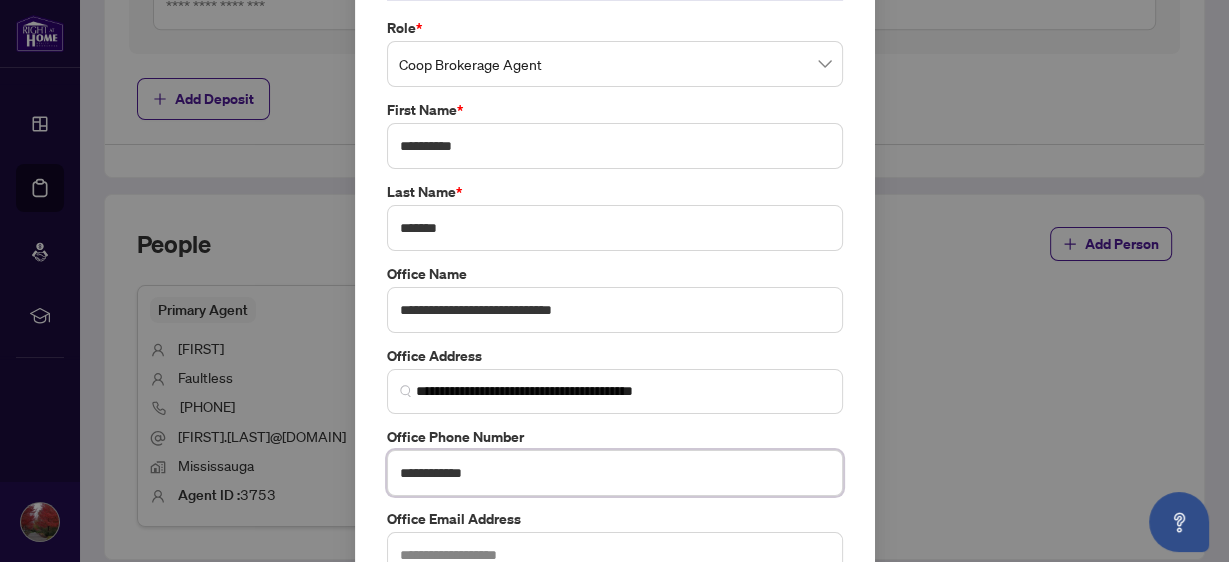 scroll, scrollTop: 160, scrollLeft: 0, axis: vertical 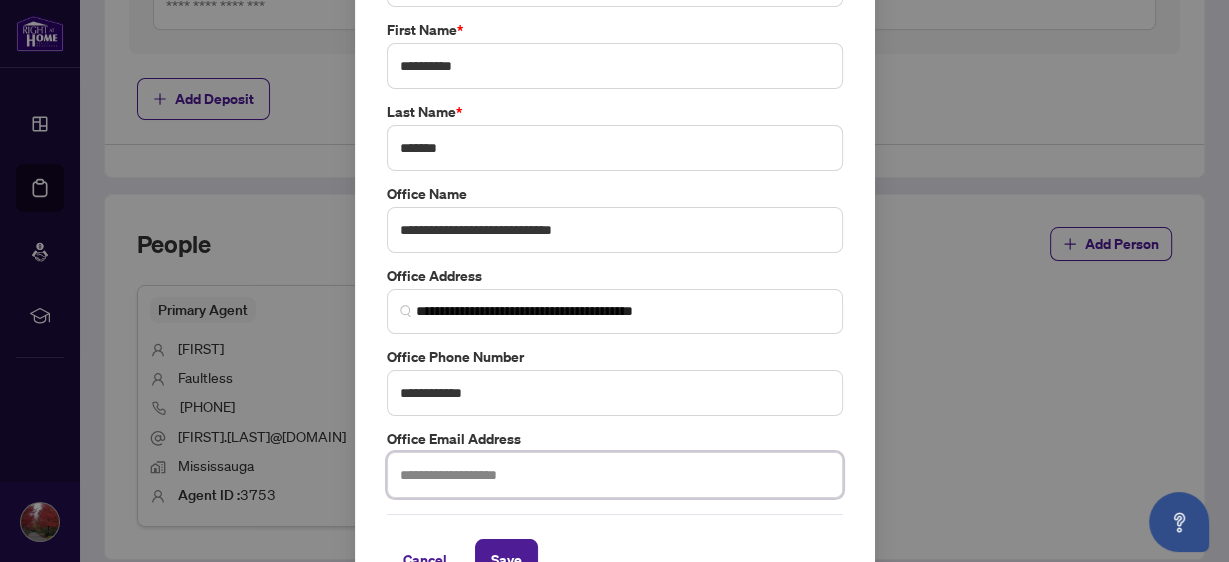 click at bounding box center (615, 475) 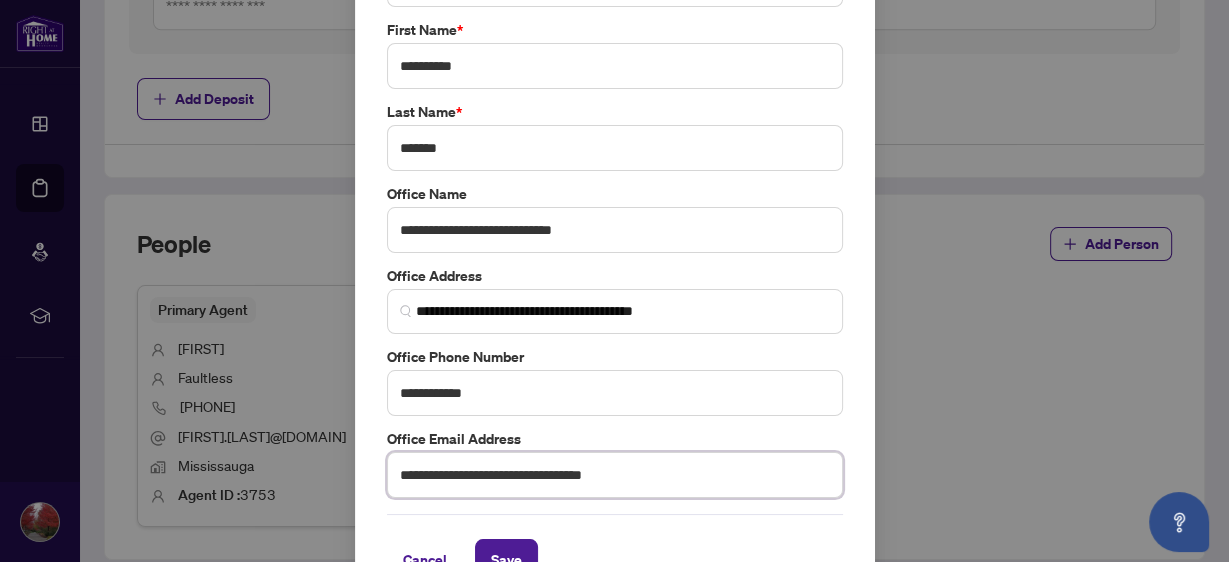 type on "**********" 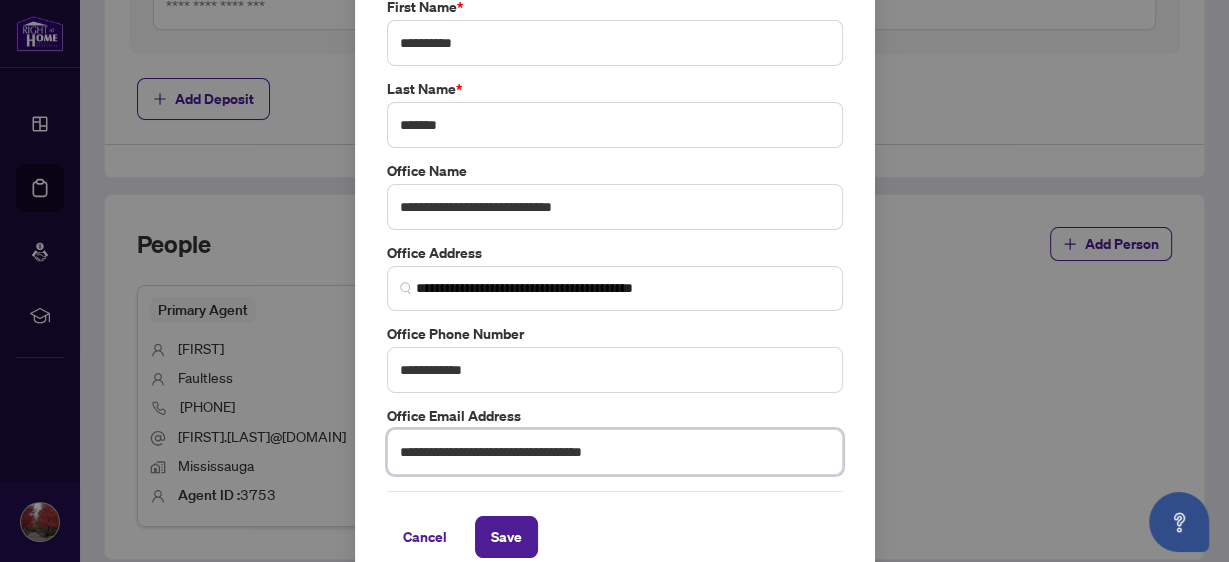 scroll, scrollTop: 204, scrollLeft: 0, axis: vertical 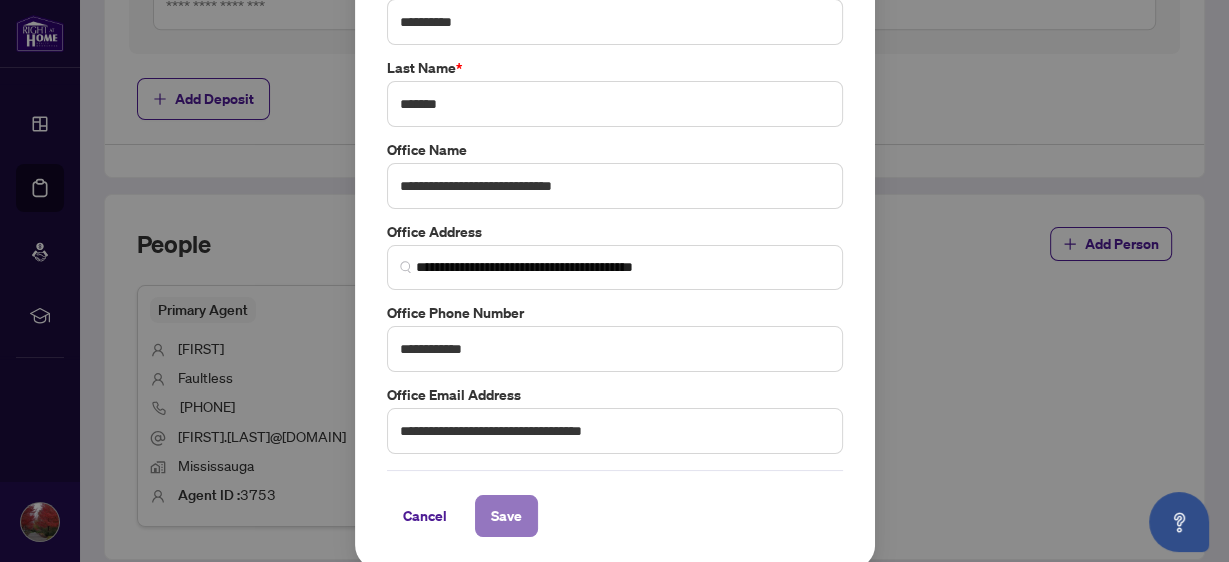 click on "Save" at bounding box center [506, 516] 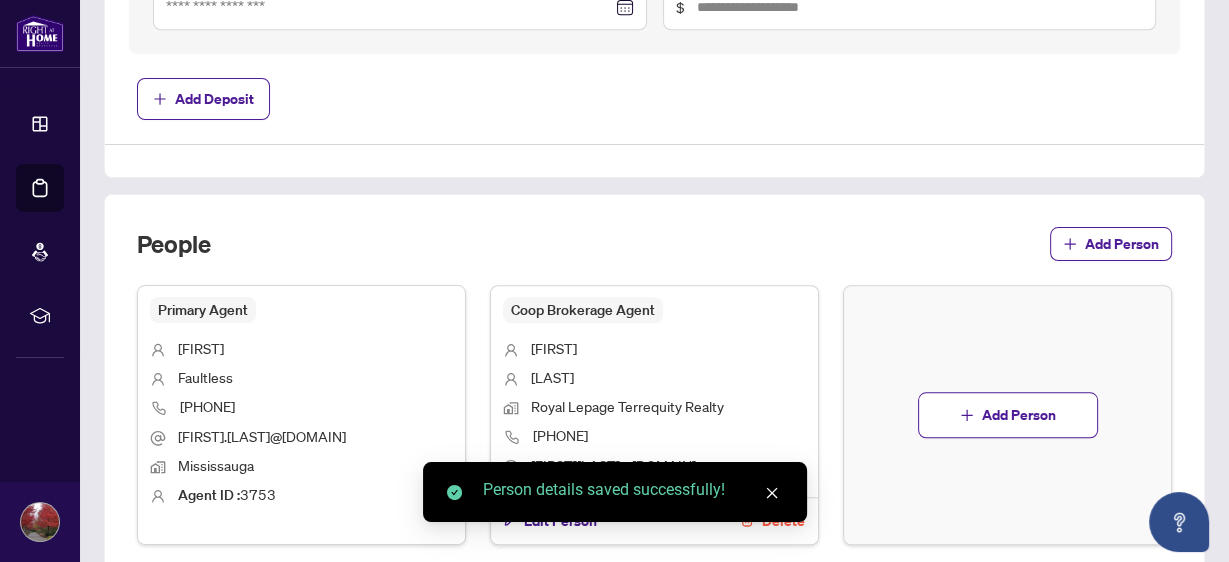 scroll, scrollTop: 1512, scrollLeft: 0, axis: vertical 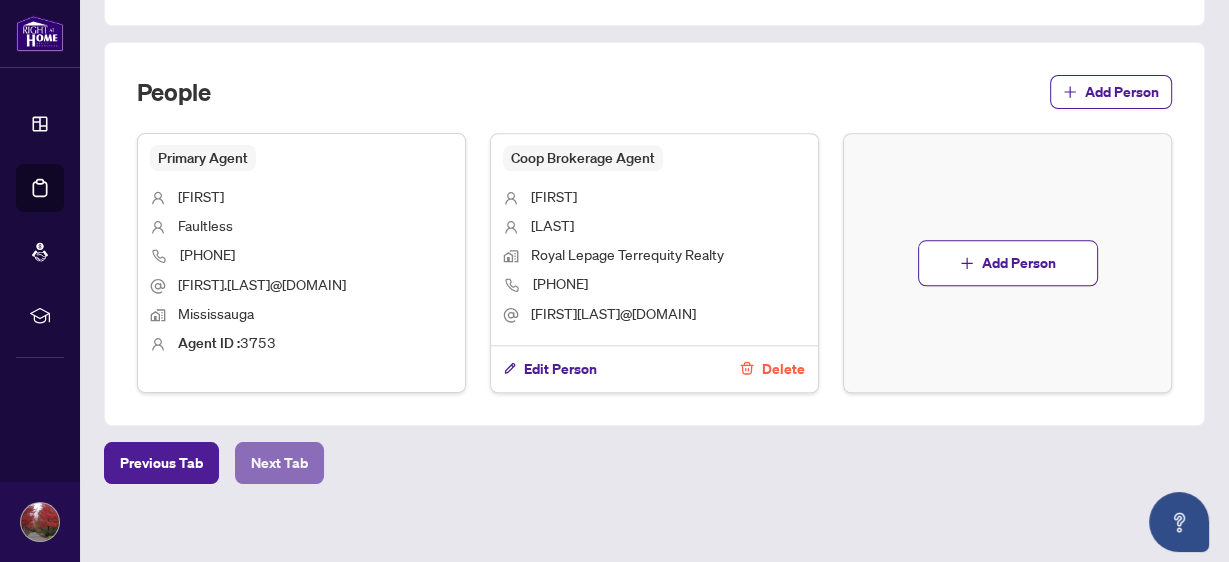 click on "Next Tab" at bounding box center [279, 463] 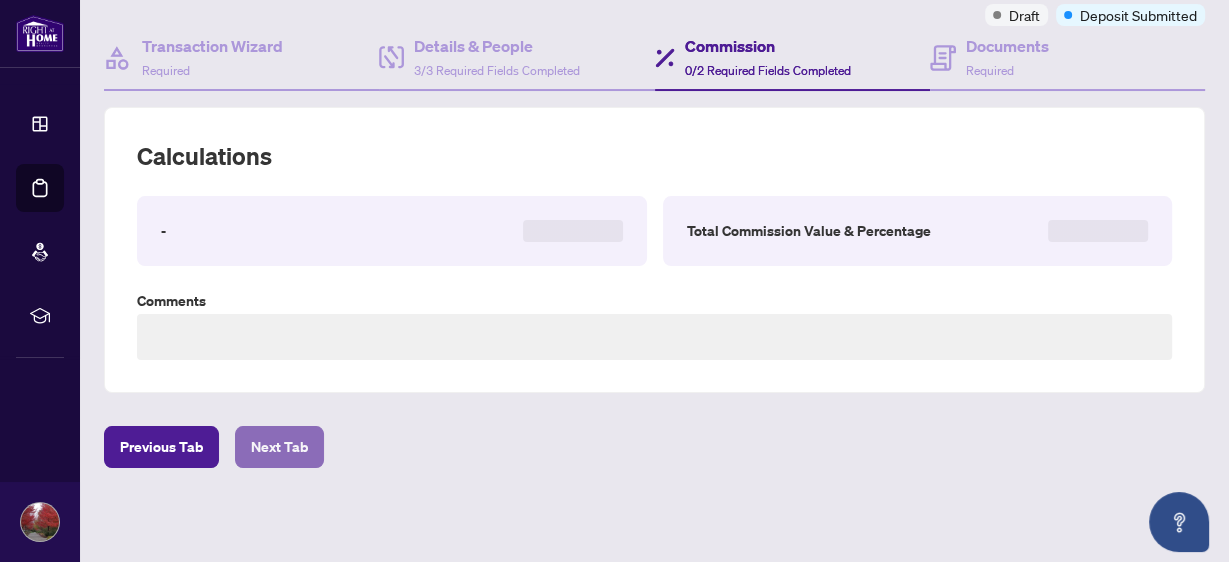 scroll, scrollTop: 162, scrollLeft: 0, axis: vertical 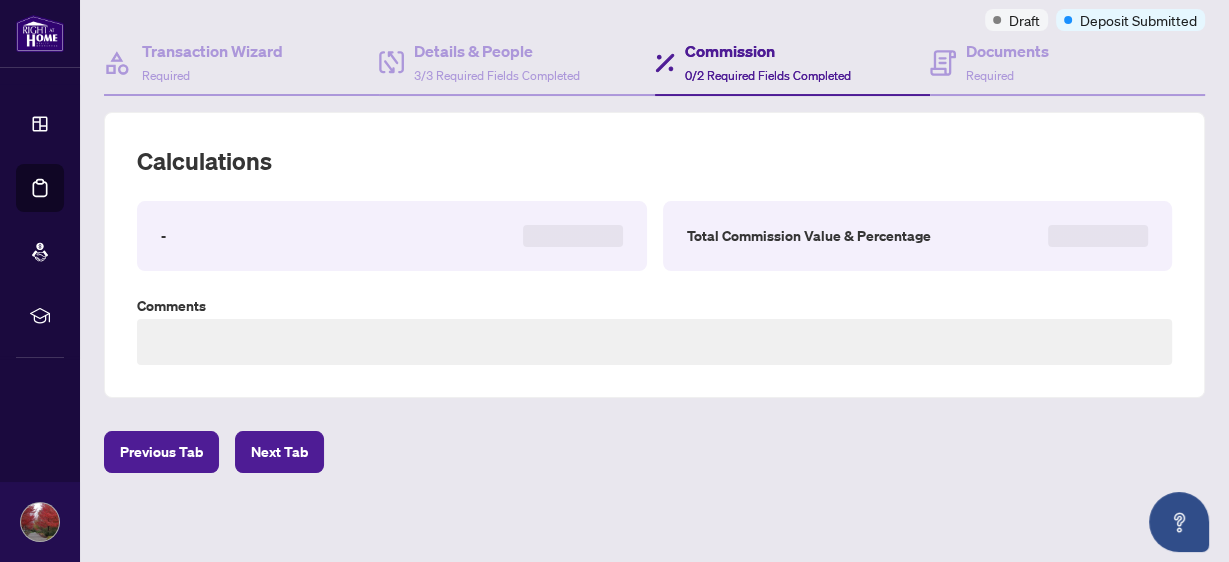 type on "**********" 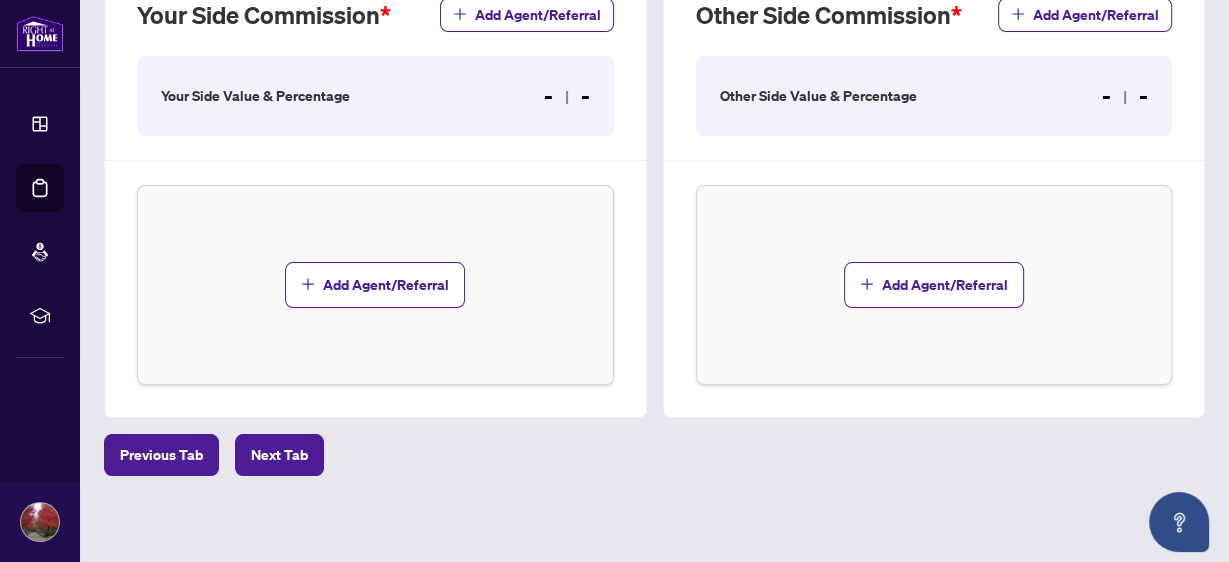 scroll, scrollTop: 541, scrollLeft: 0, axis: vertical 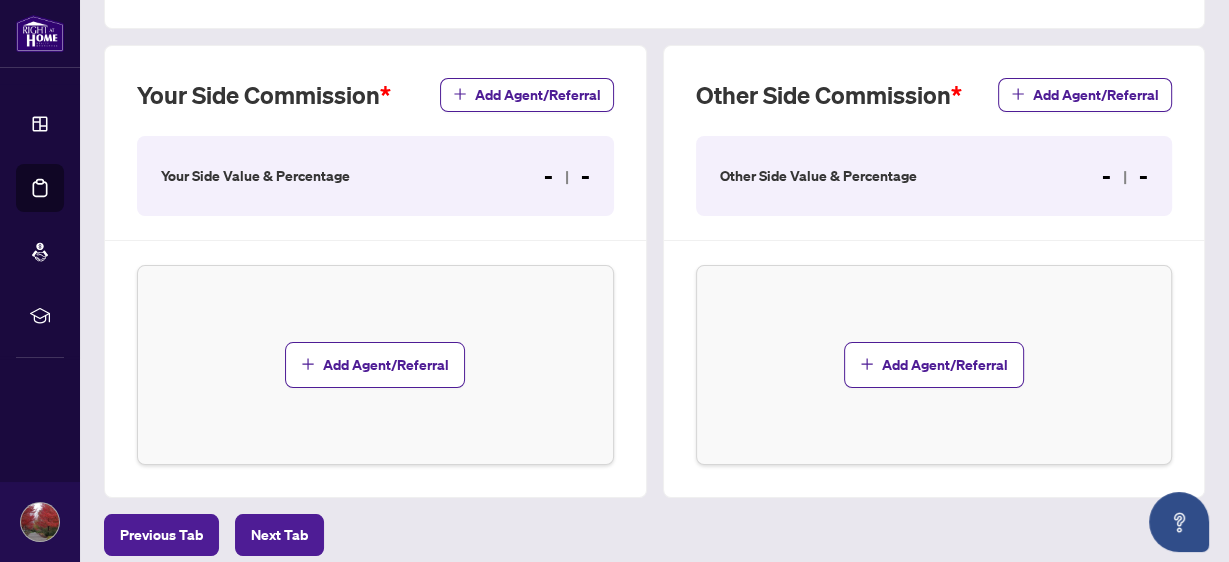 click on "Your Side Value & Percentage -     -" at bounding box center (375, 176) 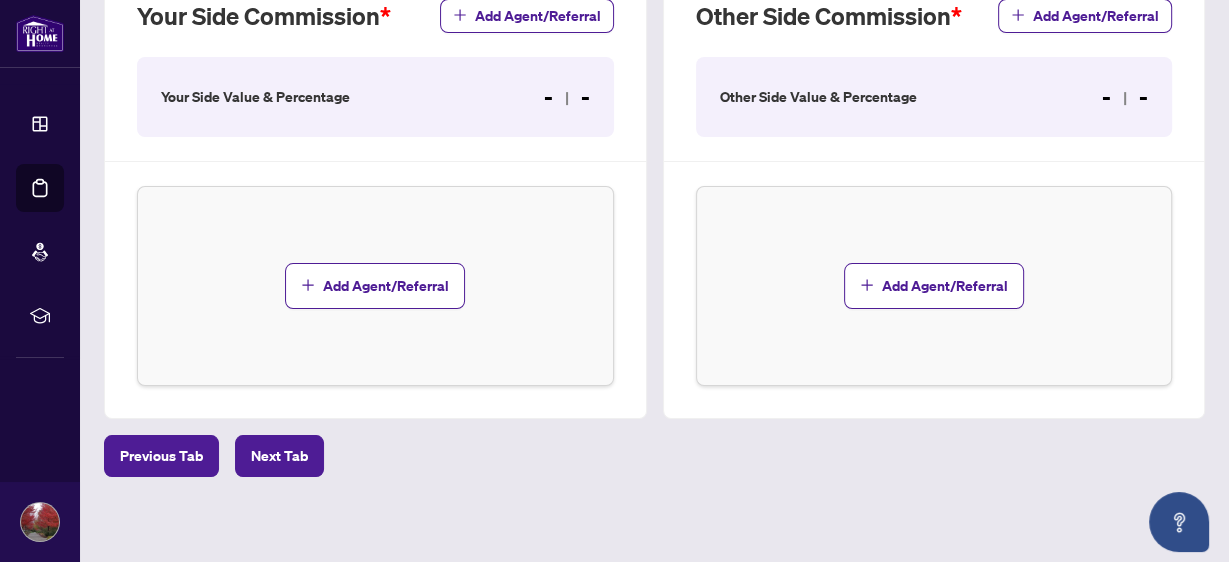 scroll, scrollTop: 621, scrollLeft: 0, axis: vertical 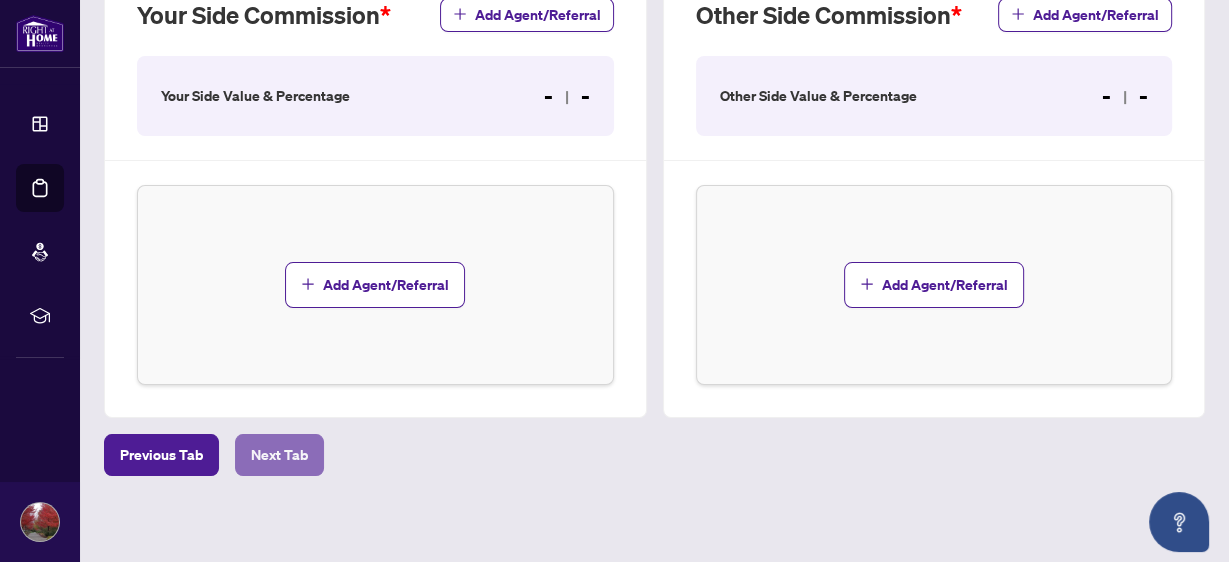 click on "Next Tab" at bounding box center [279, 455] 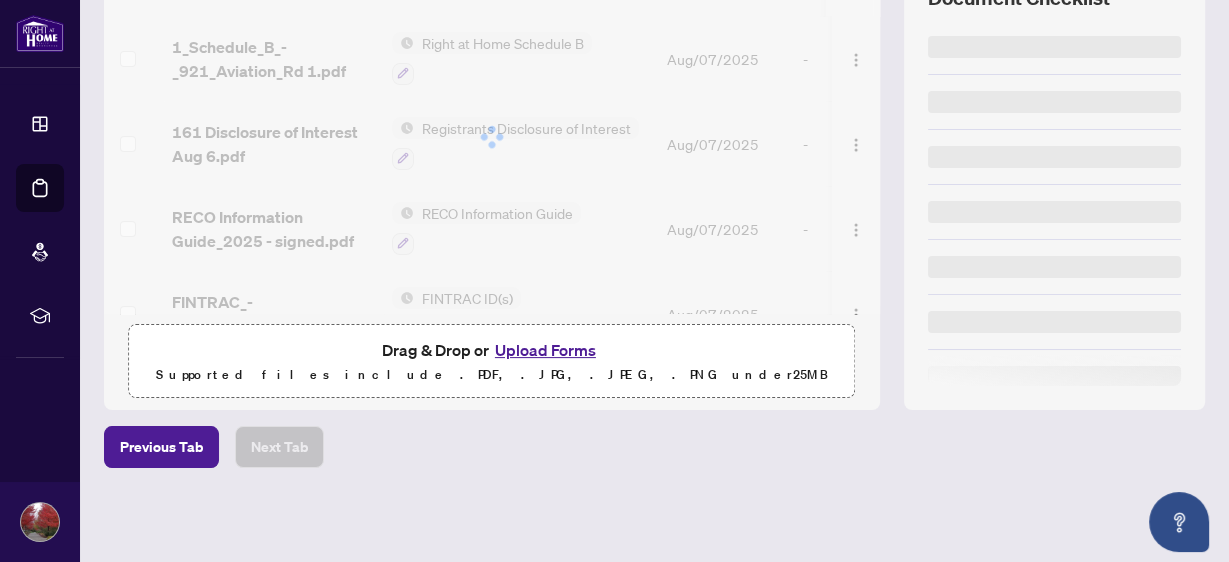 scroll, scrollTop: 0, scrollLeft: 0, axis: both 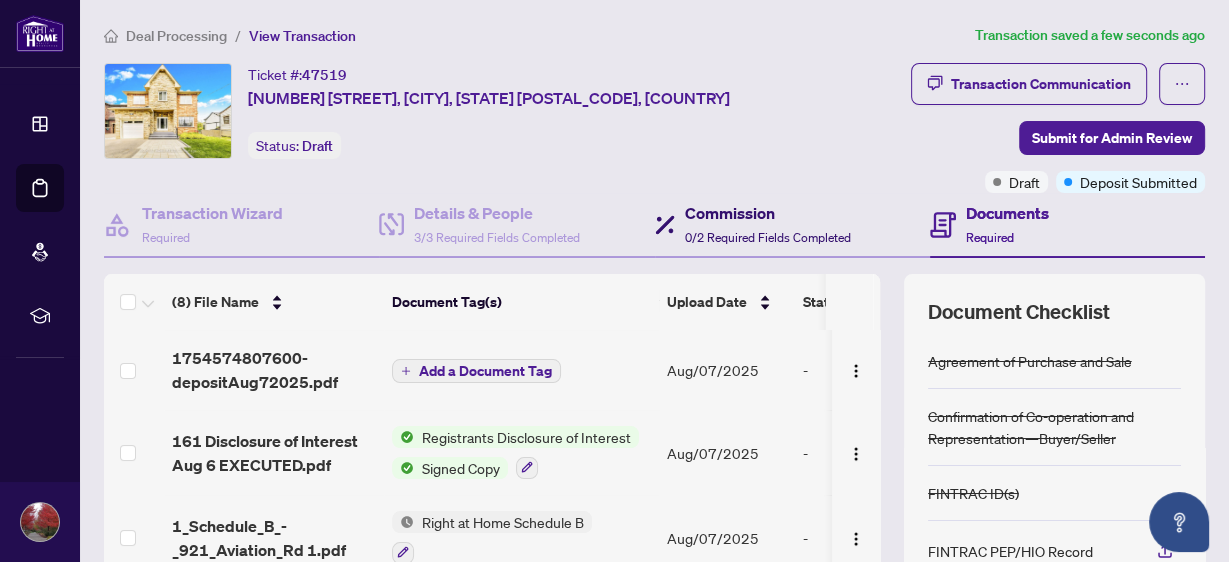 click on "Commission" at bounding box center [768, 213] 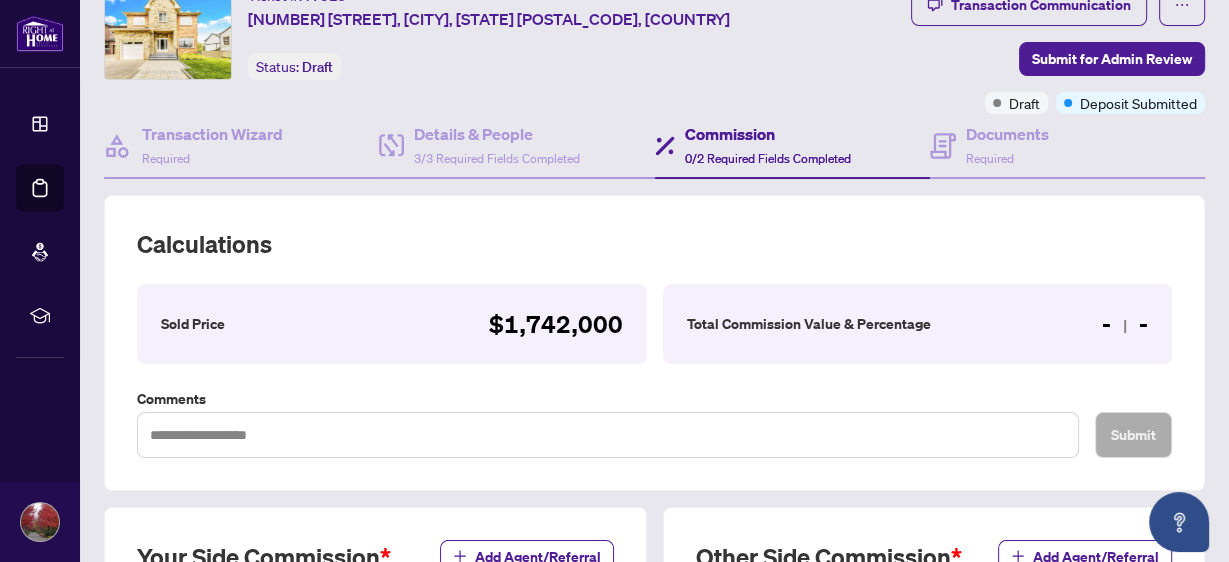 scroll, scrollTop: 160, scrollLeft: 0, axis: vertical 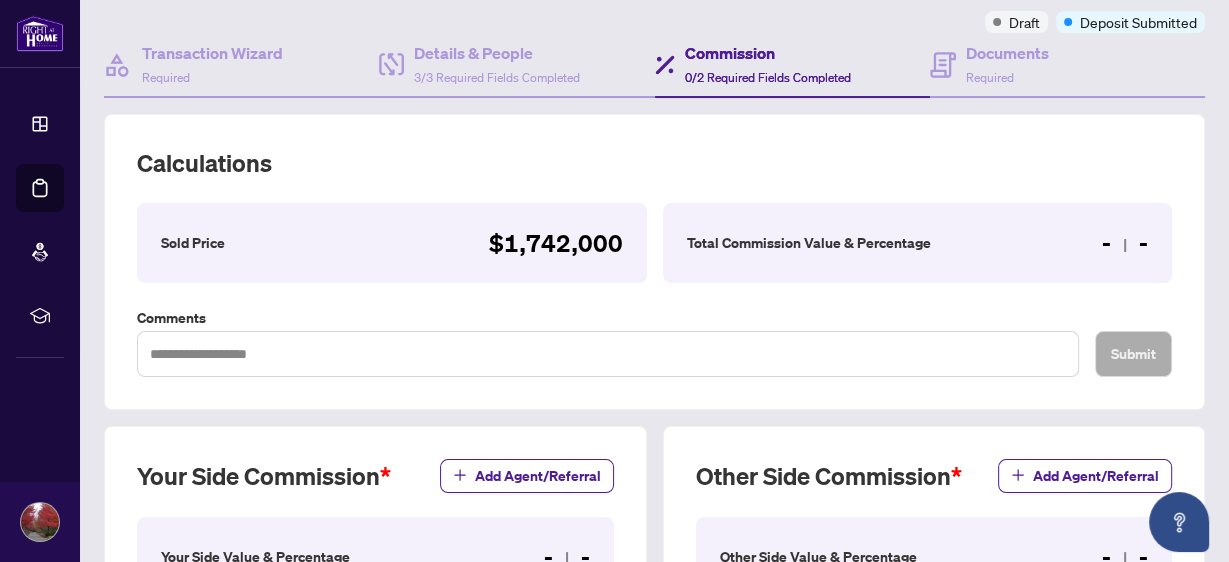 click on "Total Commission Value & Percentage" at bounding box center (809, 243) 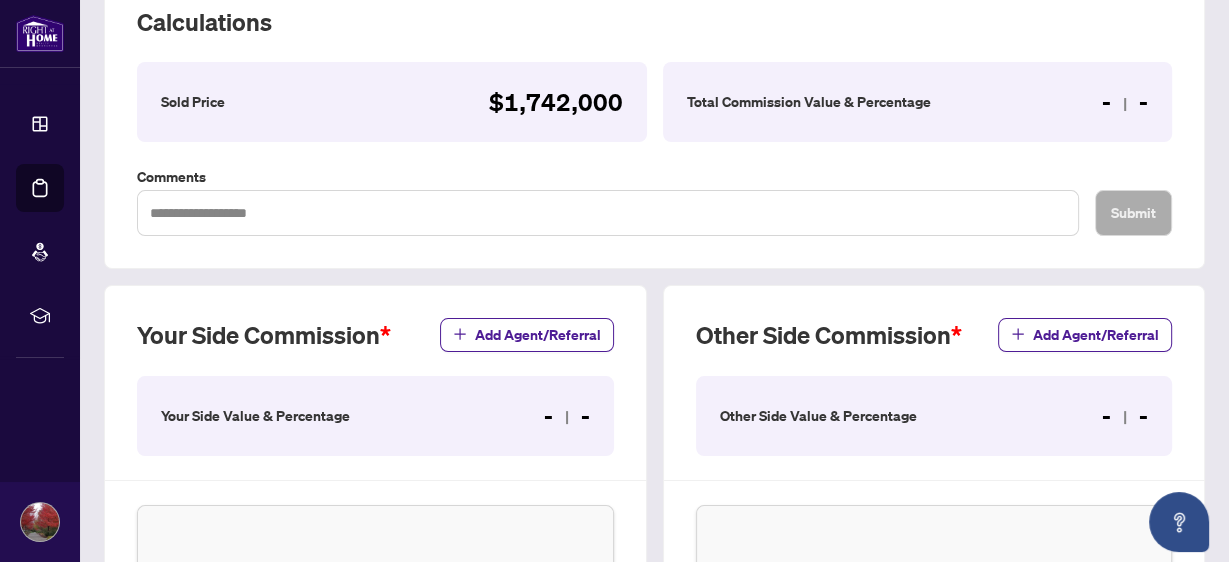 scroll, scrollTop: 0, scrollLeft: 0, axis: both 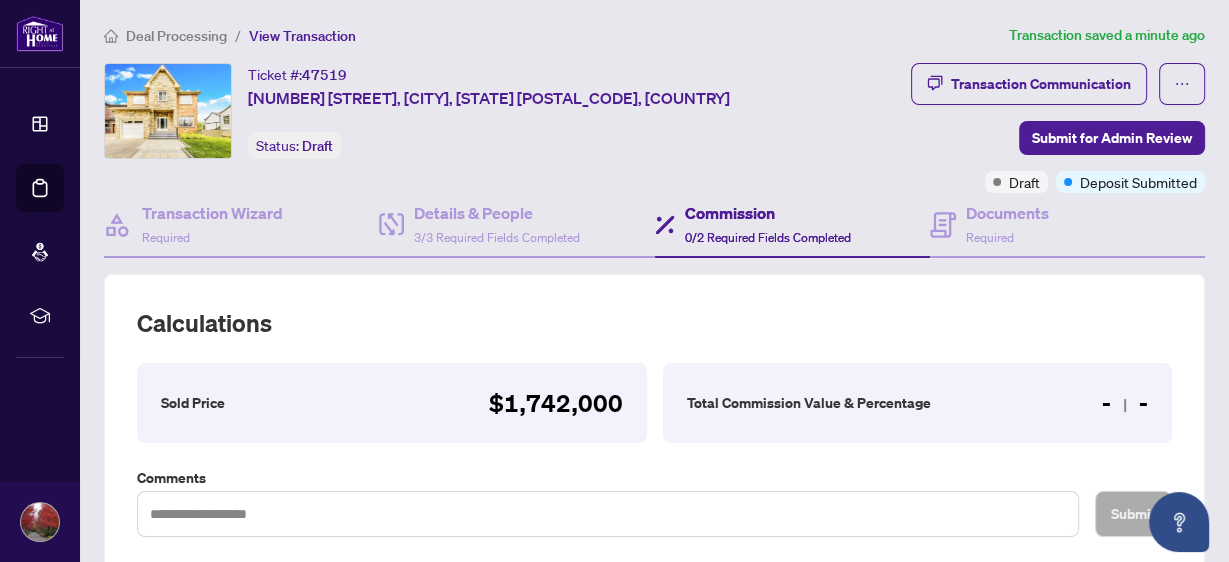 click on "Commission" at bounding box center [768, 213] 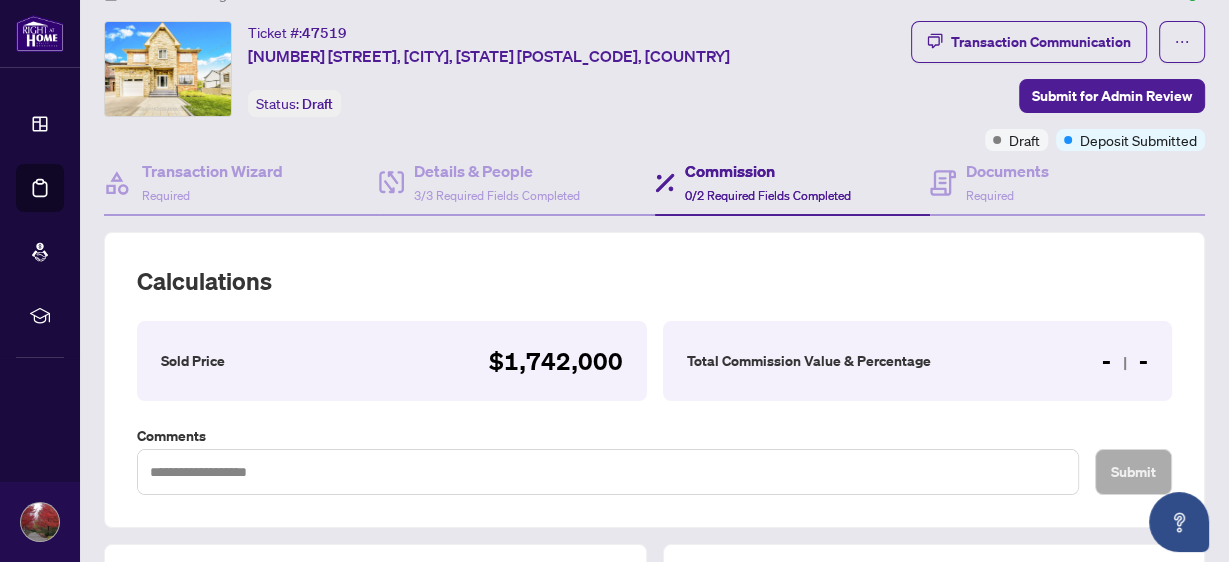 scroll, scrollTop: 80, scrollLeft: 0, axis: vertical 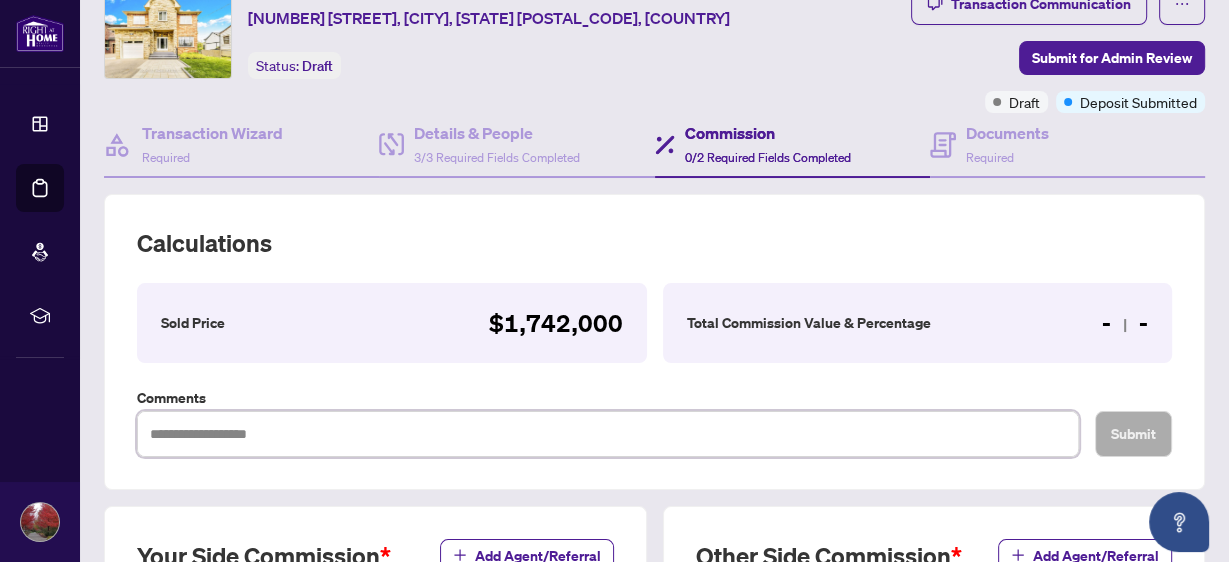 click at bounding box center [608, 433] 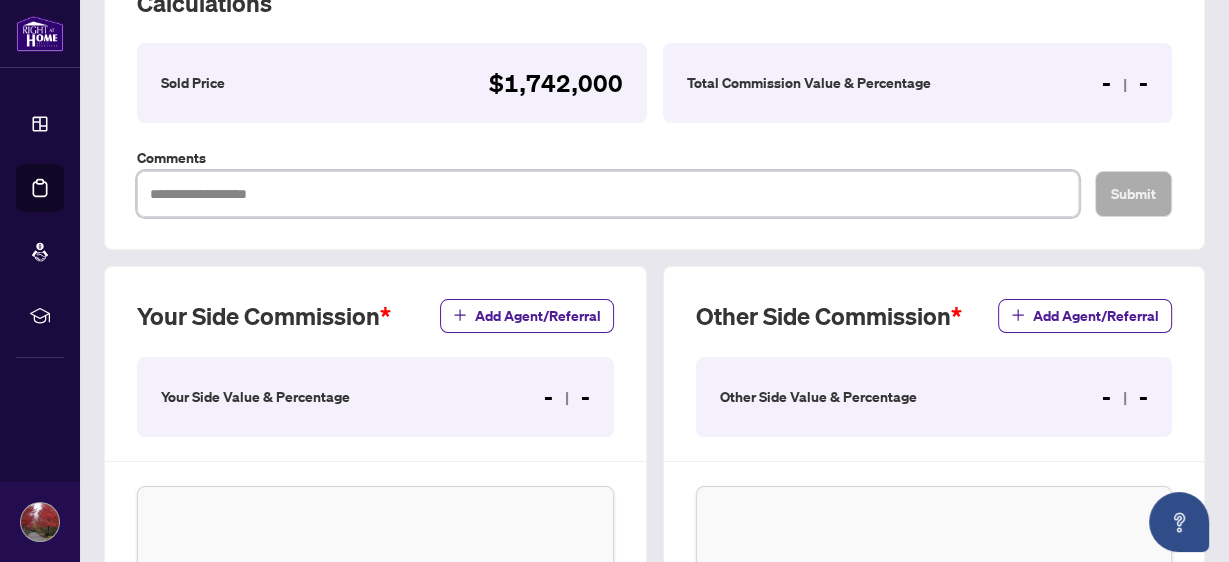 scroll, scrollTop: 621, scrollLeft: 0, axis: vertical 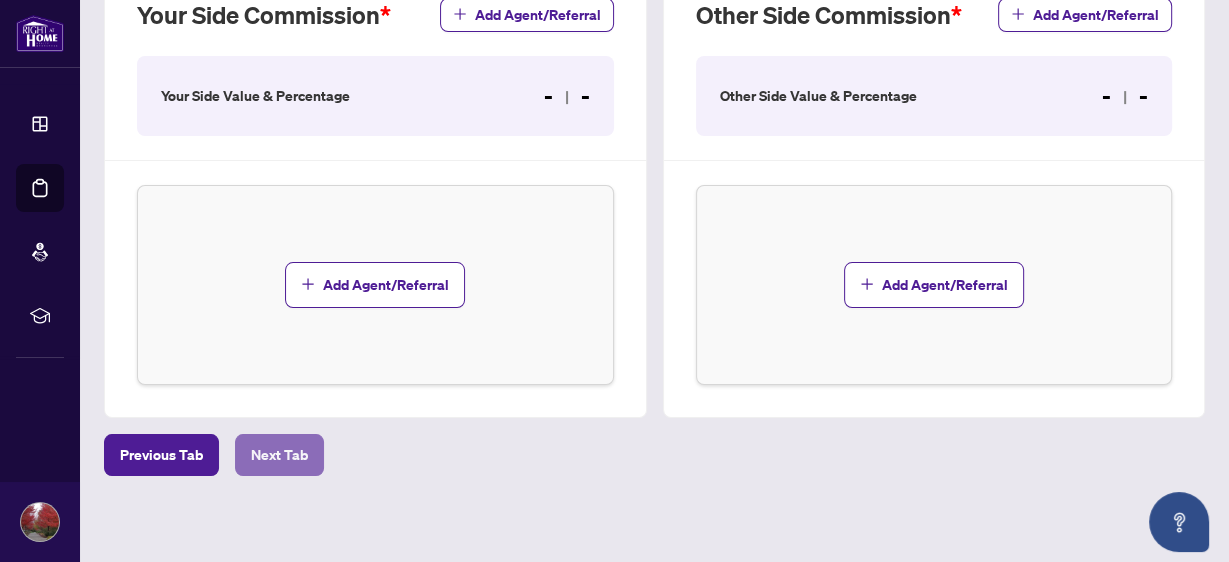 click on "Next Tab" at bounding box center [279, 455] 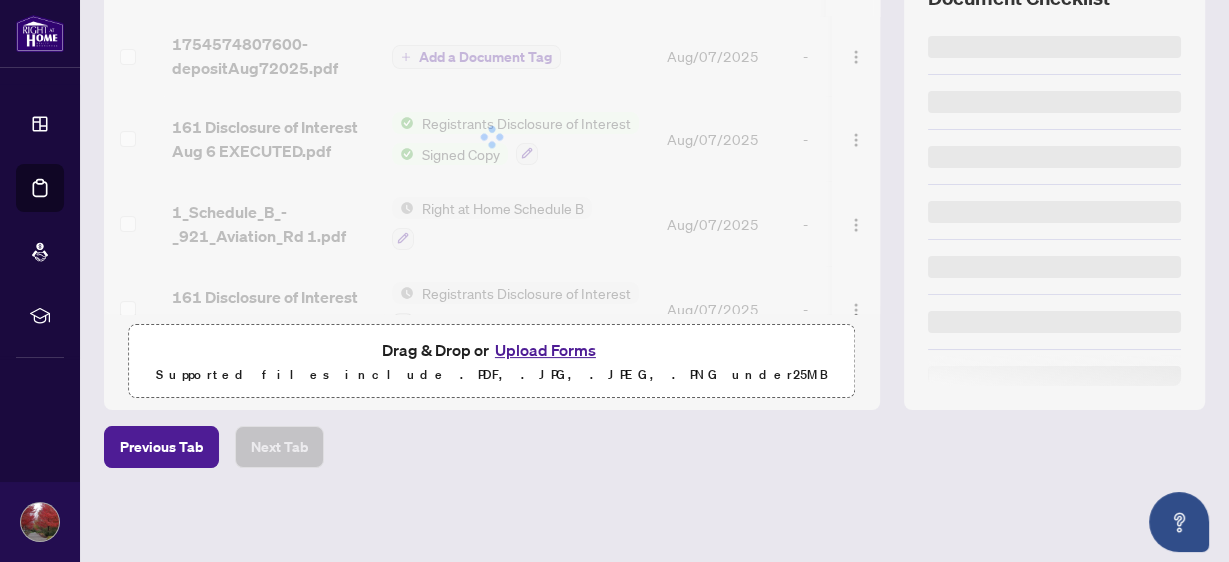 scroll, scrollTop: 0, scrollLeft: 0, axis: both 